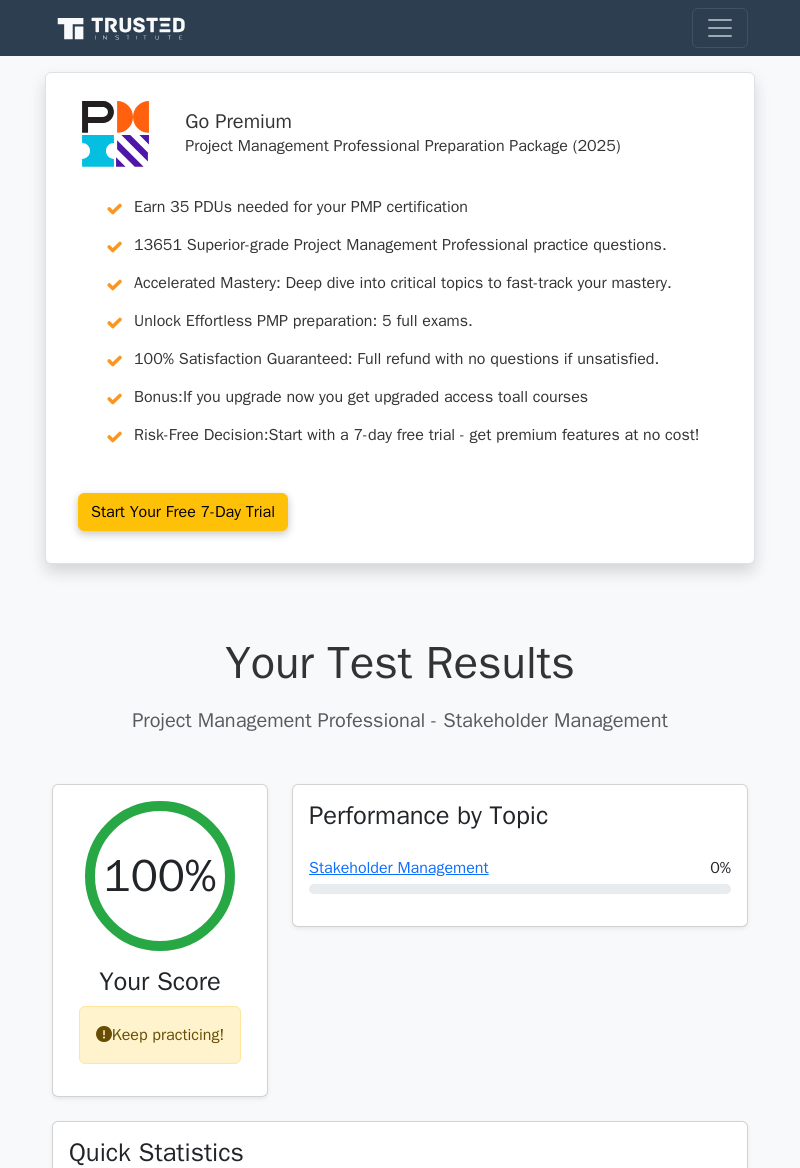 scroll, scrollTop: 0, scrollLeft: 0, axis: both 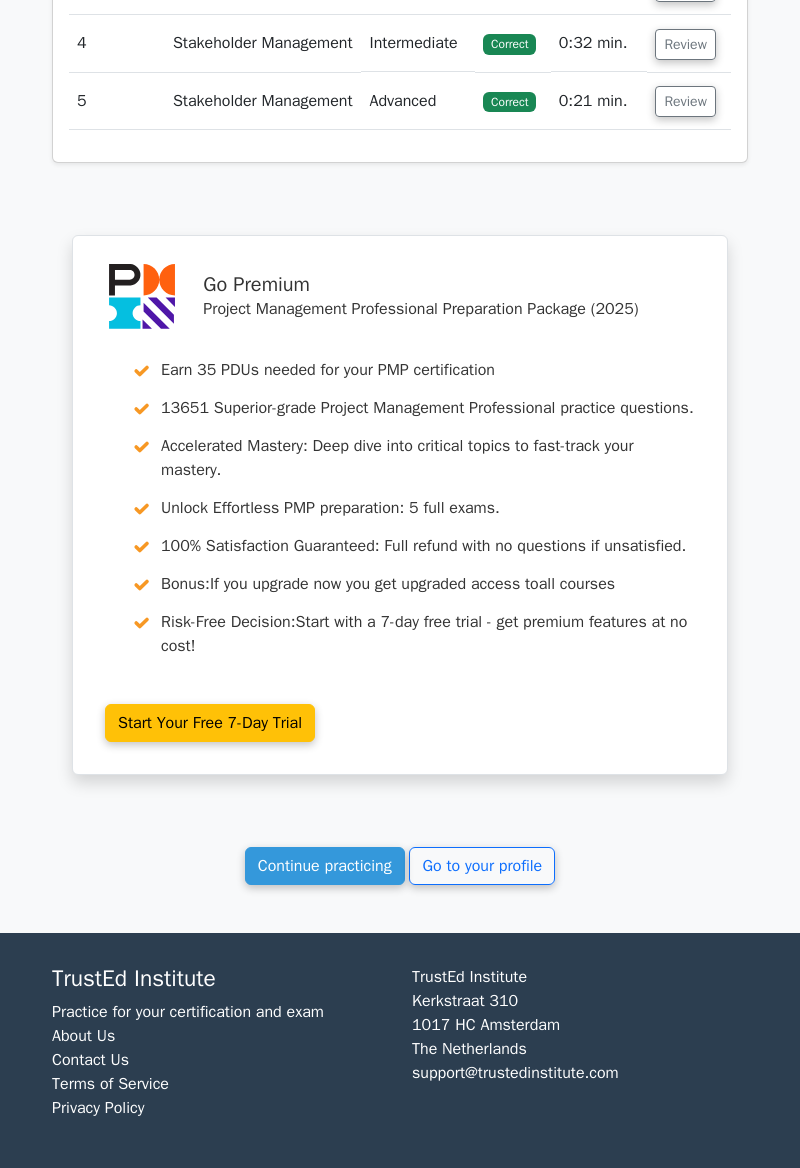 click on "Go to your profile" at bounding box center [482, 866] 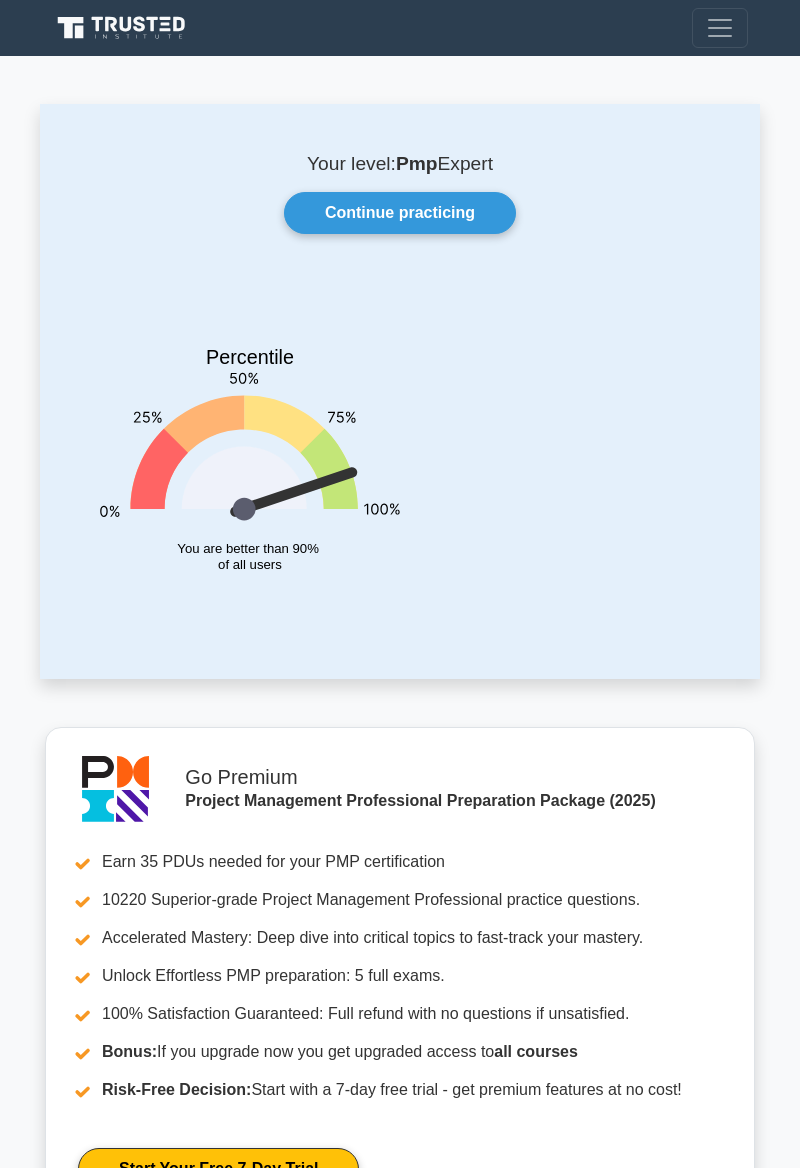 scroll, scrollTop: 0, scrollLeft: 0, axis: both 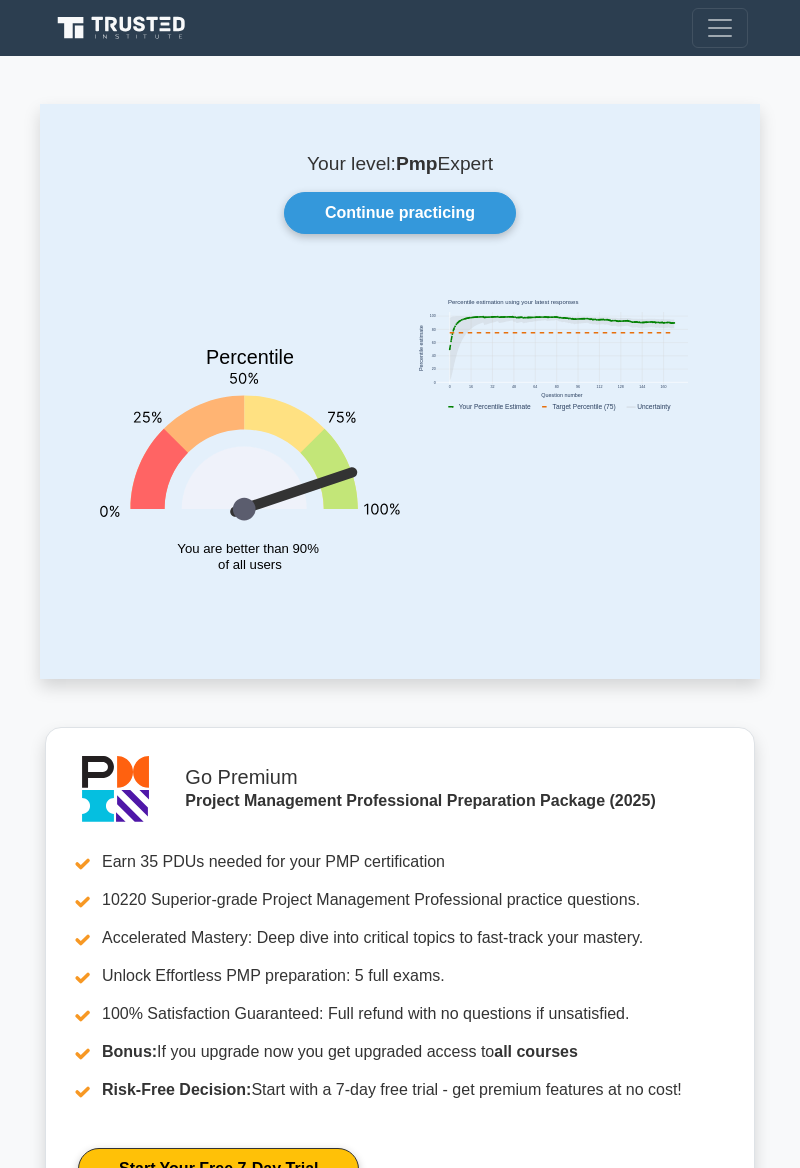 click 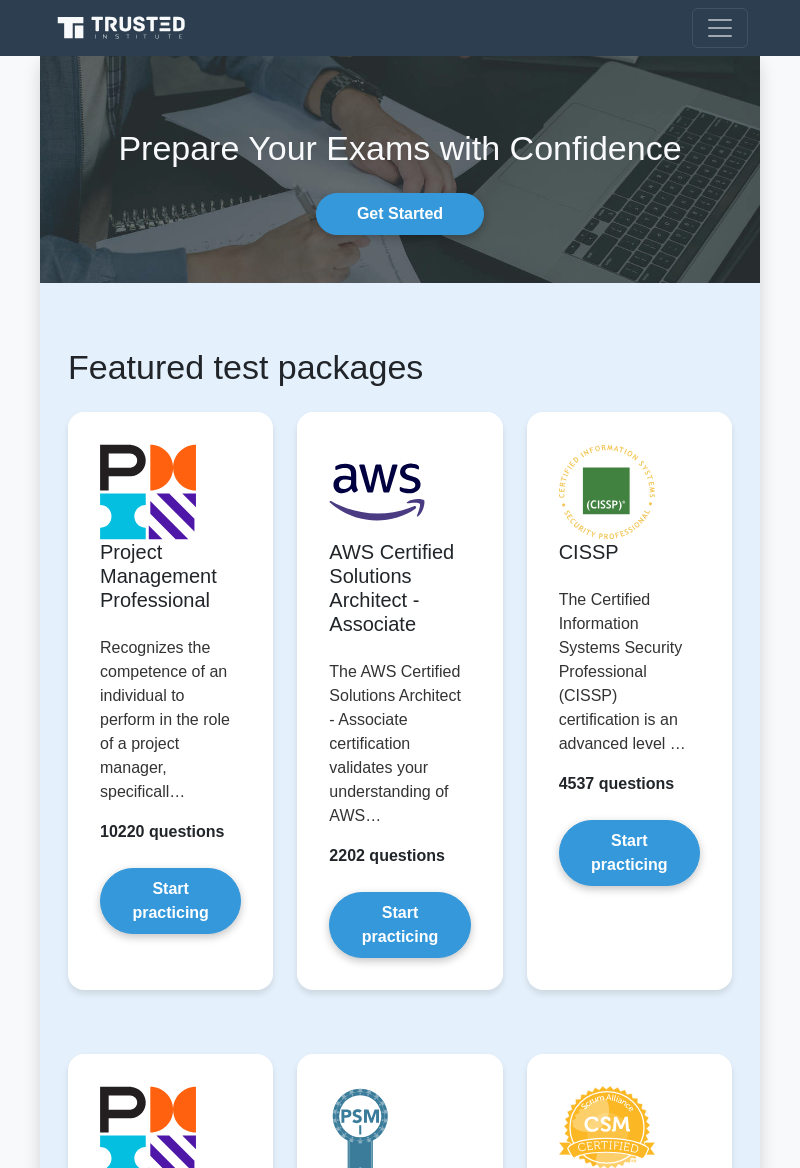 scroll, scrollTop: 0, scrollLeft: 0, axis: both 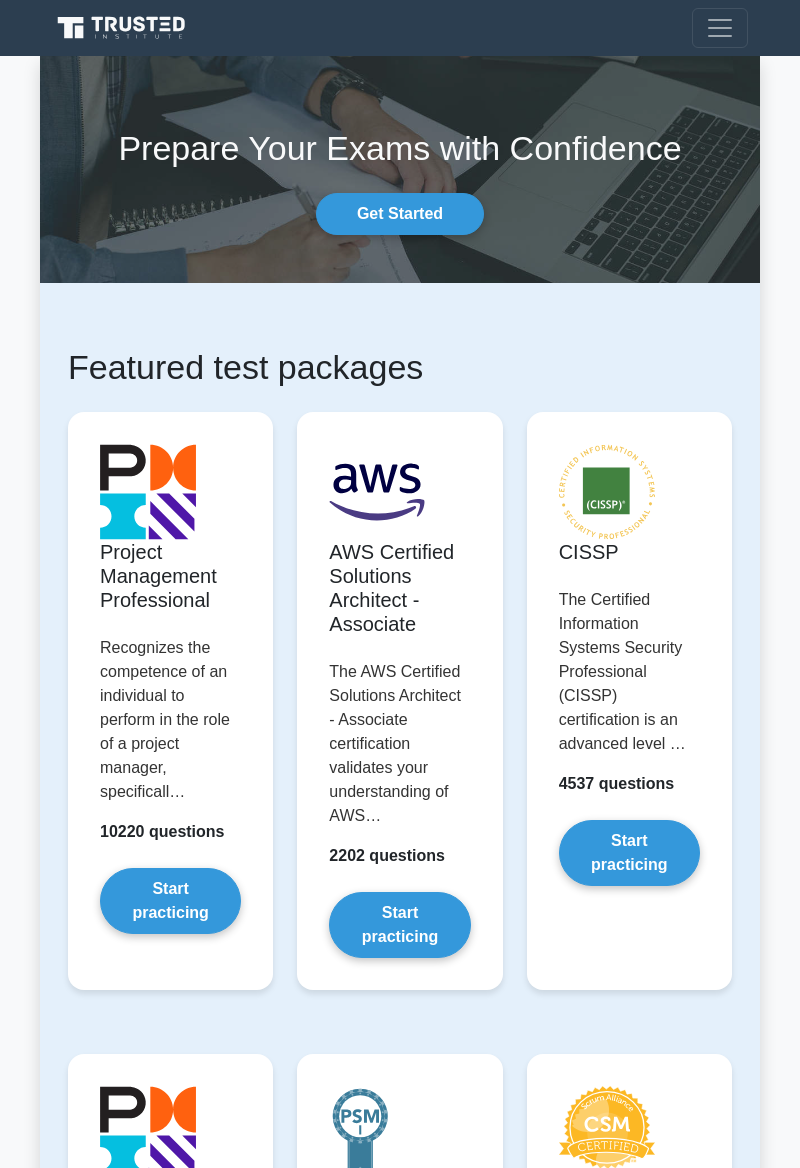 click on "Start practicing" at bounding box center [170, 901] 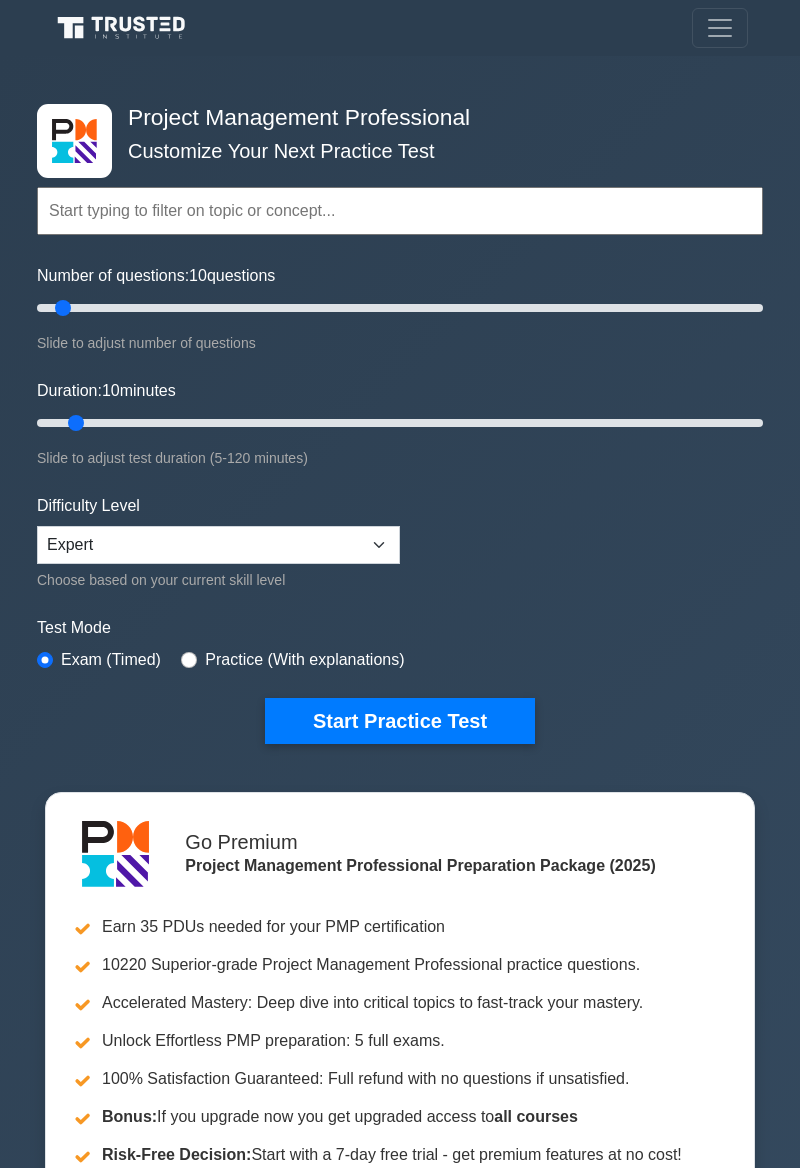 scroll, scrollTop: 0, scrollLeft: 0, axis: both 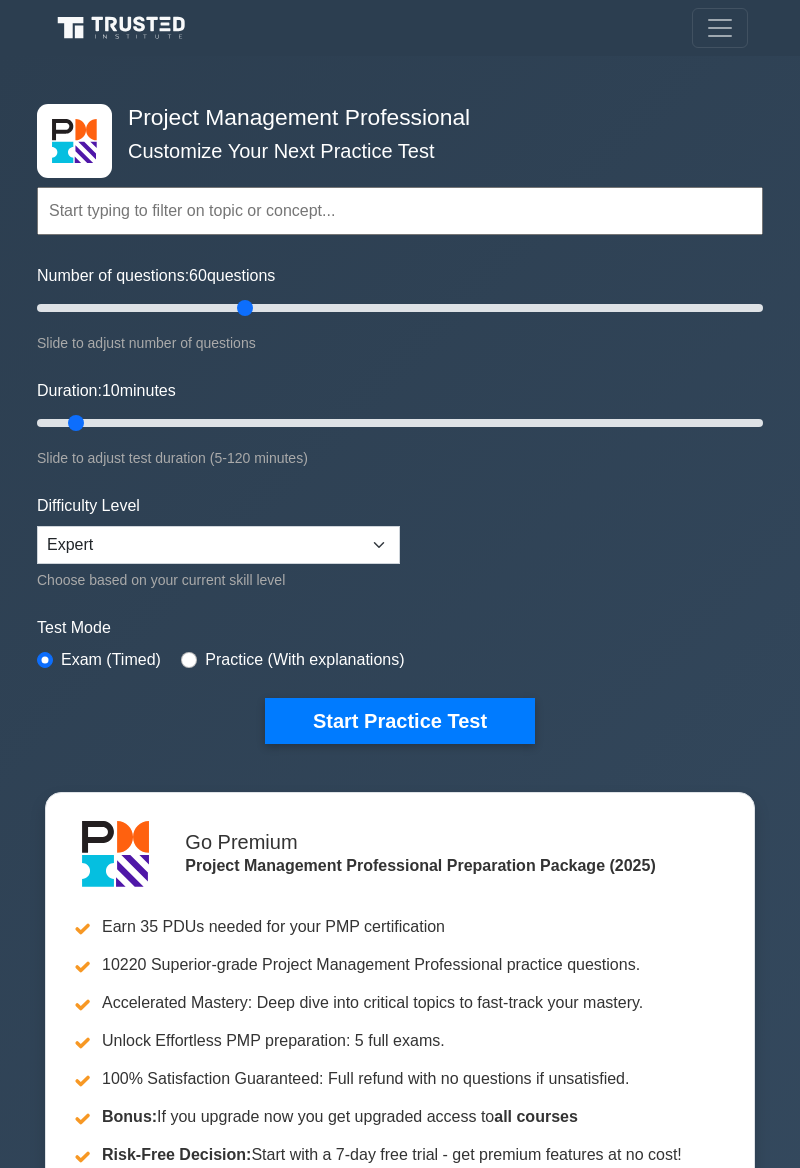 type on "60" 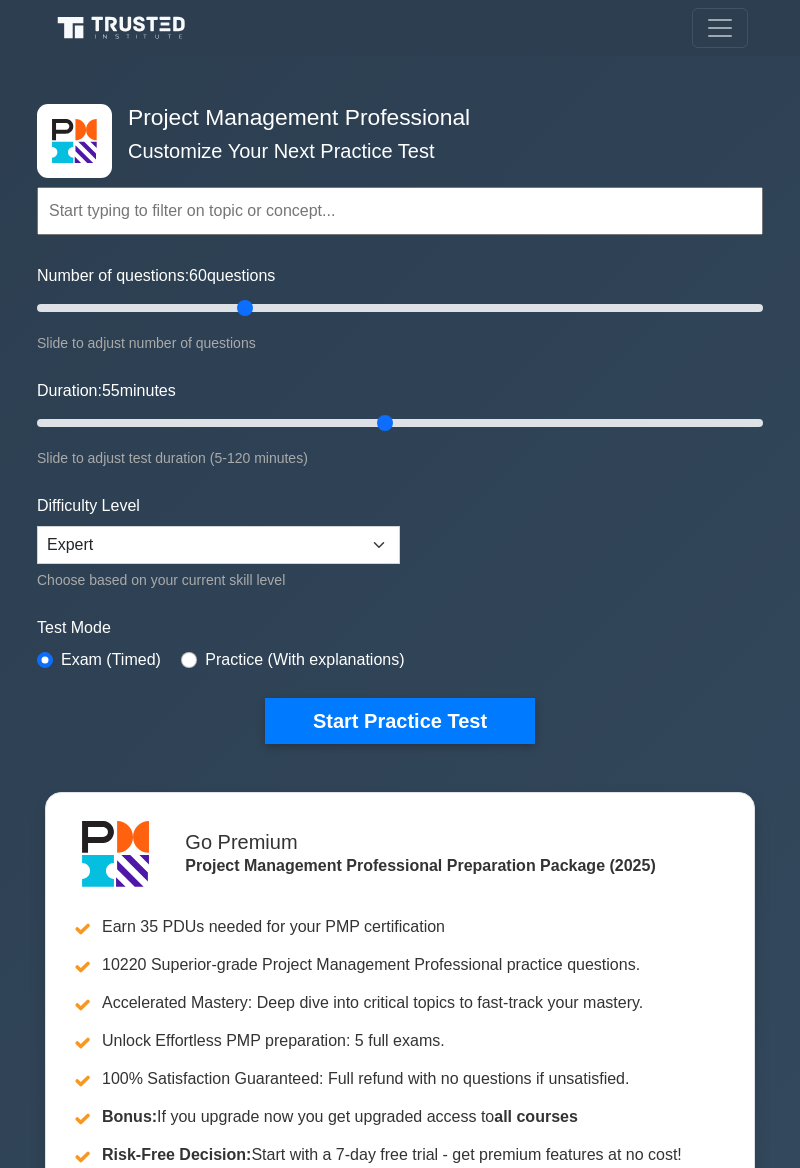 type on "60" 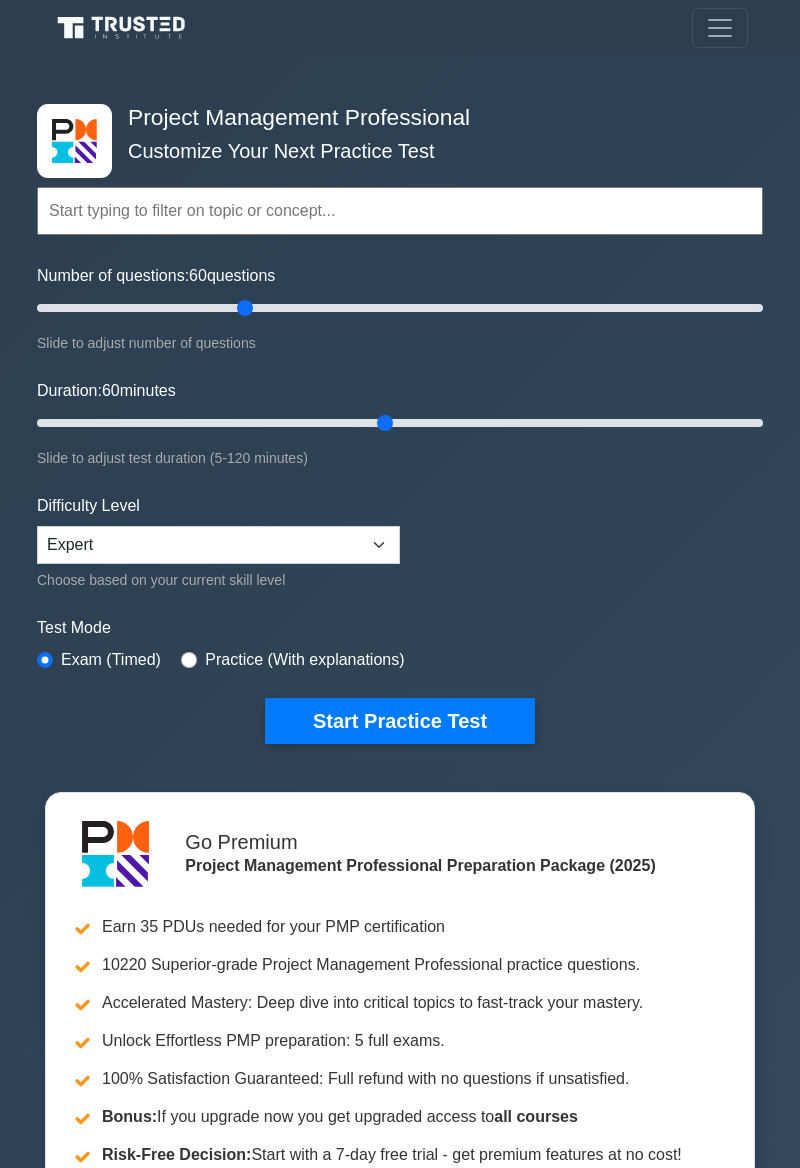 click on "Start Practice Test" at bounding box center [400, 721] 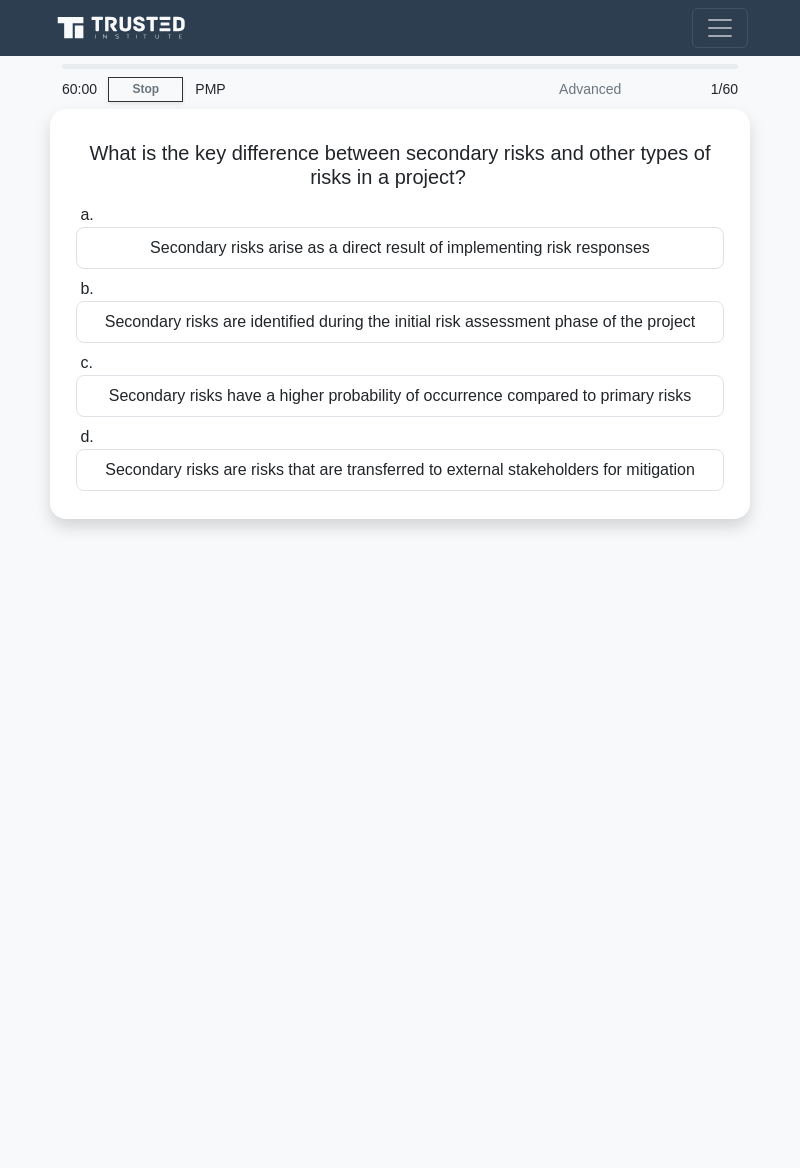 scroll, scrollTop: 0, scrollLeft: 0, axis: both 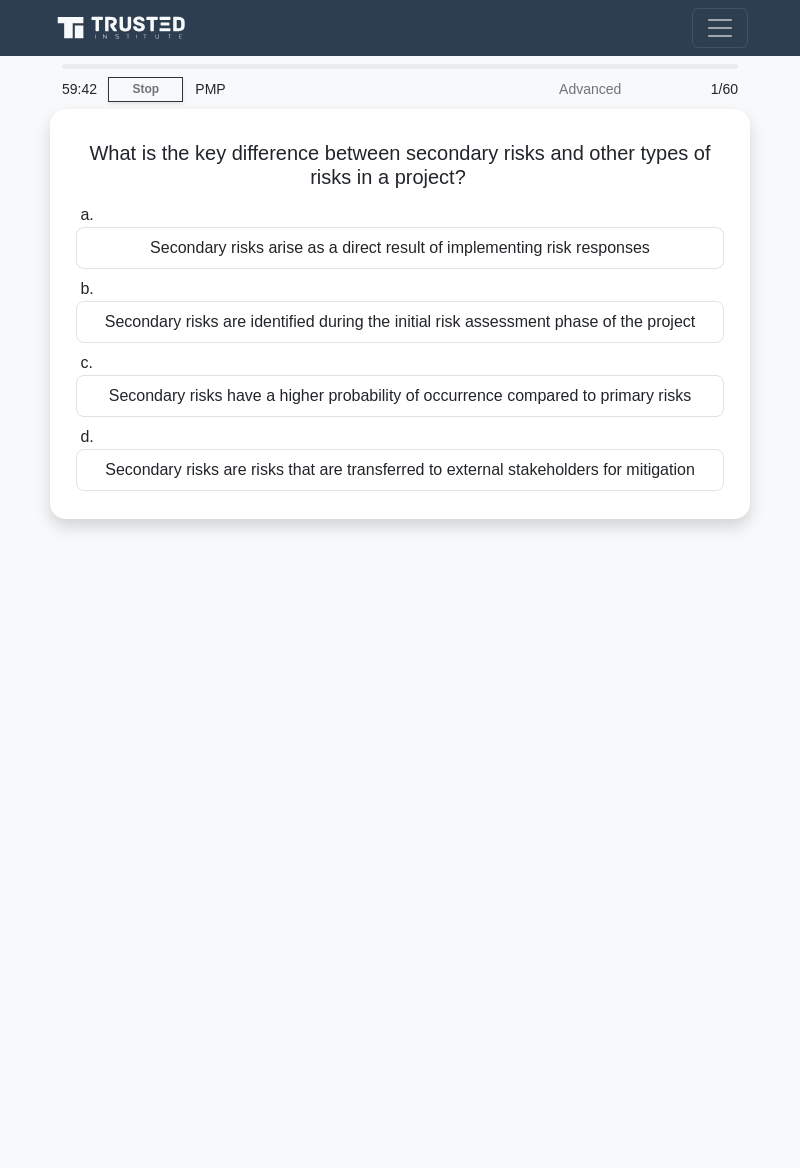 click on "Secondary risks arise as a direct result of implementing risk responses" at bounding box center (400, 248) 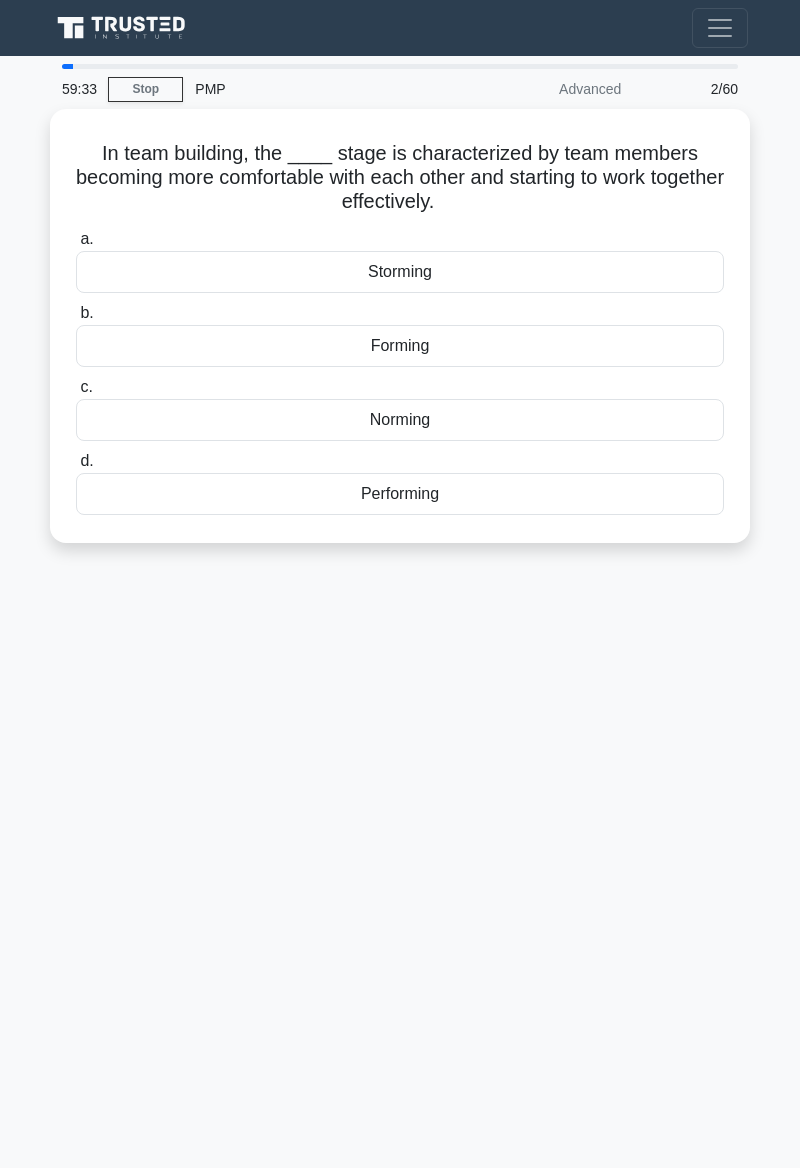 click on "Norming" at bounding box center [400, 420] 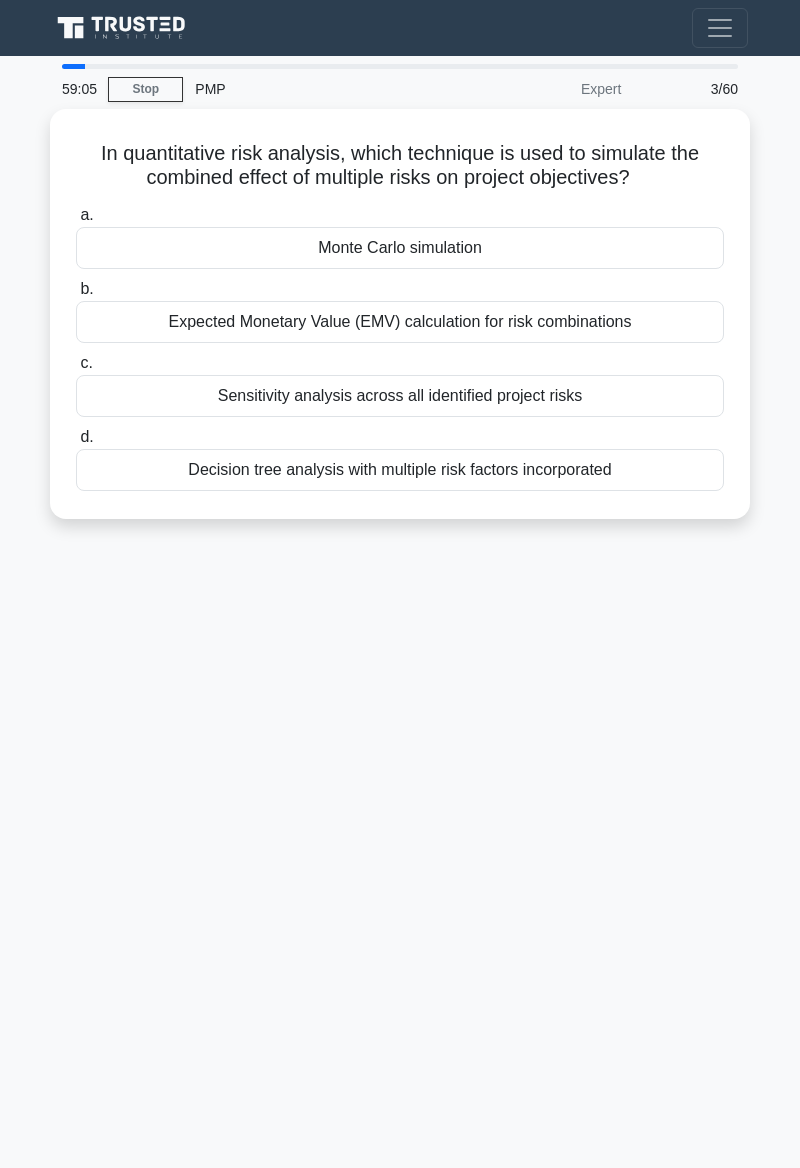 click on "Decision tree analysis with multiple risk factors incorporated" at bounding box center (400, 470) 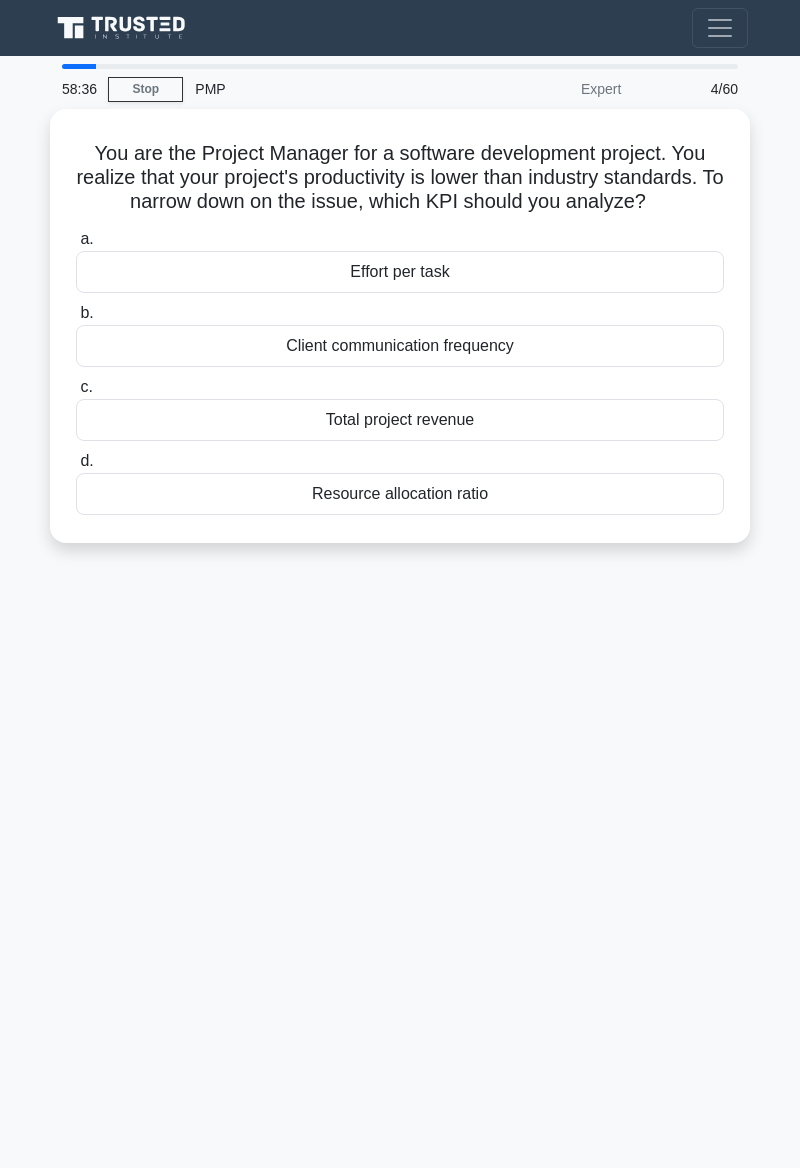 click on "Effort per task" at bounding box center [400, 272] 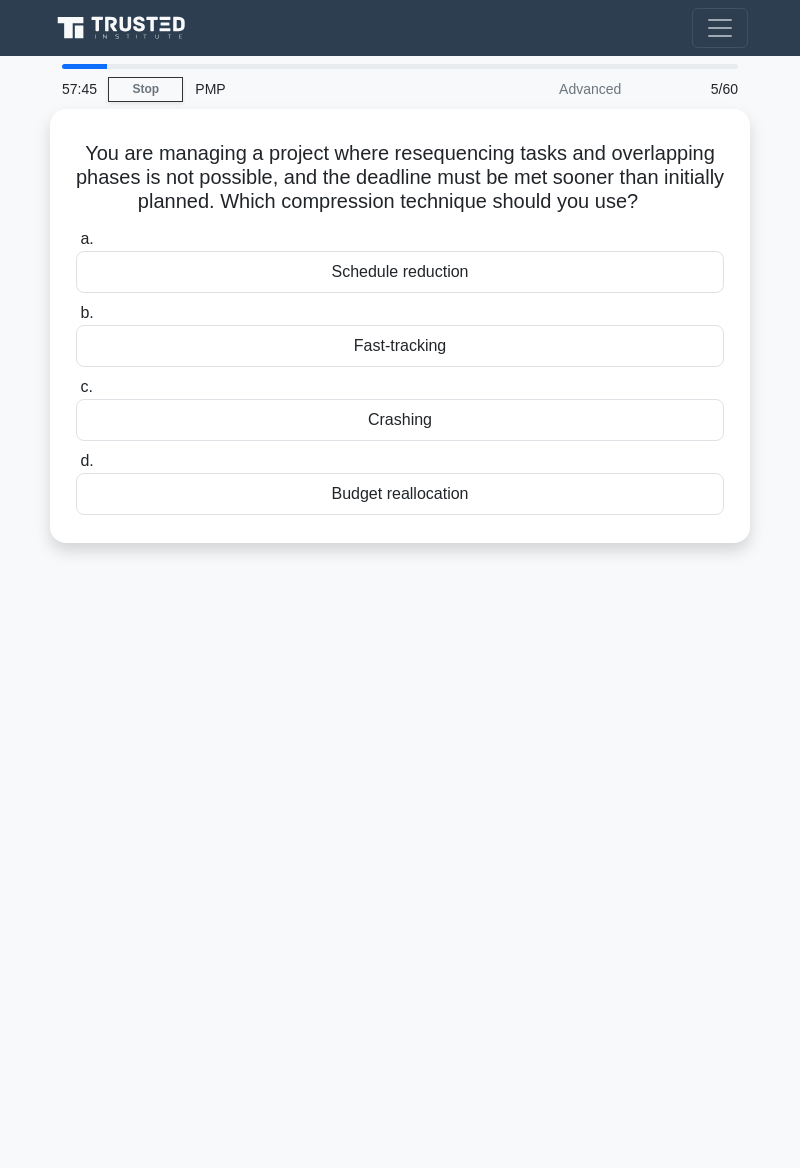 click on "Fast-tracking" at bounding box center (400, 346) 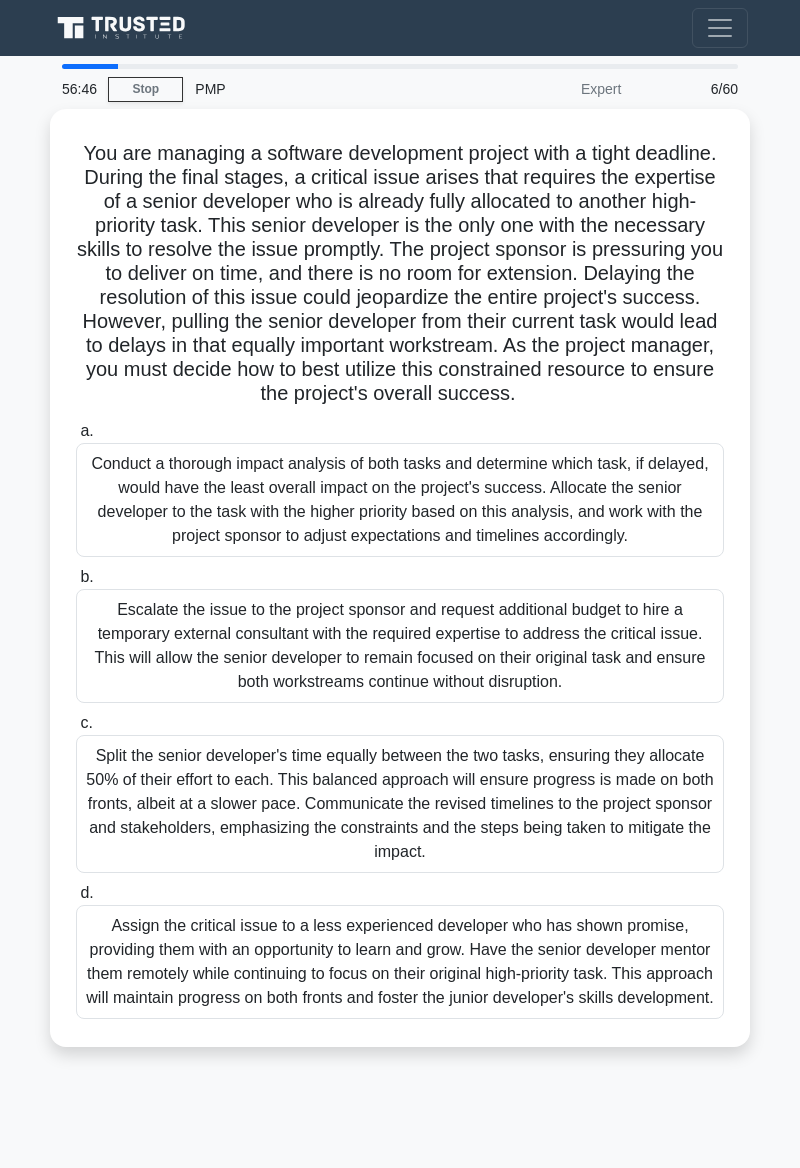 click on "Conduct a thorough impact analysis of both tasks and determine which task, if delayed, would have the least overall impact on the project's success. Allocate the senior developer to the task with the higher priority based on this analysis, and work with the project sponsor to adjust expectations and timelines accordingly." at bounding box center (400, 500) 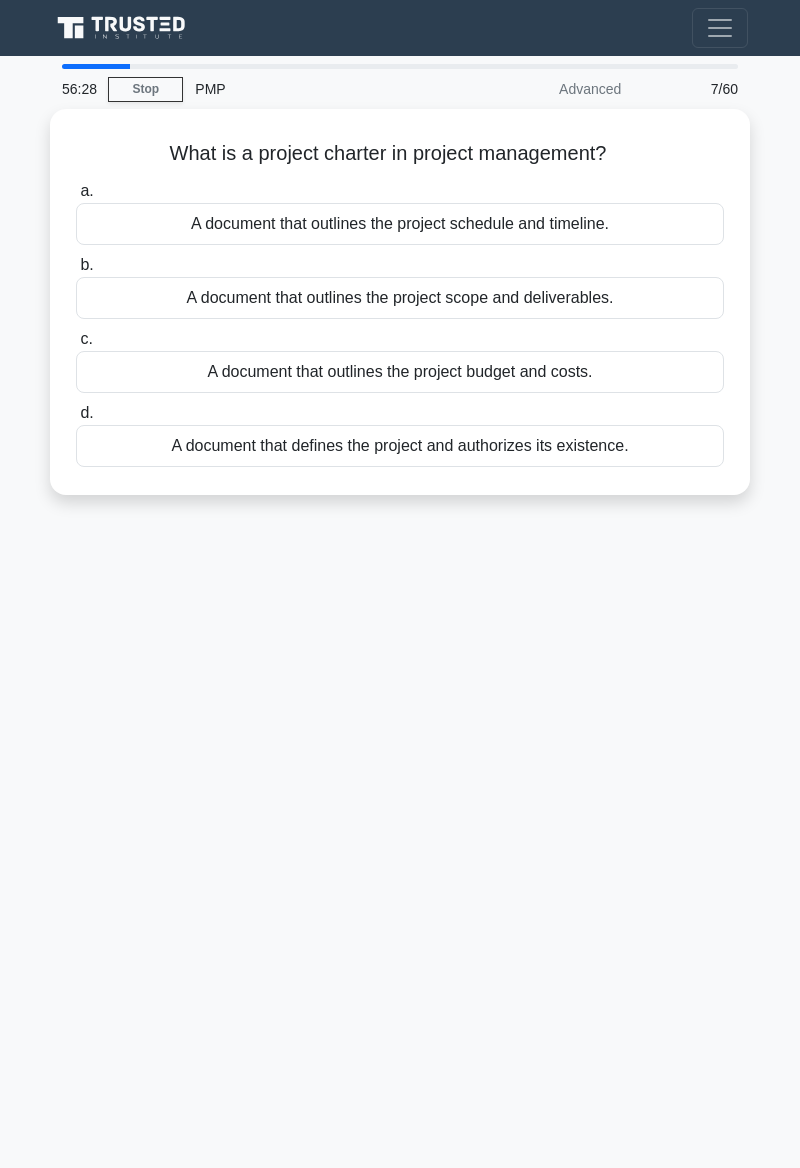 click on "A document that defines the project and authorizes its existence." at bounding box center [400, 446] 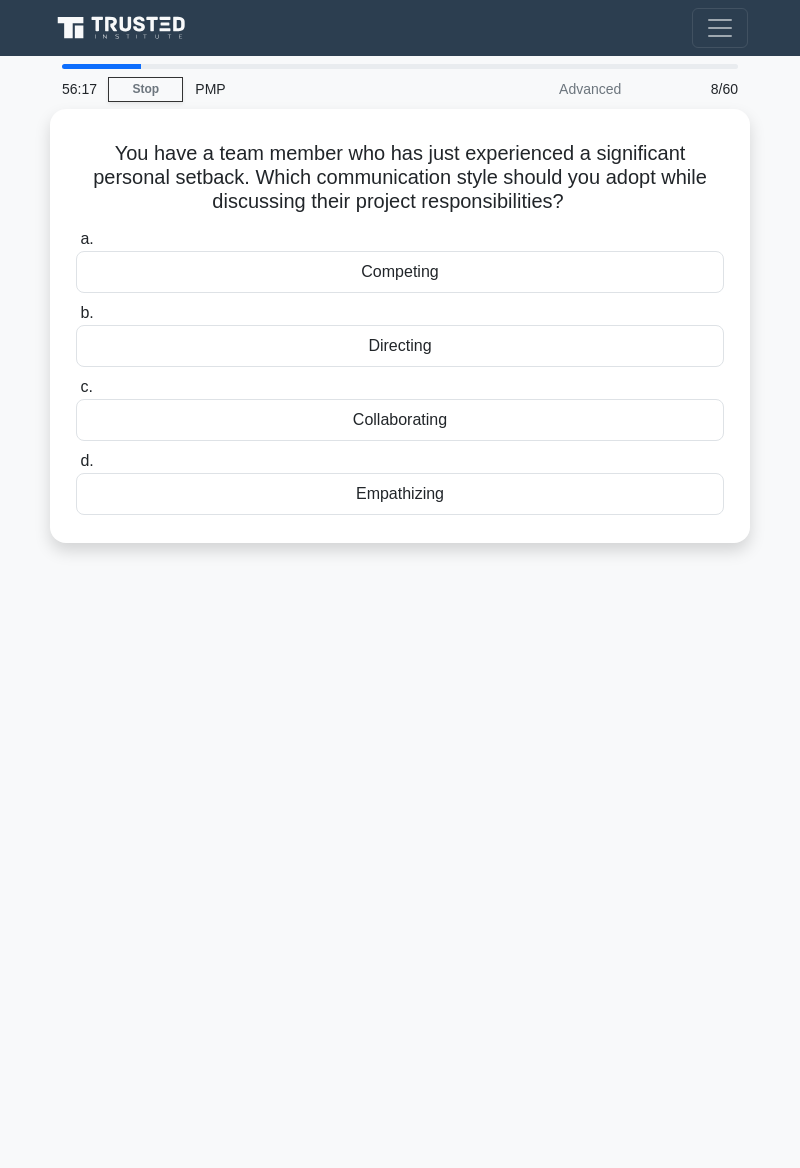 click on "Empathizing" at bounding box center (400, 494) 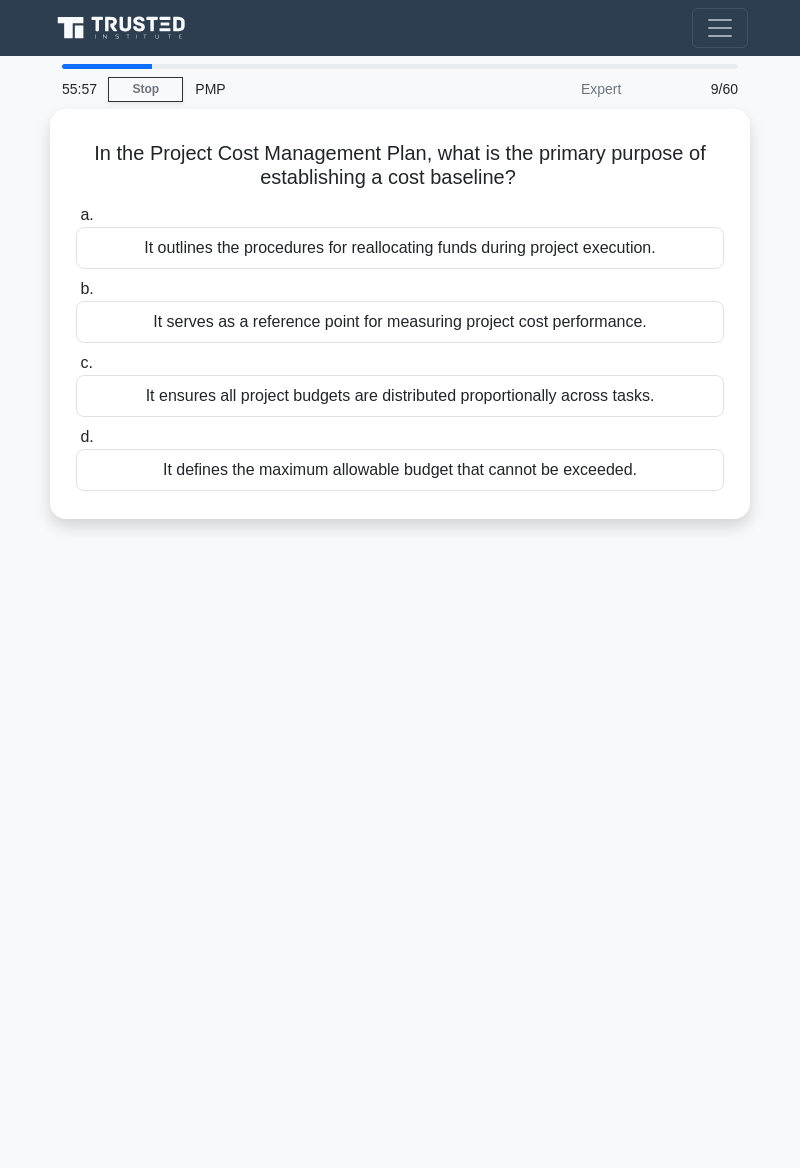 click on "It serves as a reference point for measuring project cost performance." at bounding box center (400, 322) 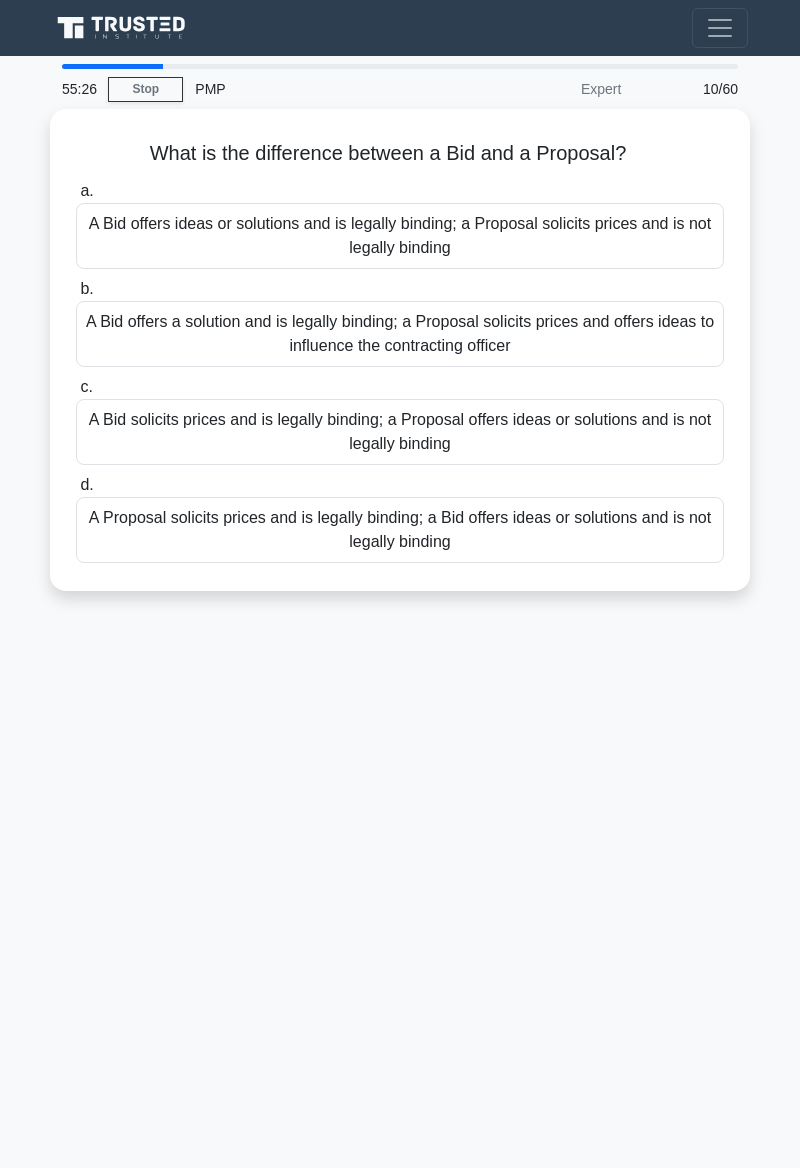click on "A Bid solicits prices and is legally binding; a Proposal offers ideas or solutions and is not legally binding" at bounding box center [400, 432] 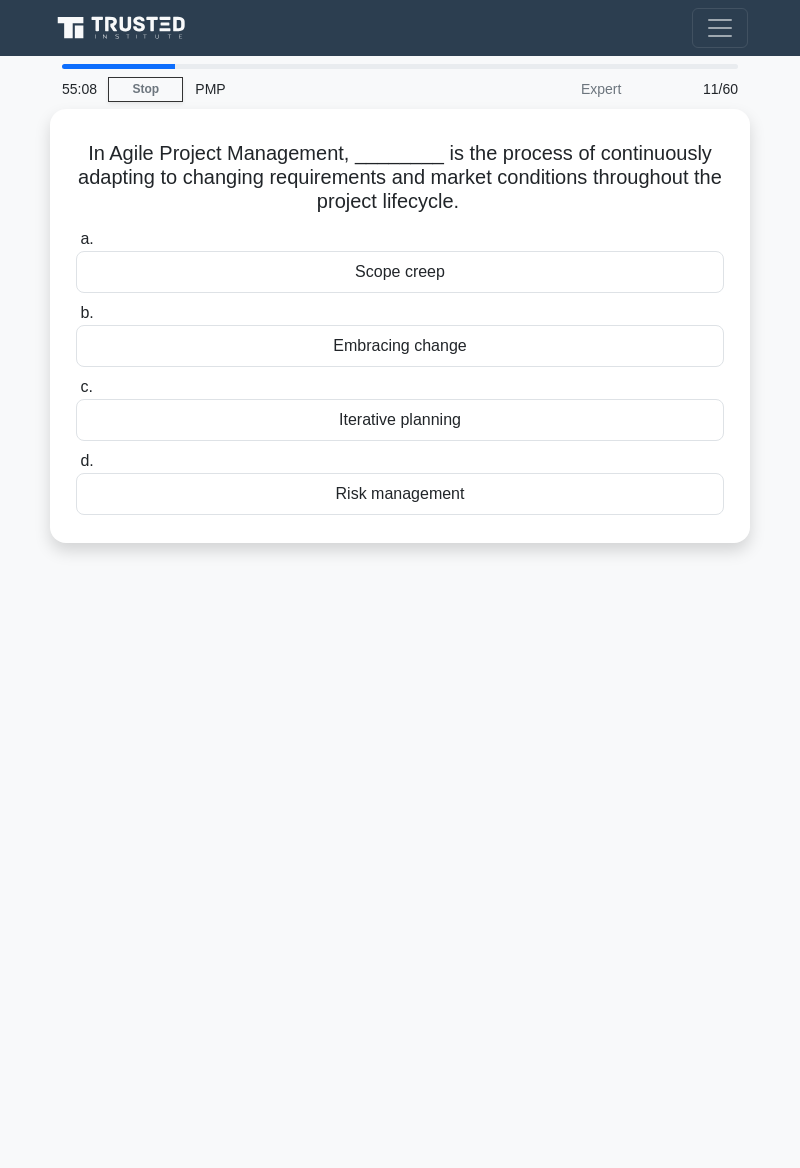 click on "Embracing change" at bounding box center [400, 346] 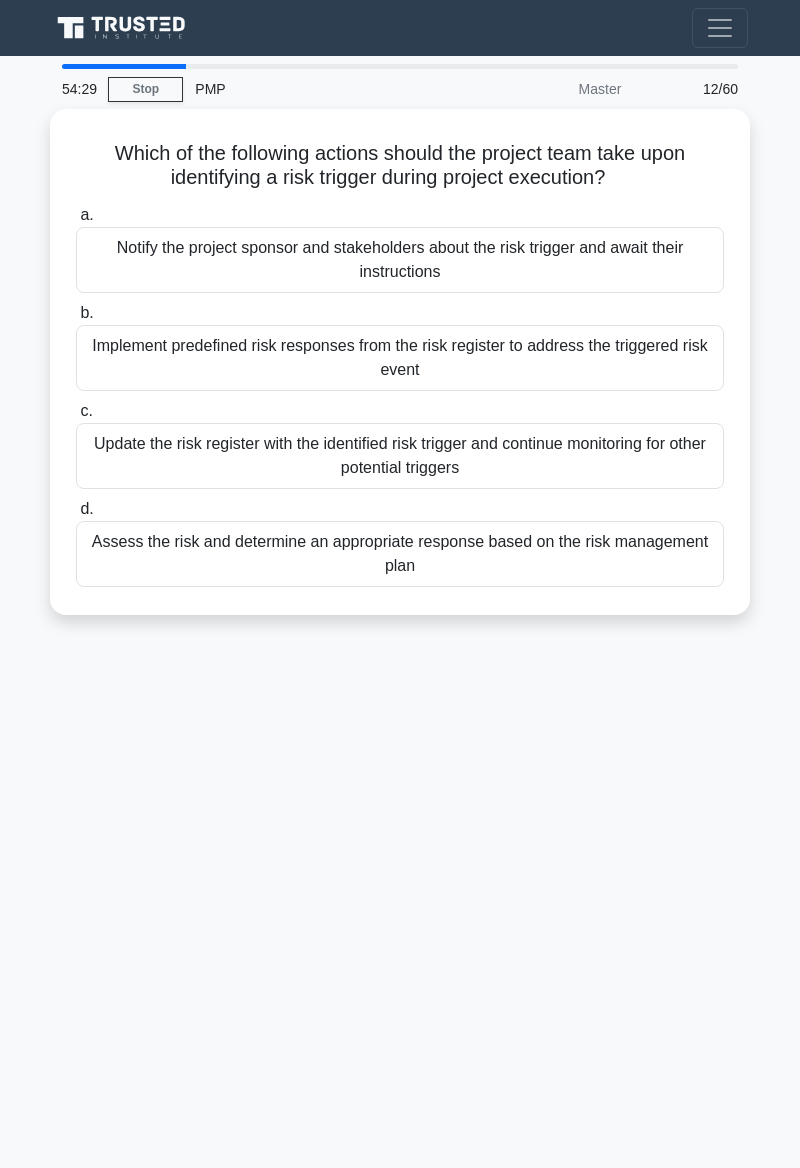 click on "Implement predefined risk responses from the risk register to address the triggered risk event" at bounding box center [400, 358] 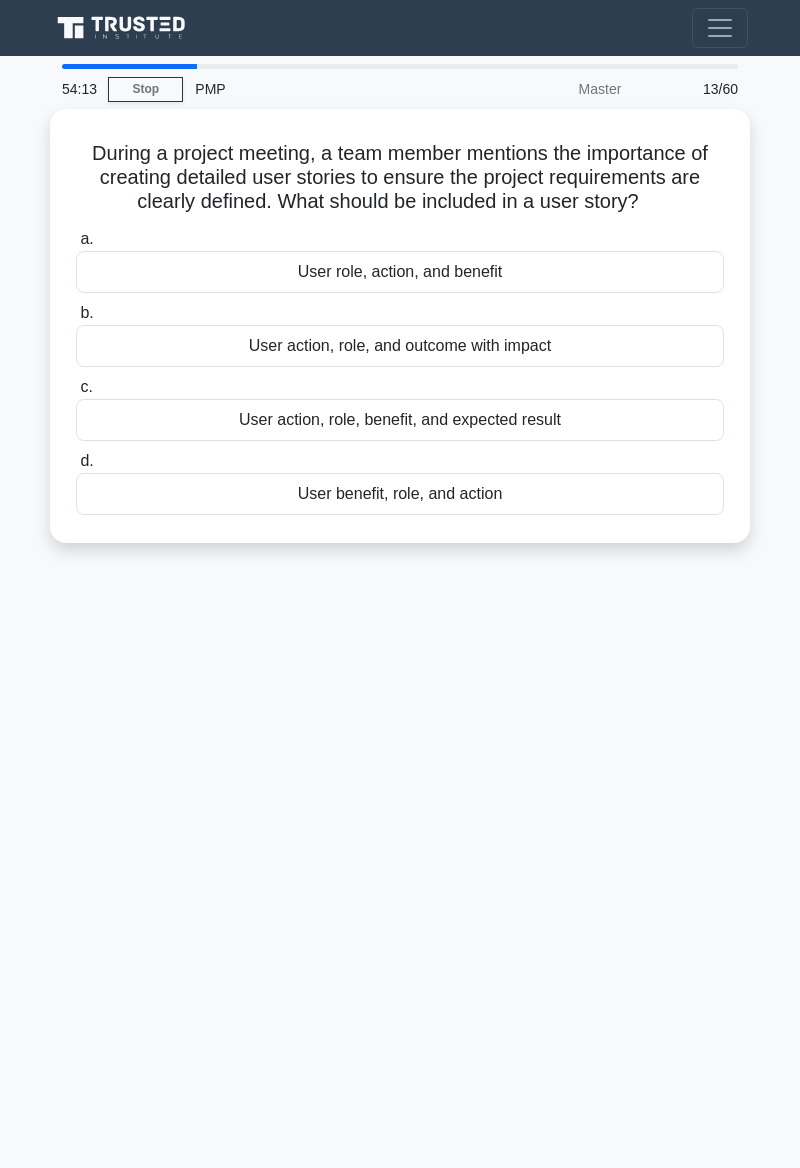 click on "User action, role, benefit, and expected result" at bounding box center (400, 420) 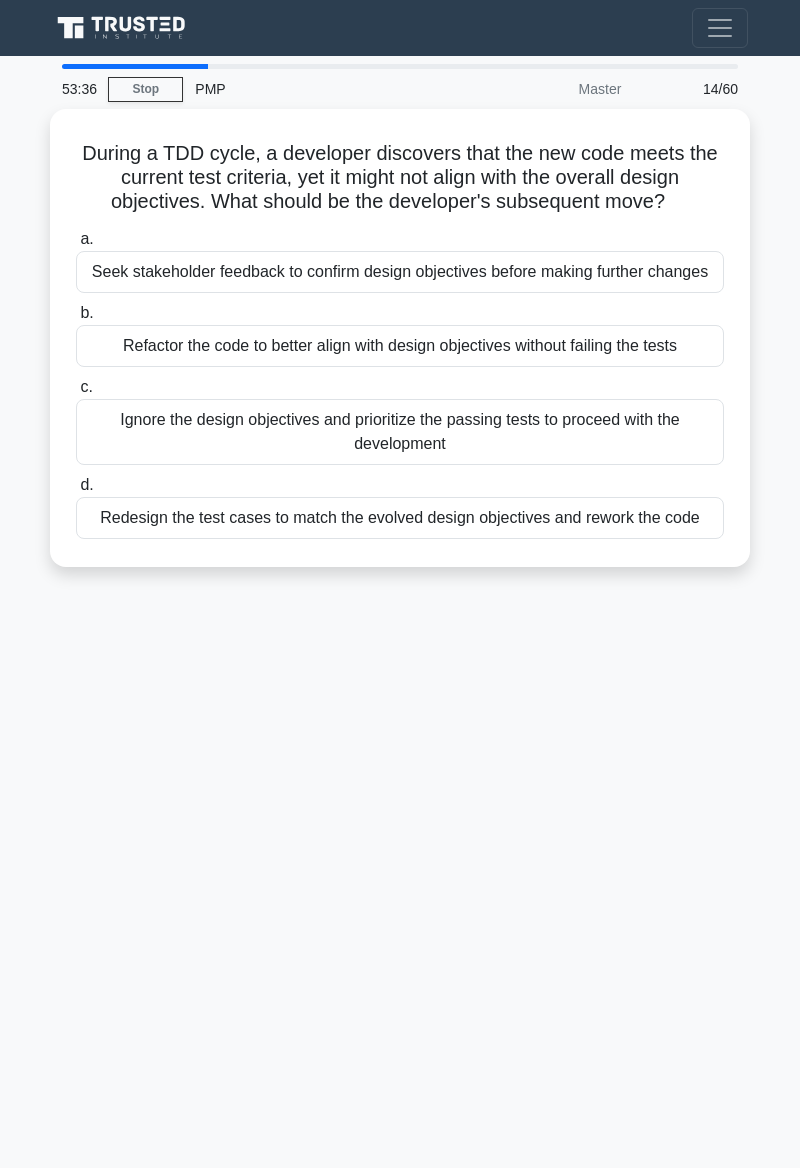 click on "Seek stakeholder feedback to confirm design objectives before making further changes" at bounding box center (400, 272) 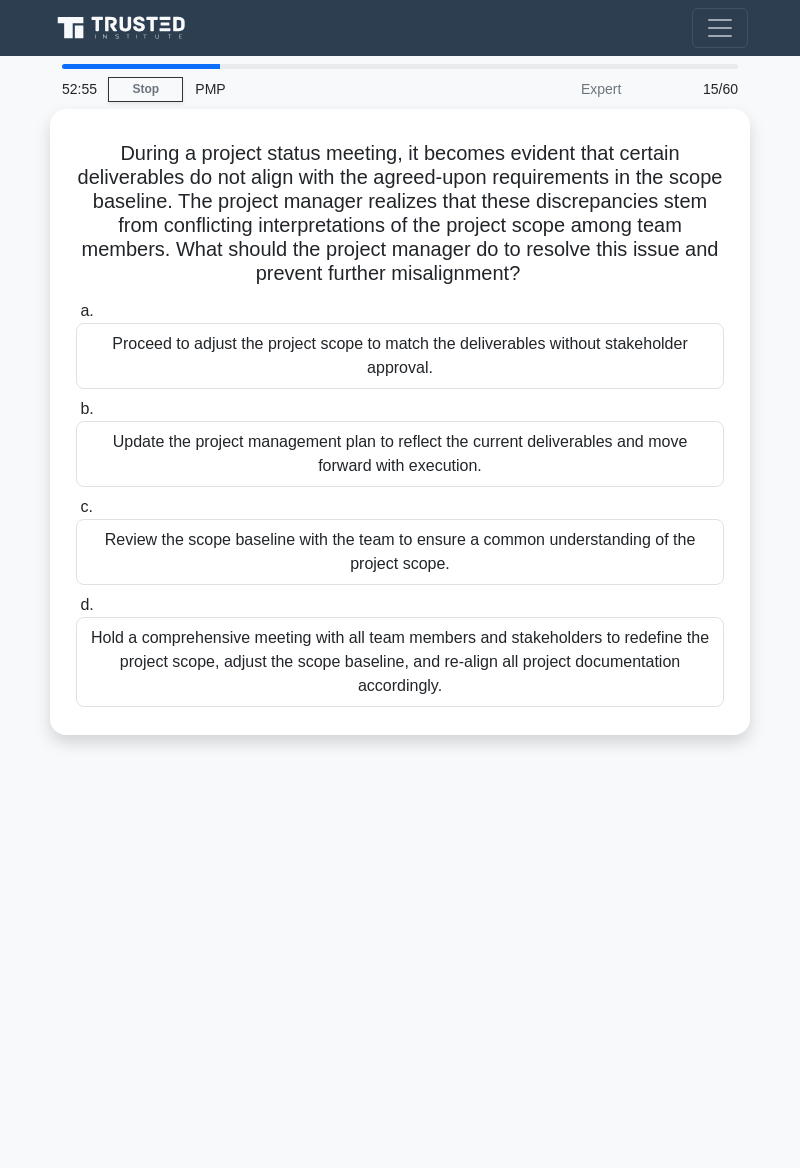click on "52:55
Stop
PMP
Expert
15/60
During a project status meeting, it becomes evident that certain deliverables do not align with the agreed-upon requirements in the scope baseline. The project manager realizes that these discrepancies stem from conflicting interpretations of the project scope among team members. What should the project manager do to resolve this issue and prevent further misalignment?
.spinner_0XTQ{transform-origin:center;animation:spinner_y6GP .75s linear infinite}@keyframes spinner_y6GP{100%{transform:rotate(360deg)}}
a. b. c. d." at bounding box center [400, 564] 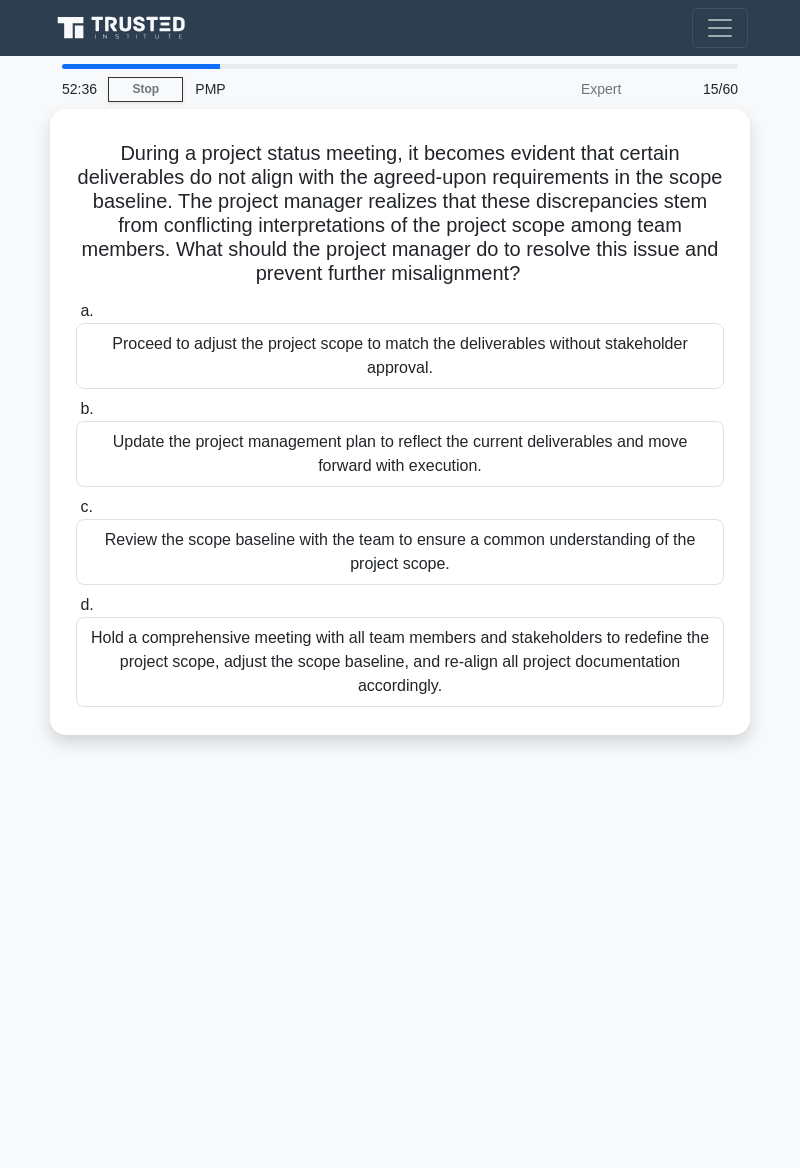 click on "Hold a comprehensive meeting with all team members and stakeholders to redefine the project scope, adjust the scope baseline, and re-align all project documentation accordingly." at bounding box center [400, 662] 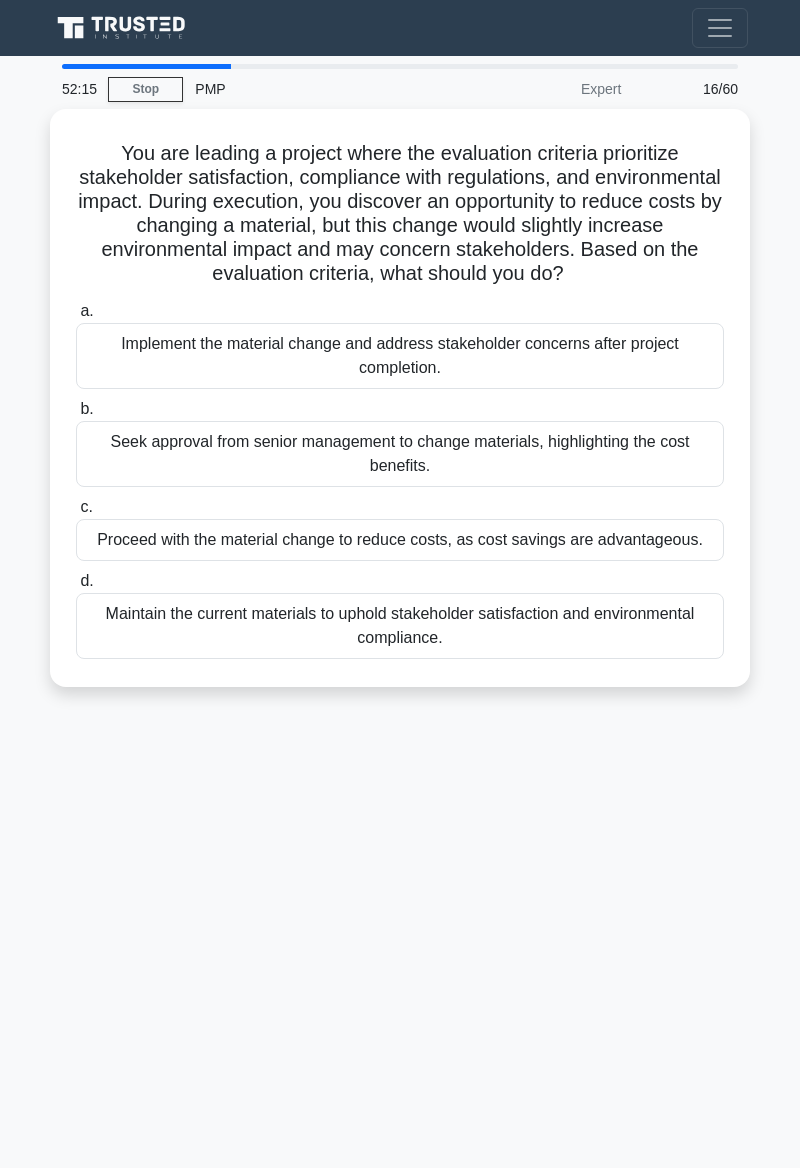 click on "52:15
Stop
PMP
Expert
16/60
You are leading a project where the evaluation criteria prioritize stakeholder satisfaction, compliance with regulations, and environmental impact. During execution, you discover an opportunity to reduce costs by changing a material, but this change would slightly increase environmental impact and may concern stakeholders. Based on the evaluation criteria, what should you do?
.spinner_0XTQ{transform-origin:center;animation:spinner_y6GP .75s linear infinite}@keyframes spinner_y6GP{100%{transform:rotate(360deg)}}
a. b. c. d." at bounding box center [400, 564] 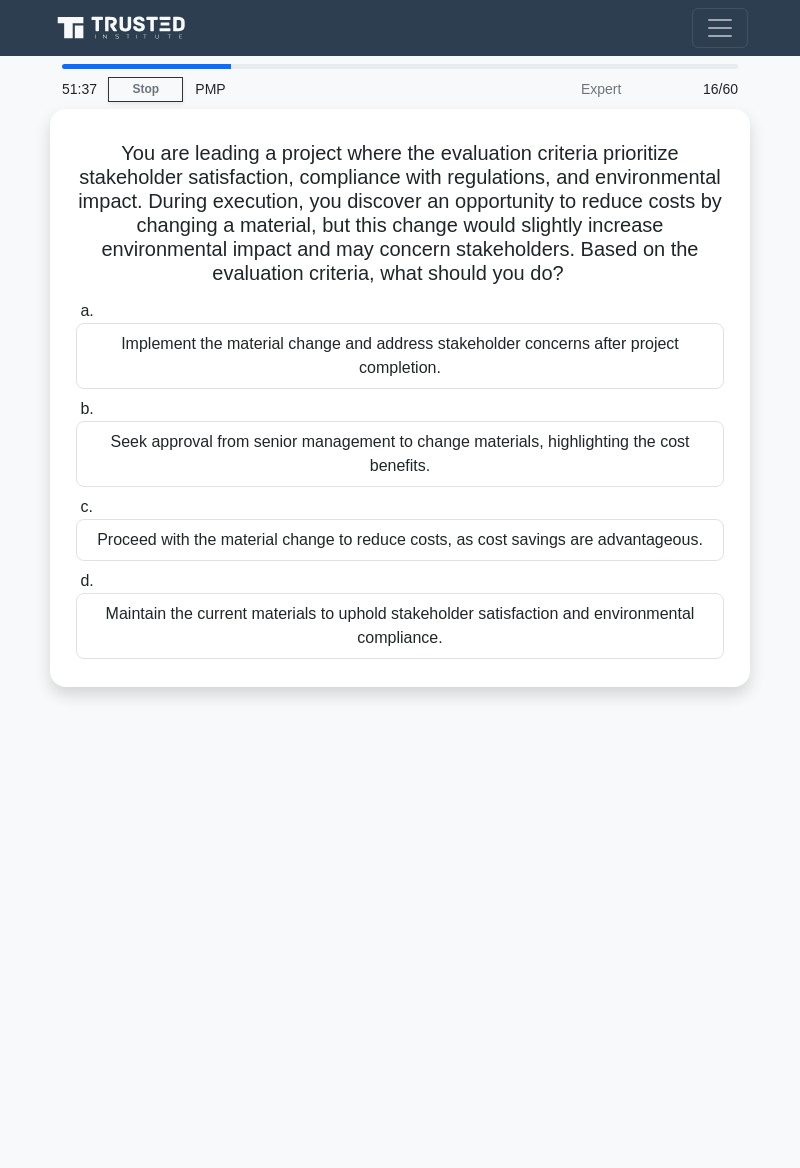 click on "Maintain the current materials to uphold stakeholder satisfaction and environmental compliance." at bounding box center (400, 626) 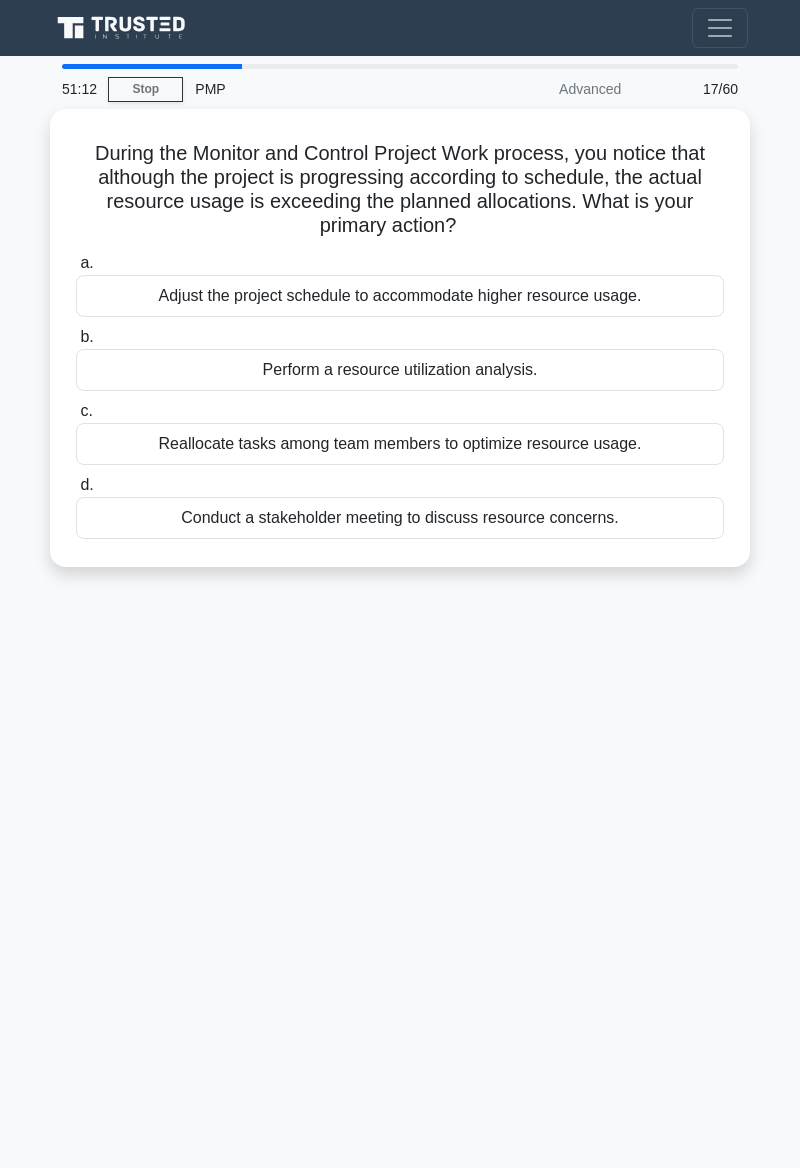 click on "Perform a resource utilization analysis." at bounding box center (400, 370) 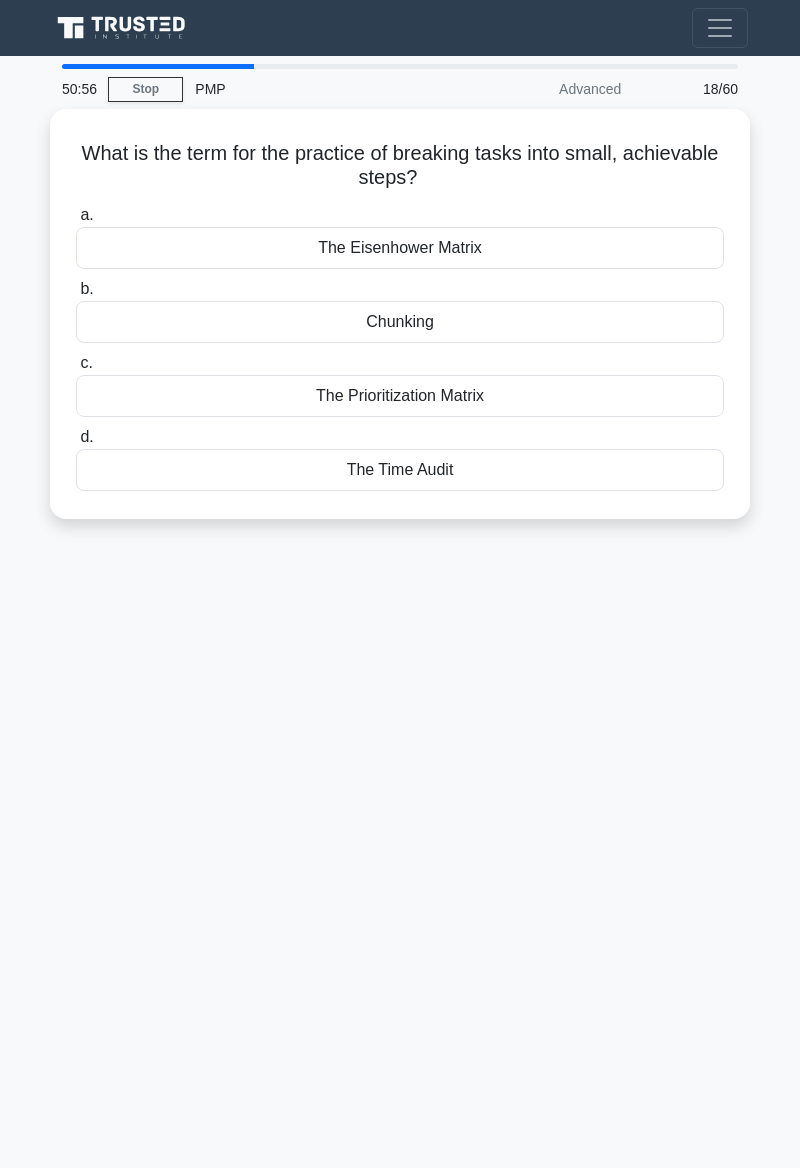 click on "Chunking" at bounding box center [400, 322] 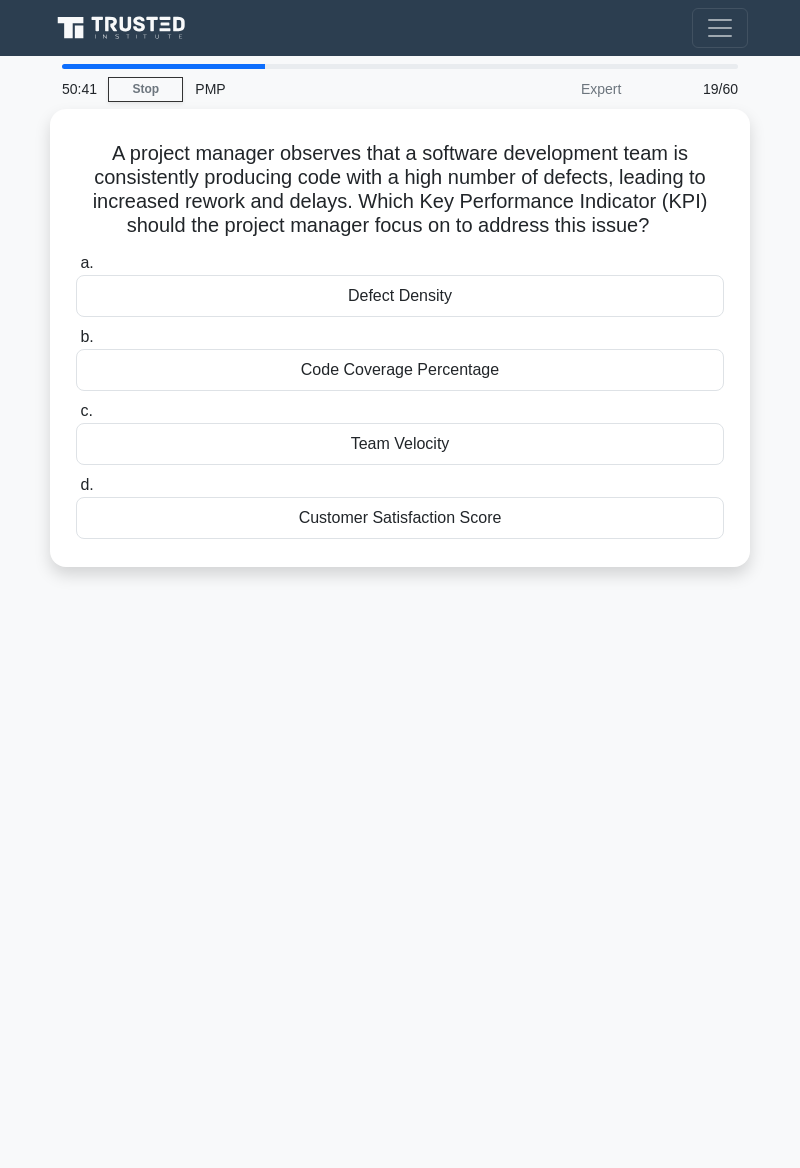click on "Defect Density" at bounding box center [400, 296] 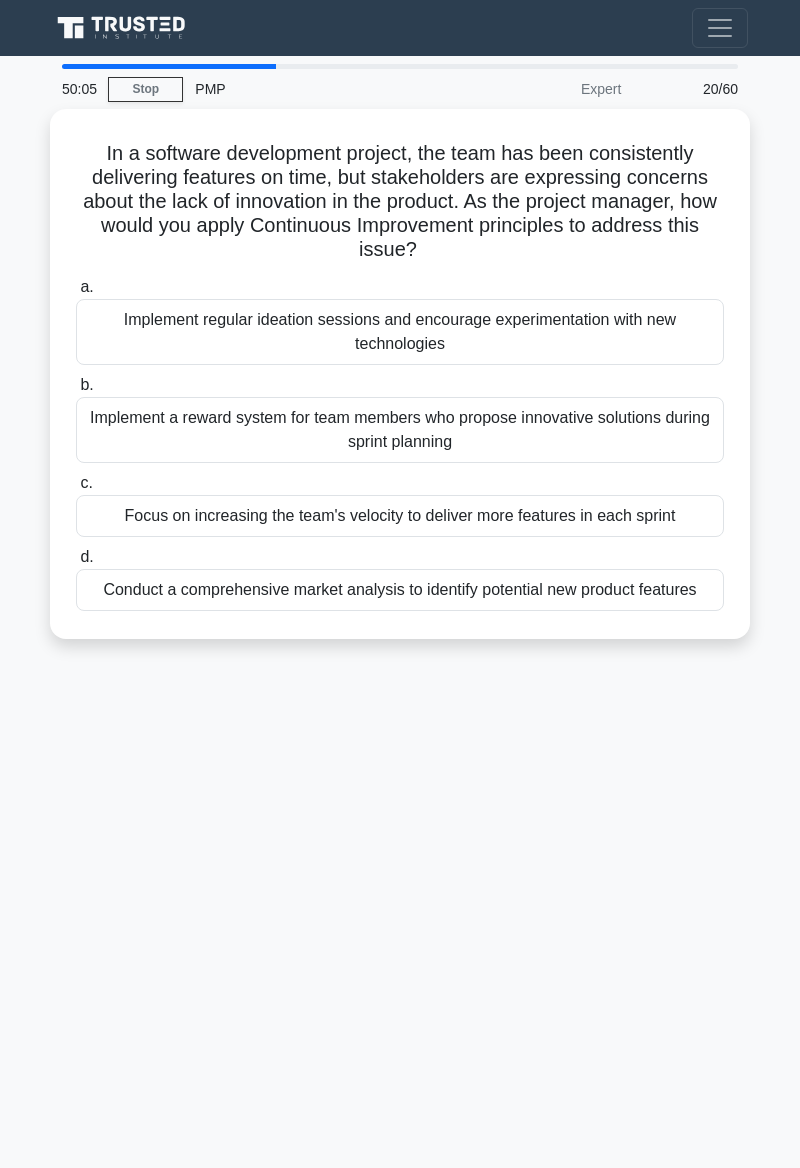 click on "50:05
Stop
PMP
Expert
20/60
In a software development project, the team has been consistently delivering features on time, but stakeholders are expressing concerns about the lack of innovation in the product. As the project manager, how would you apply Continuous Improvement principles to address this issue?
.spinner_0XTQ{transform-origin:center;animation:spinner_y6GP .75s linear infinite}@keyframes spinner_y6GP{100%{transform:rotate(360deg)}}
a. b. c. d." at bounding box center [400, 564] 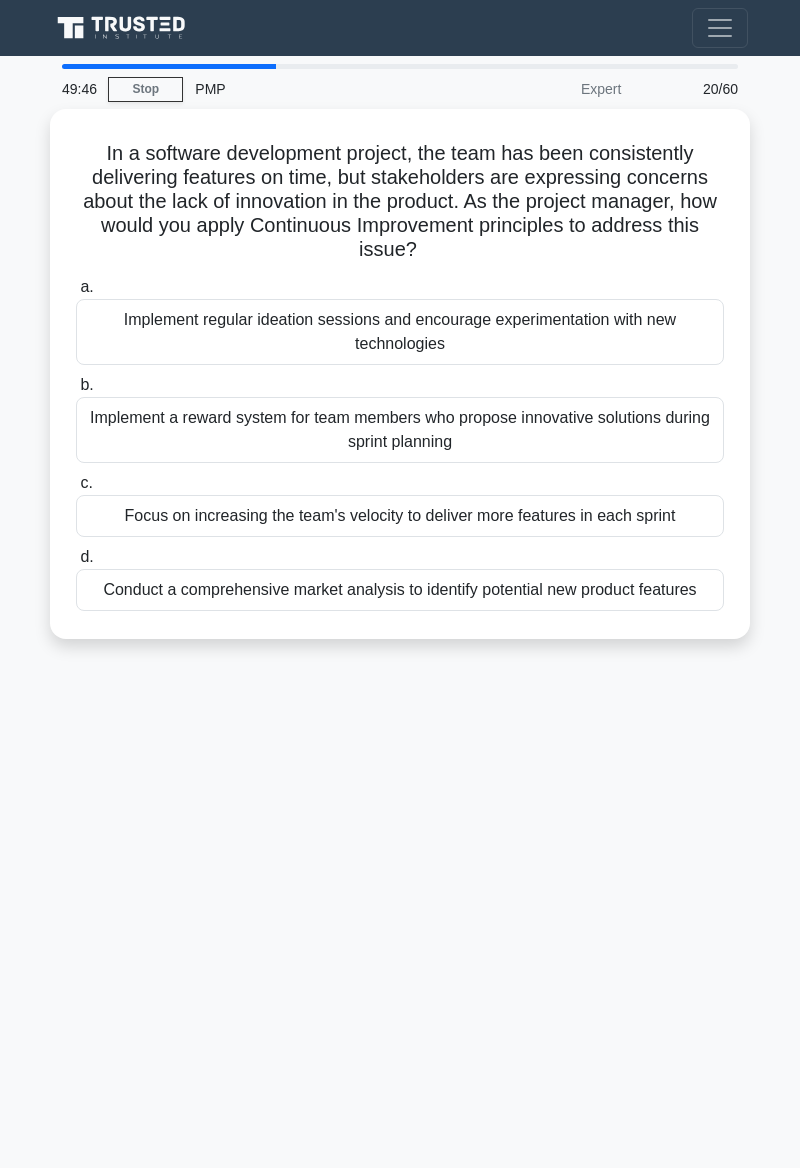 click on "Implement regular ideation sessions and encourage experimentation with new technologies" at bounding box center [400, 332] 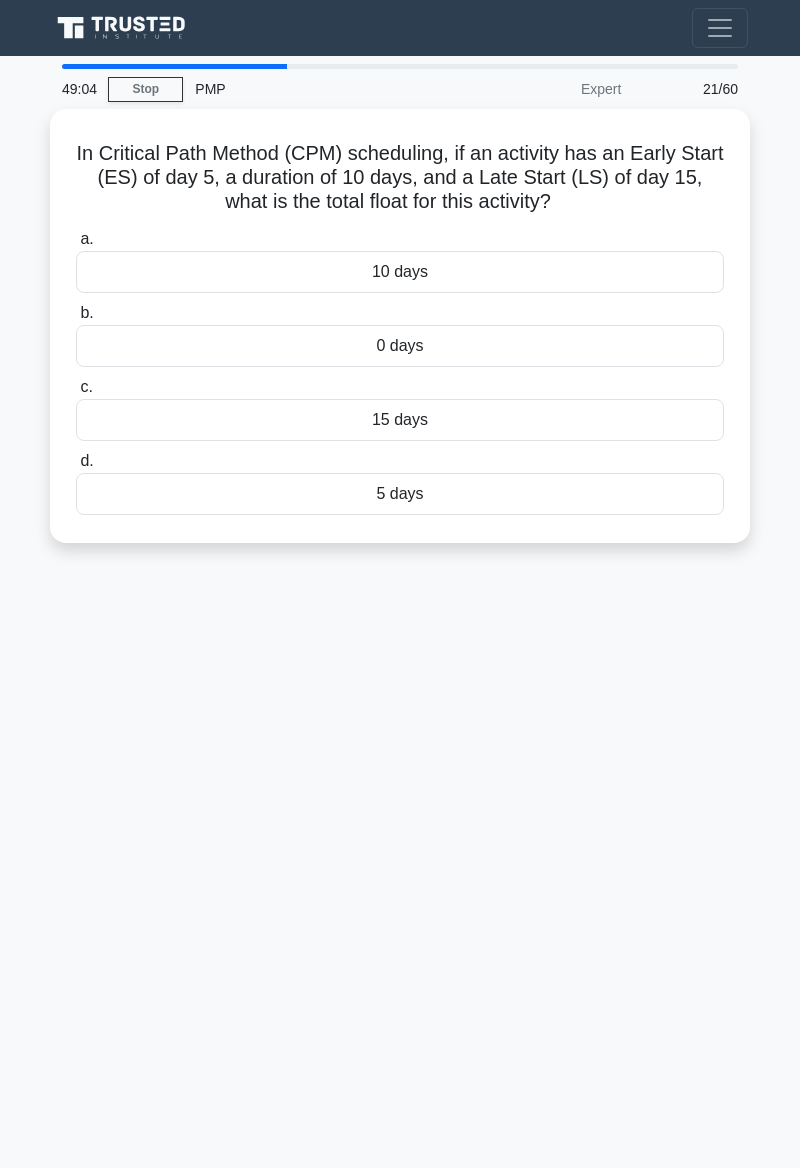 click on "49:04
Stop
PMP
Expert
21/60
In Critical Path Method (CPM) scheduling, if an activity has an Early Start (ES) of day 5, a duration of 10 days, and a Late Start (LS) of day 15, what is the total float for this activity?
.spinner_0XTQ{transform-origin:center;animation:spinner_y6GP .75s linear infinite}@keyframes spinner_y6GP{100%{transform:rotate(360deg)}}
a.
b. c. d." at bounding box center [400, 564] 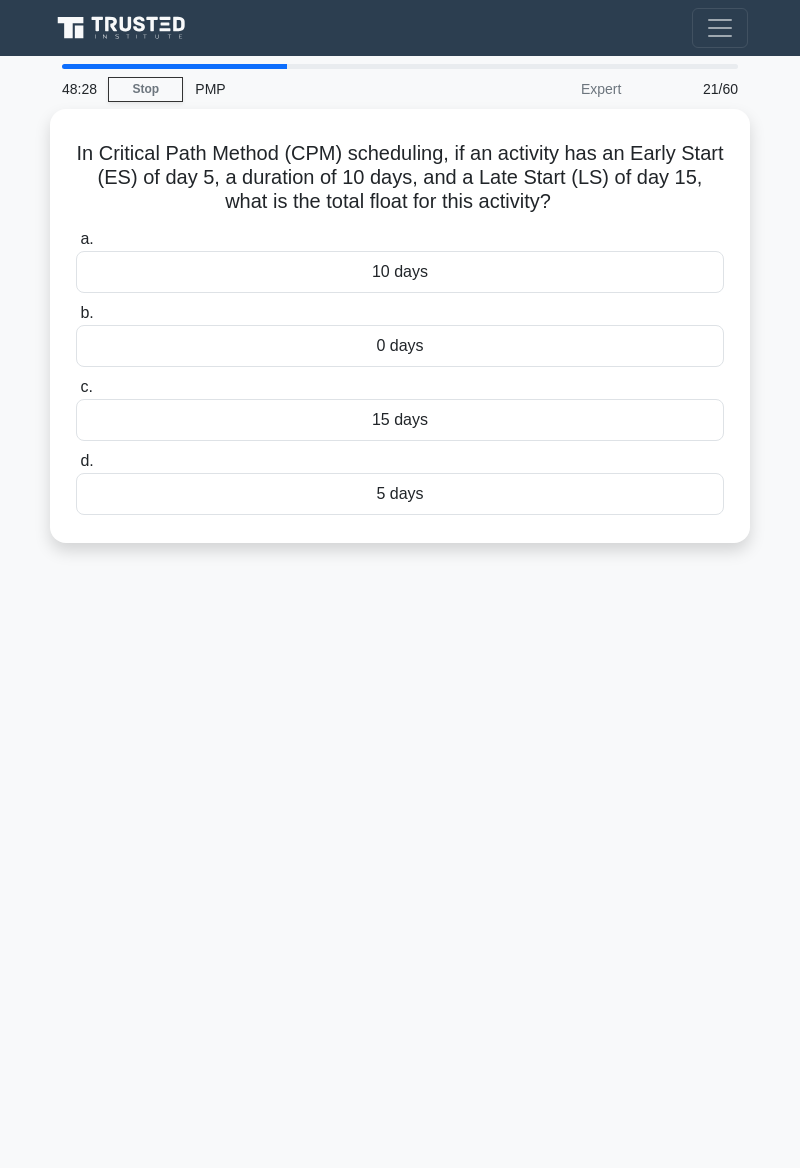 click on "48:28
Stop
PMP
Expert
21/60
In Critical Path Method (CPM) scheduling, if an activity has an Early Start (ES) of day [DAY] 5, a duration of [DURATION] 10 days, and a Late Start (LS) of day [DAY] 15, what is the total float for this activity?
.spinner_0XTQ{transform-origin:center;animation:spinner_y6GP .75s linear infinite}@keyframes spinner_y6GP{100%{transform:rotate(360deg)}}
a.
b. c. d." at bounding box center [400, 564] 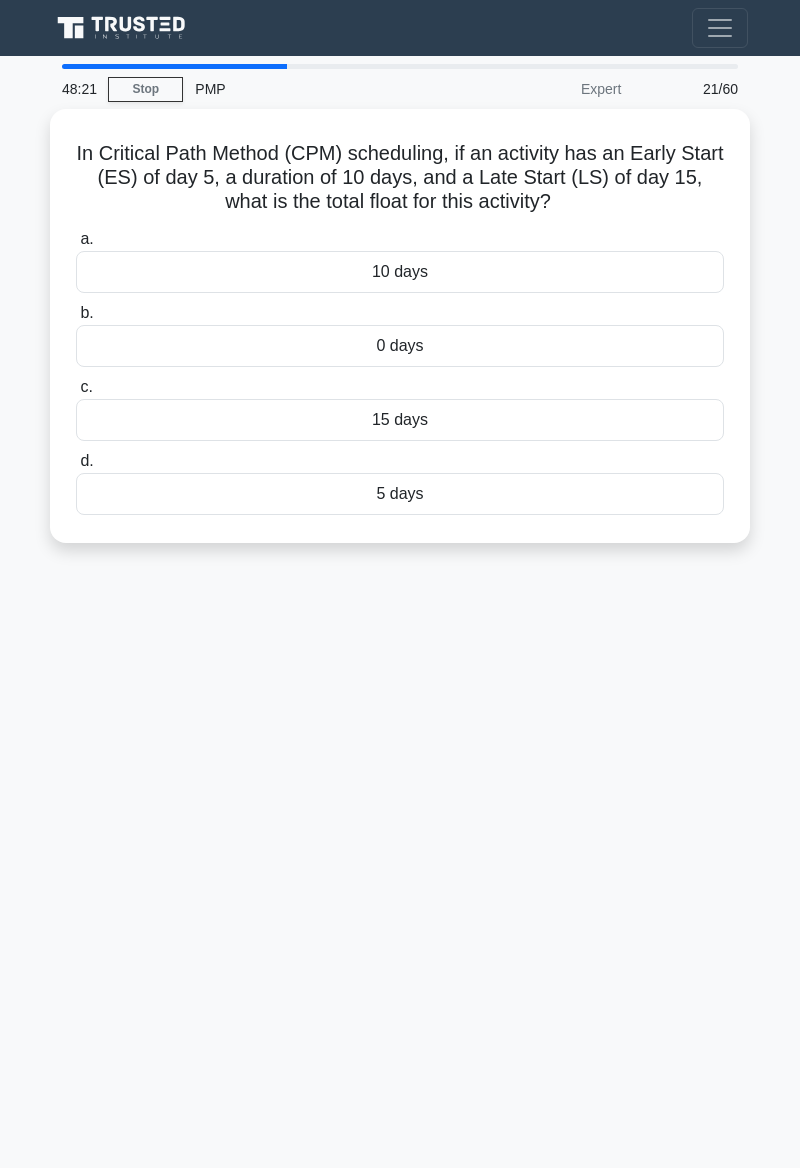 click on "48:21
Stop
PMP
Expert
21/60
In Critical Path Method (CPM) scheduling, if an activity has an Early Start (ES) of day [DAY] 5, a duration of [DURATION] 10 days, and a Late Start (LS) of day [DAY] 15, what is the total float for this activity?
.spinner_0XTQ{transform-origin:center;animation:spinner_y6GP .75s linear infinite}@keyframes spinner_y6GP{100%{transform:rotate(360deg)}}
a.
b. c. d." at bounding box center [400, 564] 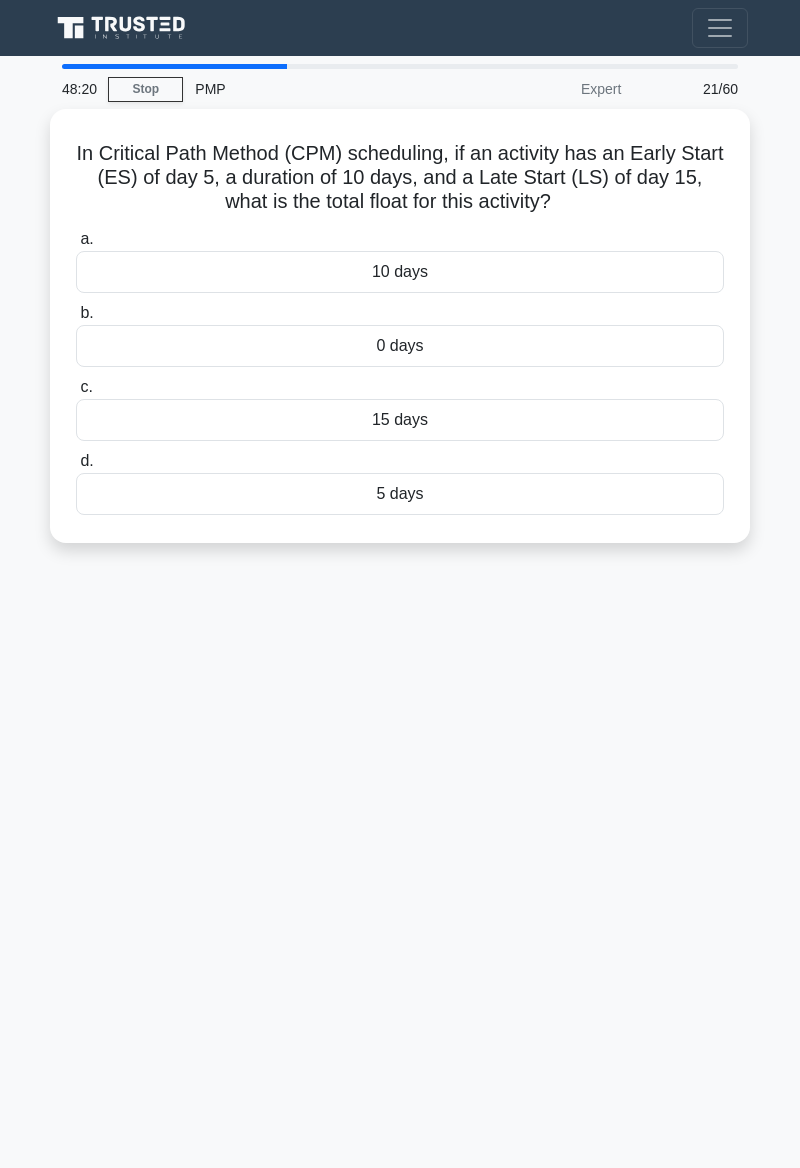 click on "48:20
Stop
PMP
Expert
21/60
In Critical Path Method (CPM) scheduling, if an activity has an Early Start (ES) of day 5, a duration of 10 days, and a Late Start (LS) of day 15, what is the total float for this activity?
.spinner_0XTQ{transform-origin:center;animation:spinner_y6GP .75s linear infinite}@keyframes spinner_y6GP{100%{transform:rotate(360deg)}}
a.
b. c. d." at bounding box center (400, 564) 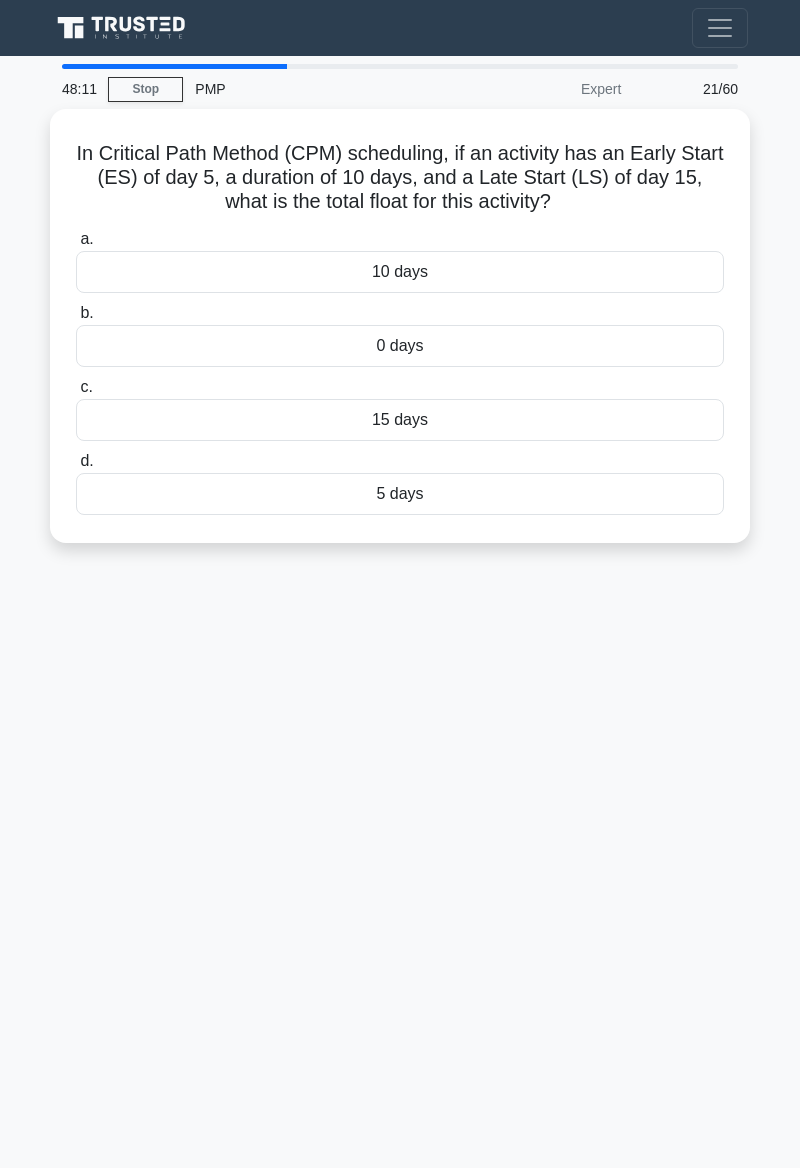scroll, scrollTop: 75, scrollLeft: 0, axis: vertical 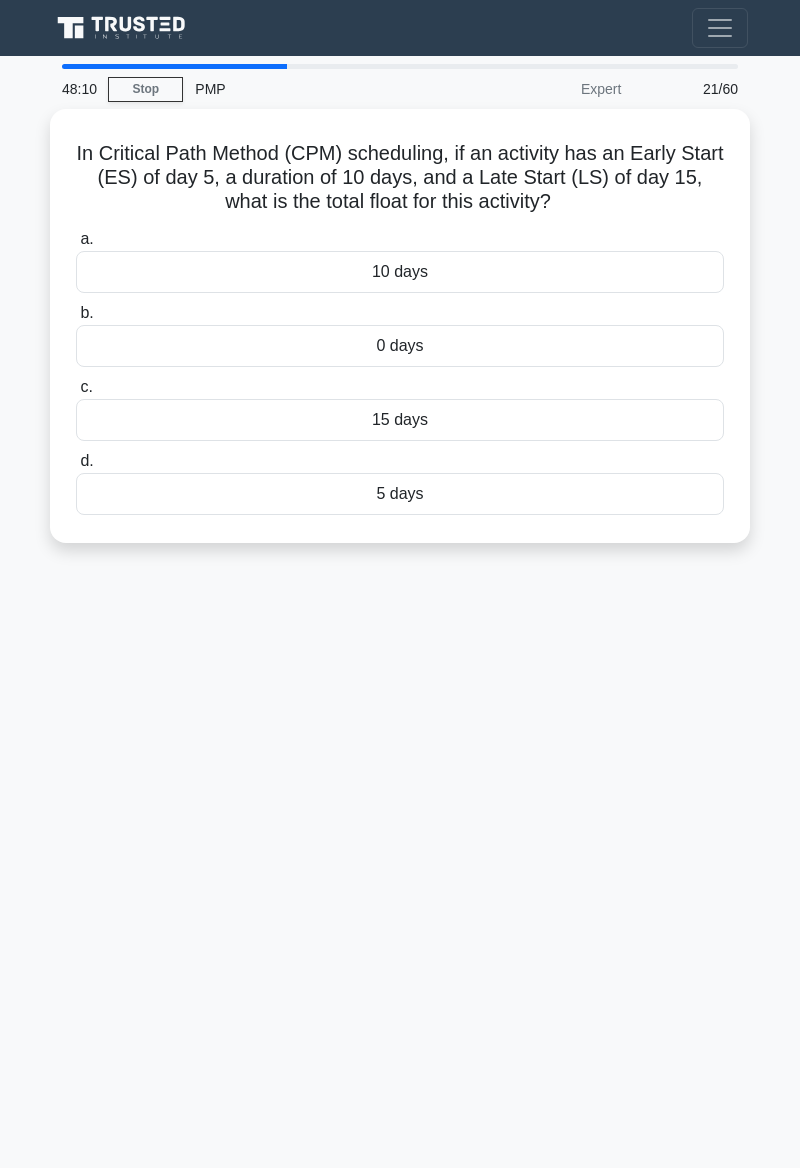 click on "10 days" at bounding box center [400, 272] 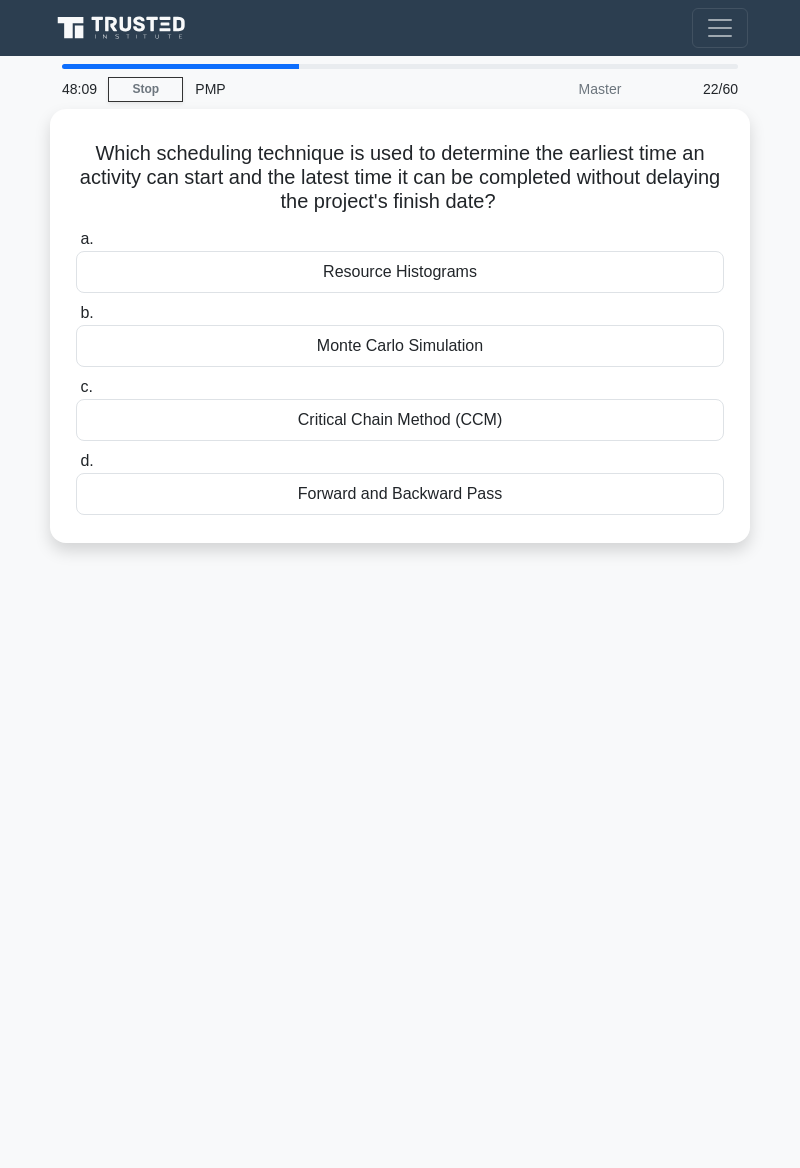 scroll, scrollTop: 0, scrollLeft: 0, axis: both 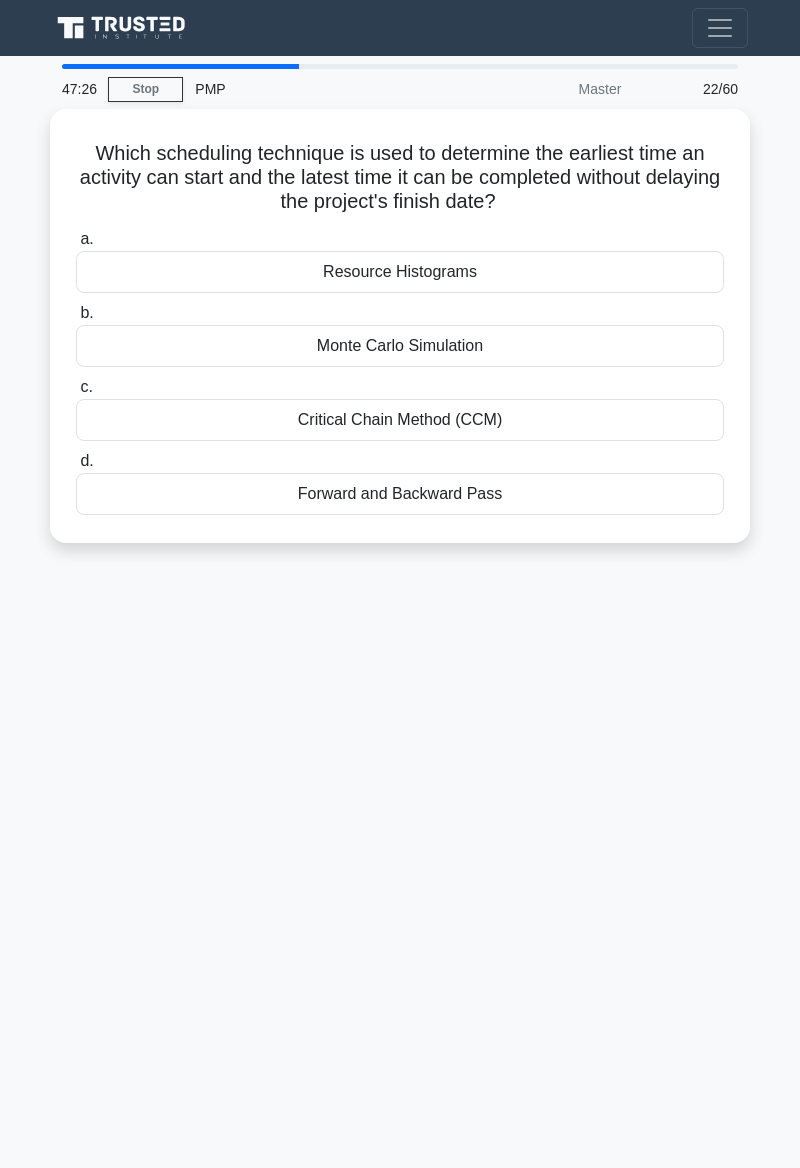 click on "47:26
Stop
PMP
Master
22/60
Which scheduling technique is used to determine the earliest time an activity can start and the latest time it can be completed without delaying the project's finish date?
.spinner_0XTQ{transform-origin:center;animation:spinner_y6GP .75s linear infinite}@keyframes spinner_y6GP{100%{transform:rotate(360deg)}}
a." at bounding box center (400, 564) 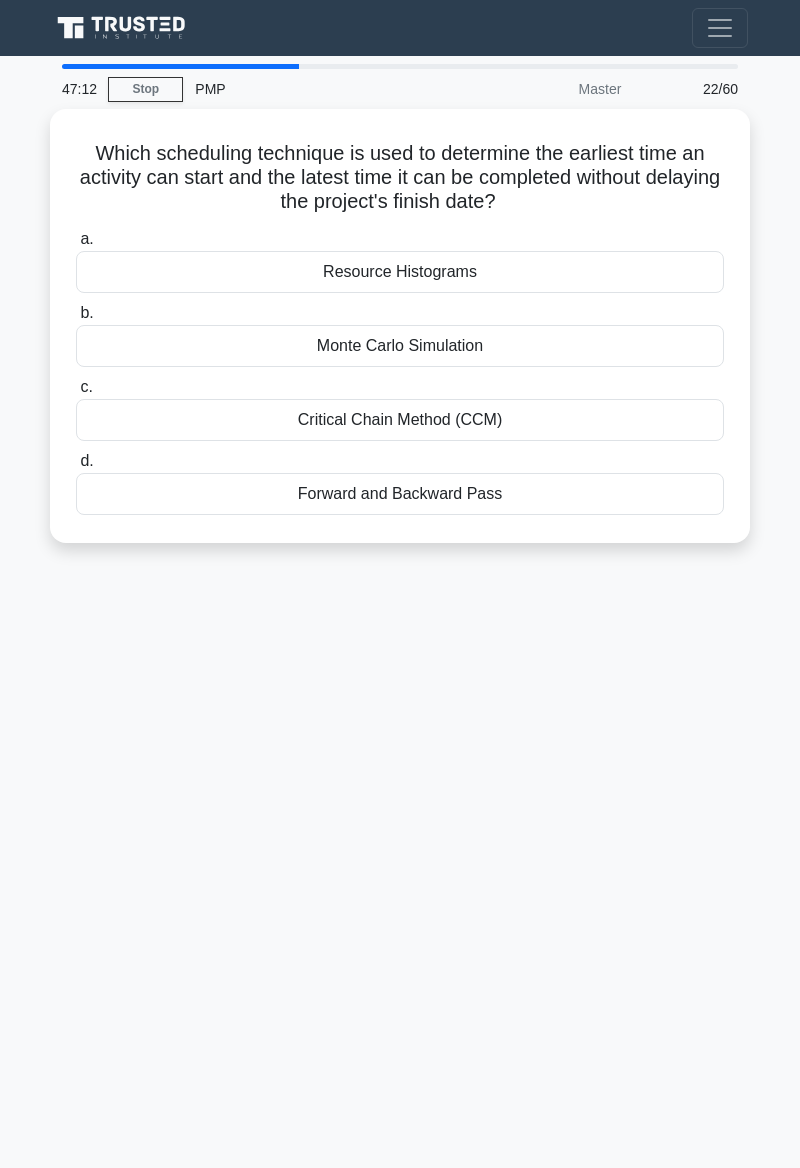 click on "47:12
Stop
PMP
Master
22/60
Which scheduling technique is used to determine the earliest time an activity can start and the latest time it can be completed without delaying the project's finish date?
.spinner_0XTQ{transform-origin:center;animation:spinner_y6GP .75s linear infinite}@keyframes spinner_y6GP{100%{transform:rotate(360deg)}}
a." at bounding box center (400, 564) 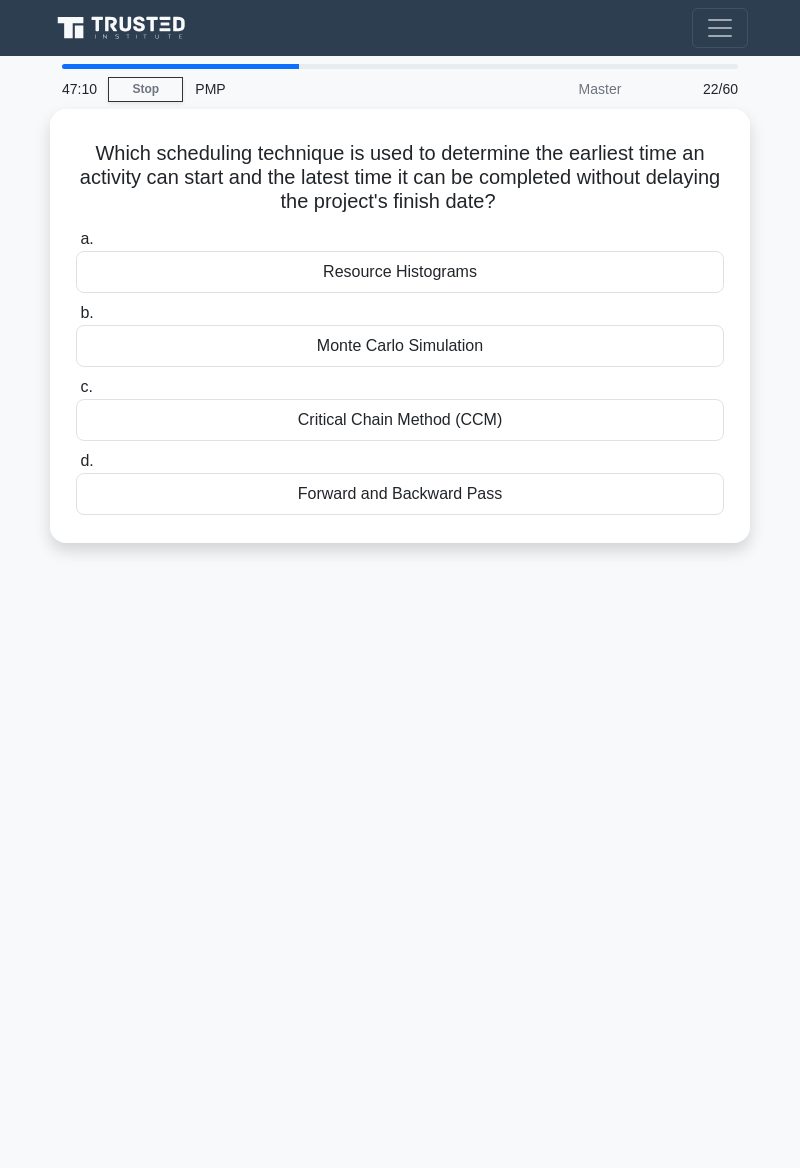 click on "47:10
Stop
PMP
Master
22/60
Which scheduling technique is used to determine the earliest time an activity can start and the latest time it can be completed without delaying the project's finish date?
.spinner_0XTQ{transform-origin:center;animation:spinner_y6GP .75s linear infinite}@keyframes spinner_y6GP{100%{transform:rotate(360deg)}}
a." at bounding box center [400, 564] 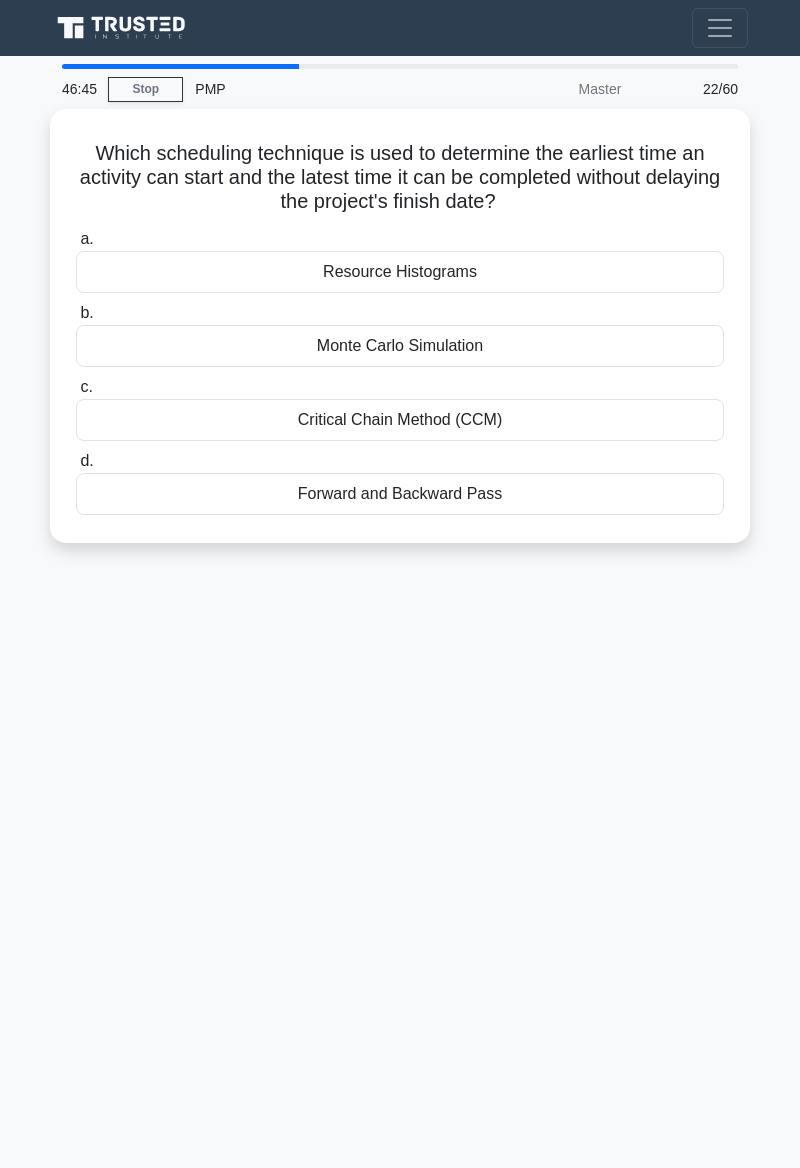 click on "46:45
Stop
PMP
Master
22/60
Which scheduling technique is used to determine the earliest time an activity can start and the latest time it can be completed without delaying the project's finish date?
.spinner_0XTQ{transform-origin:center;animation:spinner_y6GP .75s linear infinite}@keyframes spinner_y6GP{100%{transform:rotate(360deg)}}
a." at bounding box center [400, 564] 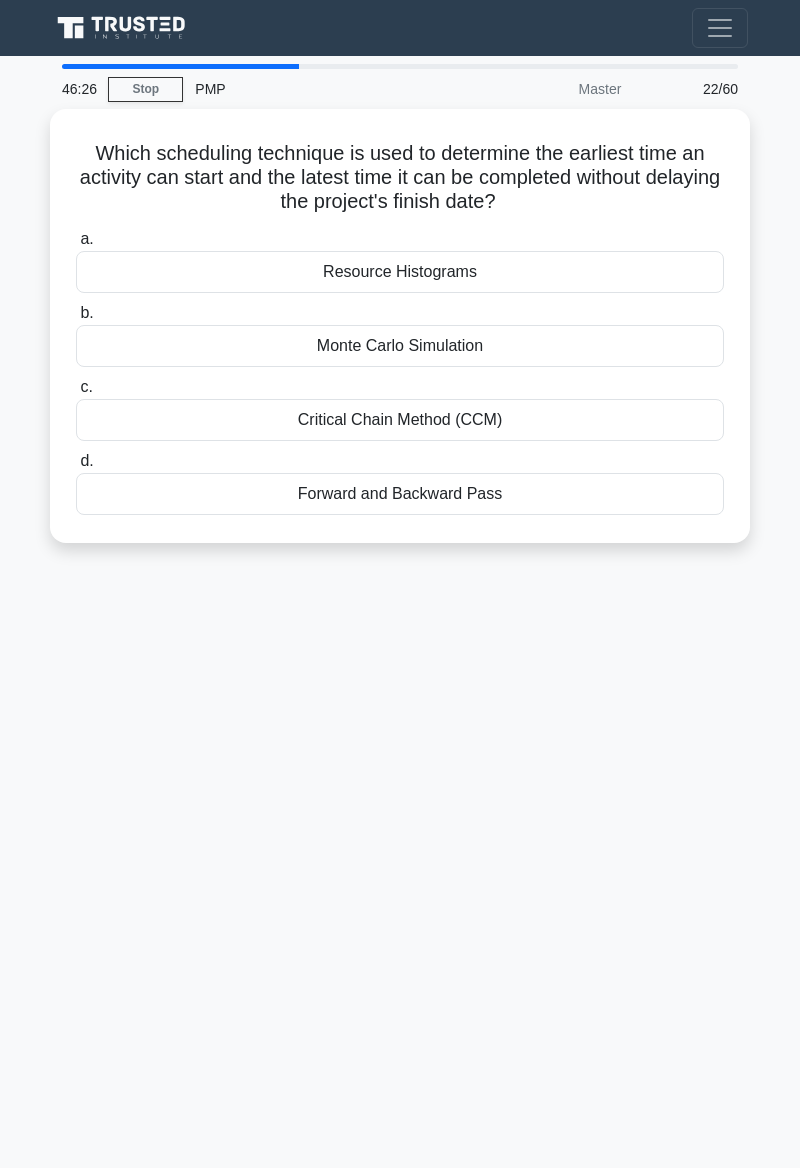 click on "Critical Chain Method (CCM)" at bounding box center (400, 420) 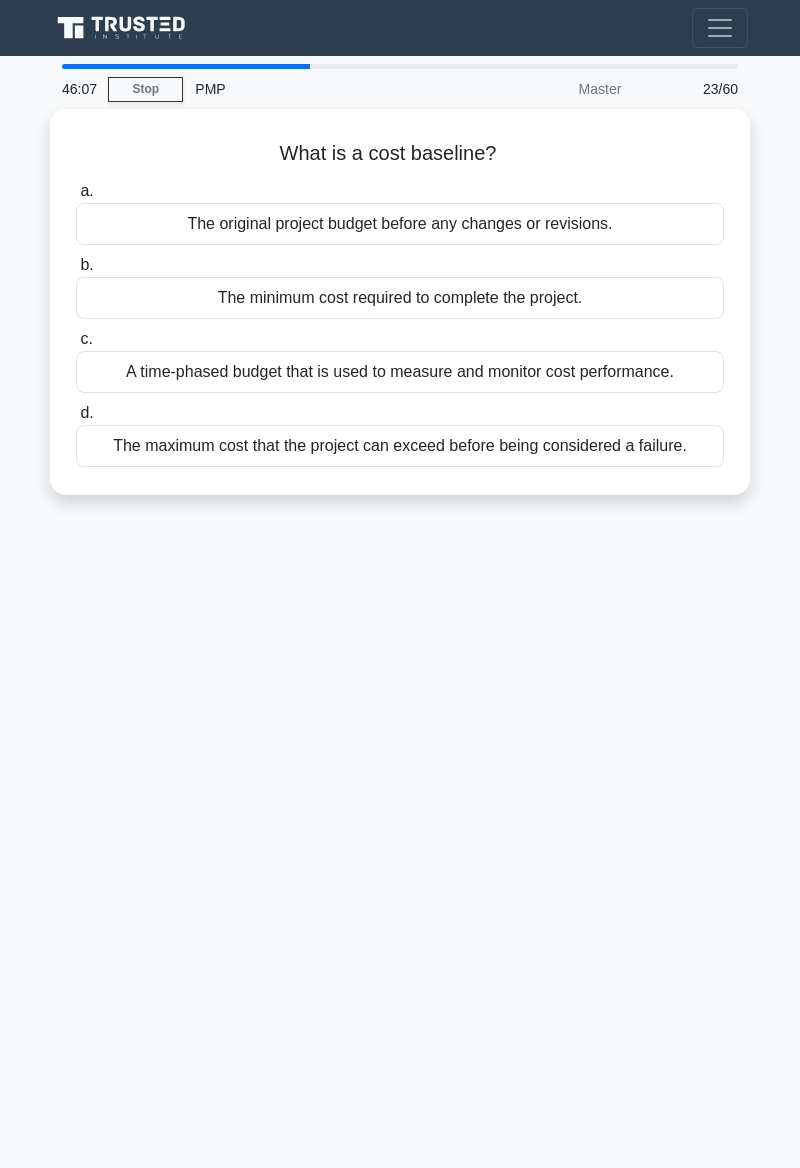 click on "The original project budget before any changes or revisions." at bounding box center [400, 224] 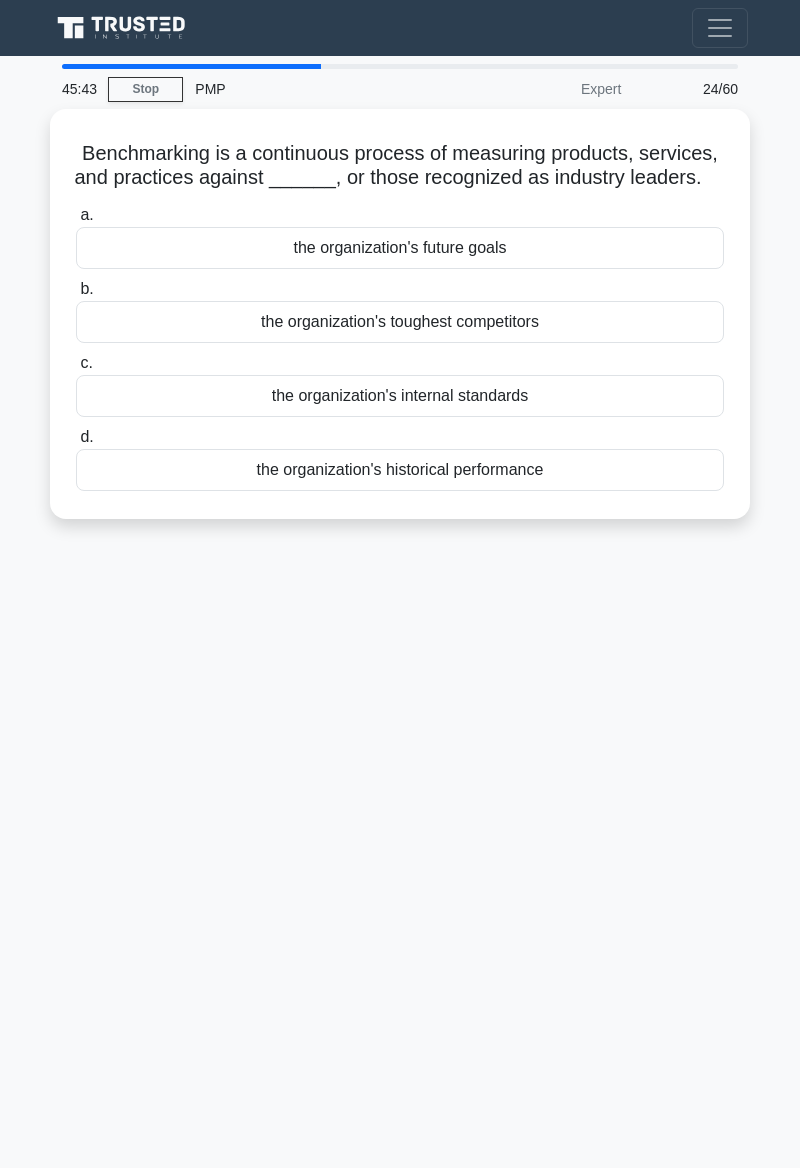 click on "45:43
Stop
PMP
Expert
24/60
Benchmarking is a continuous process of measuring products, services, and practices against ______, or those recognized as industry leaders.
.spinner_0XTQ{transform-origin:center;animation:spinner_y6GP .75s linear infinite}@keyframes spinner_y6GP{100%{transform:rotate(360deg)}}
a.
b. c. d." at bounding box center [400, 564] 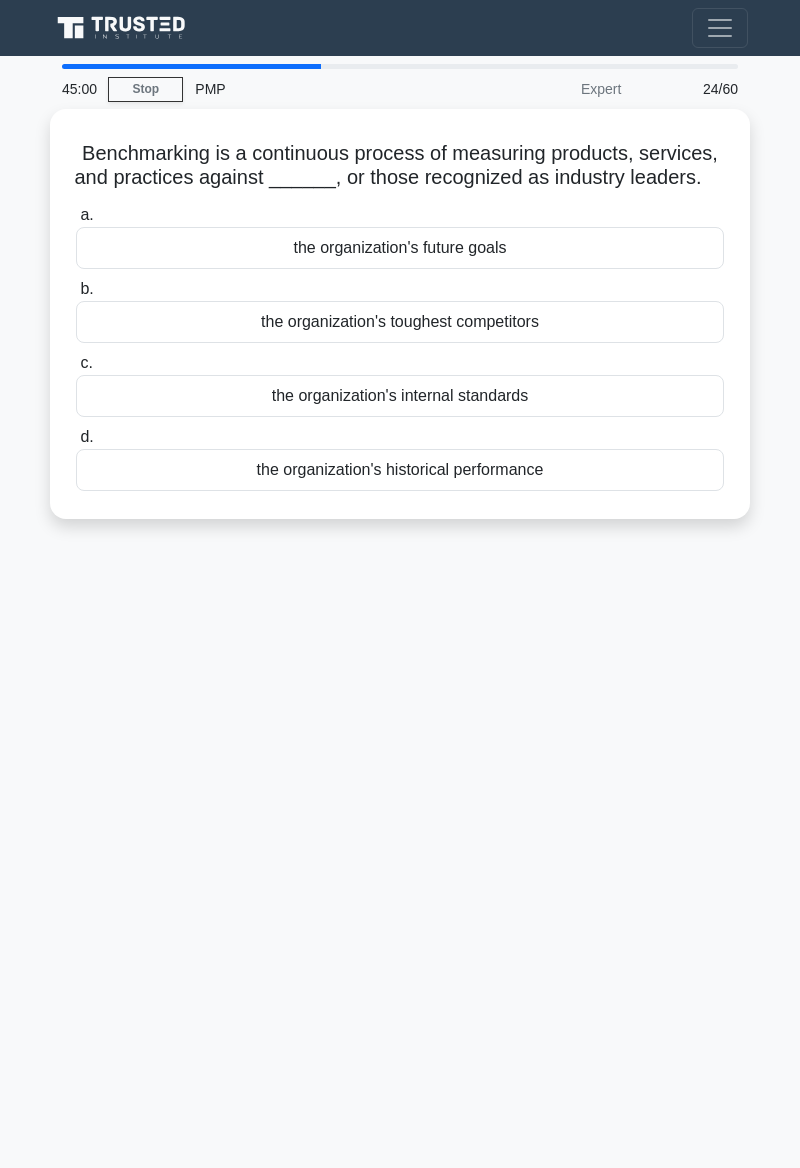 click on "45:00
Stop
PMP
Expert
24/60
Benchmarking is a continuous process of measuring products, services, and practices against ______, or those recognized as industry leaders.
.spinner_0XTQ{transform-origin:center;animation:spinner_y6GP .75s linear infinite}@keyframes spinner_y6GP{100%{transform:rotate(360deg)}}
a.
b. c. d." at bounding box center (400, 564) 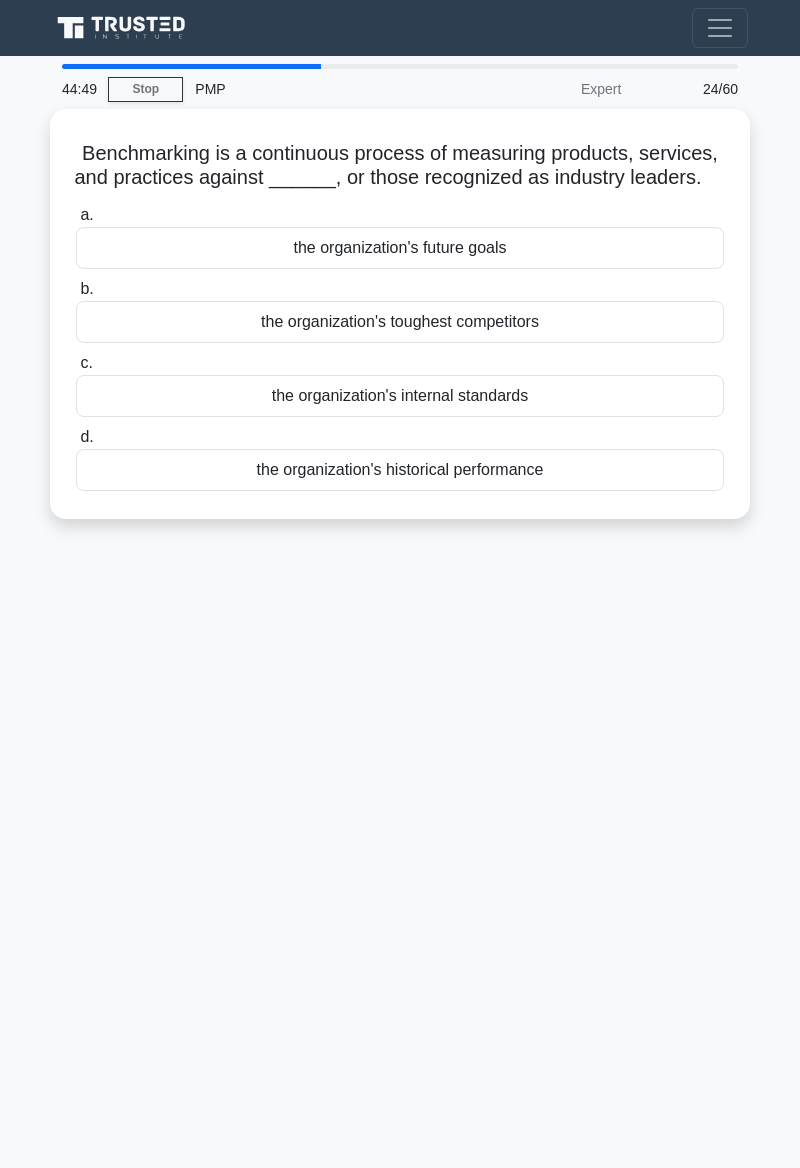 click on "the organization's historical performance" at bounding box center (400, 470) 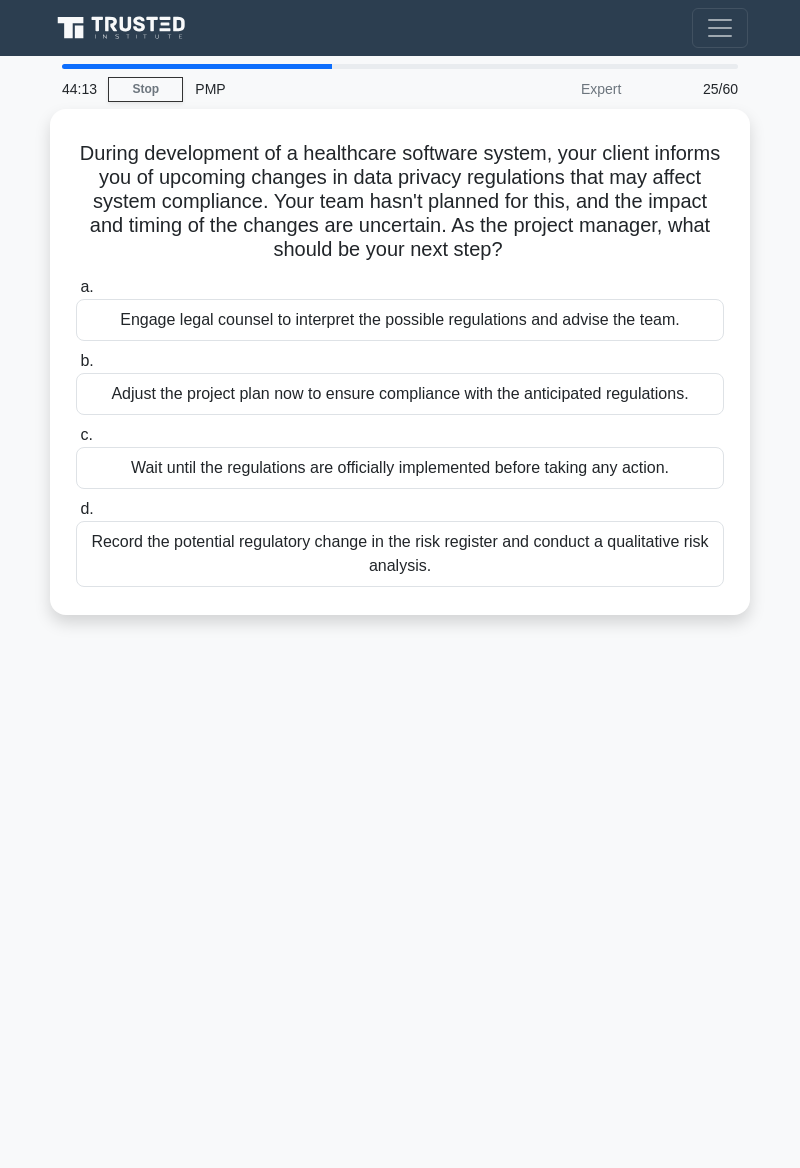 click on "Record the potential regulatory change in the risk register and conduct a qualitative risk analysis." at bounding box center (400, 554) 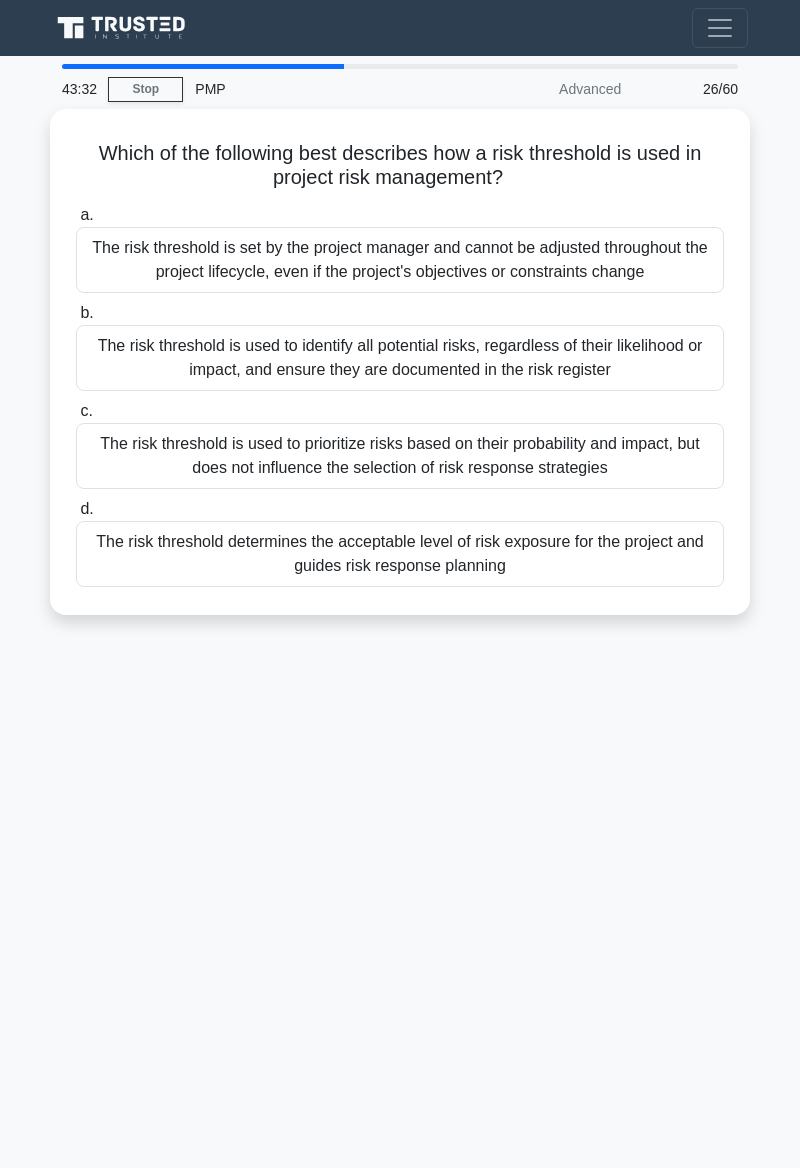 click on "43:32
Stop
PMP
Advanced
26/60
Which of the following best describes how a risk threshold is used in project risk management?
.spinner_0XTQ{transform-origin:center;animation:spinner_y6GP .75s linear infinite}@keyframes spinner_y6GP{100%{transform:rotate(360deg)}}
a.
b. c. d." at bounding box center [400, 564] 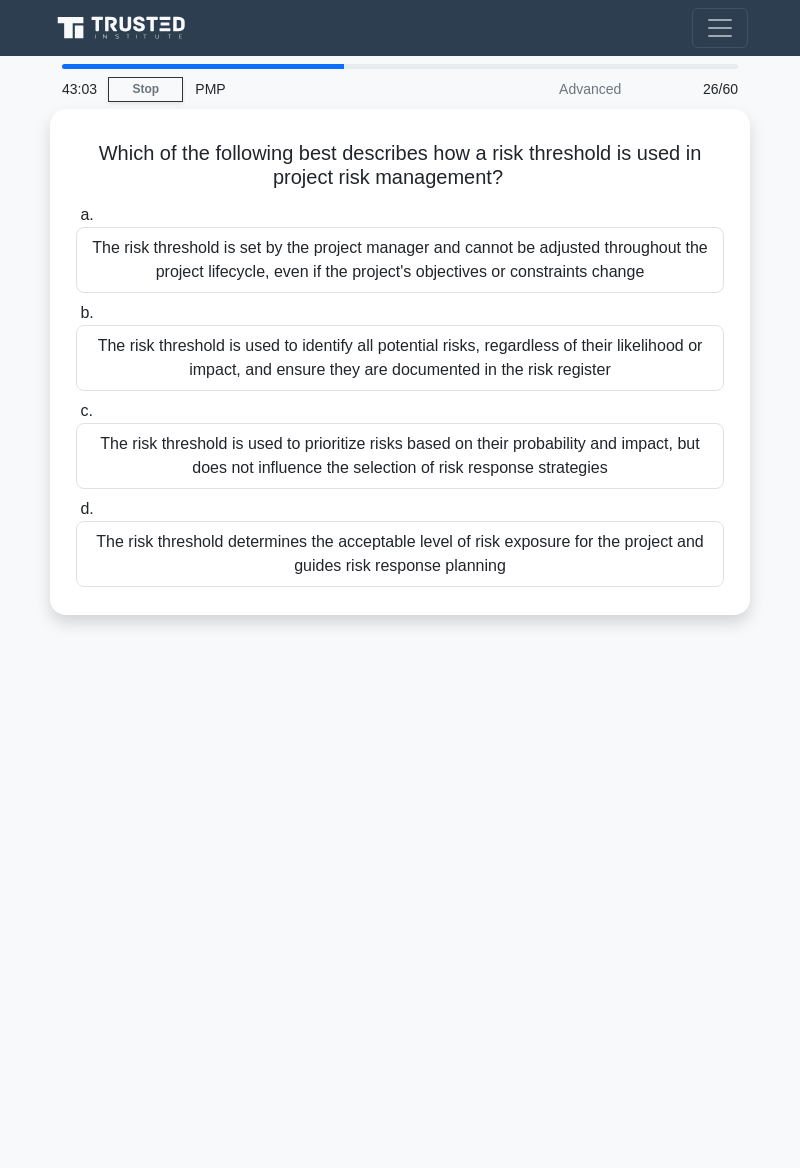 click on "The risk threshold determines the acceptable level of risk exposure for the project and guides risk response planning" at bounding box center (400, 554) 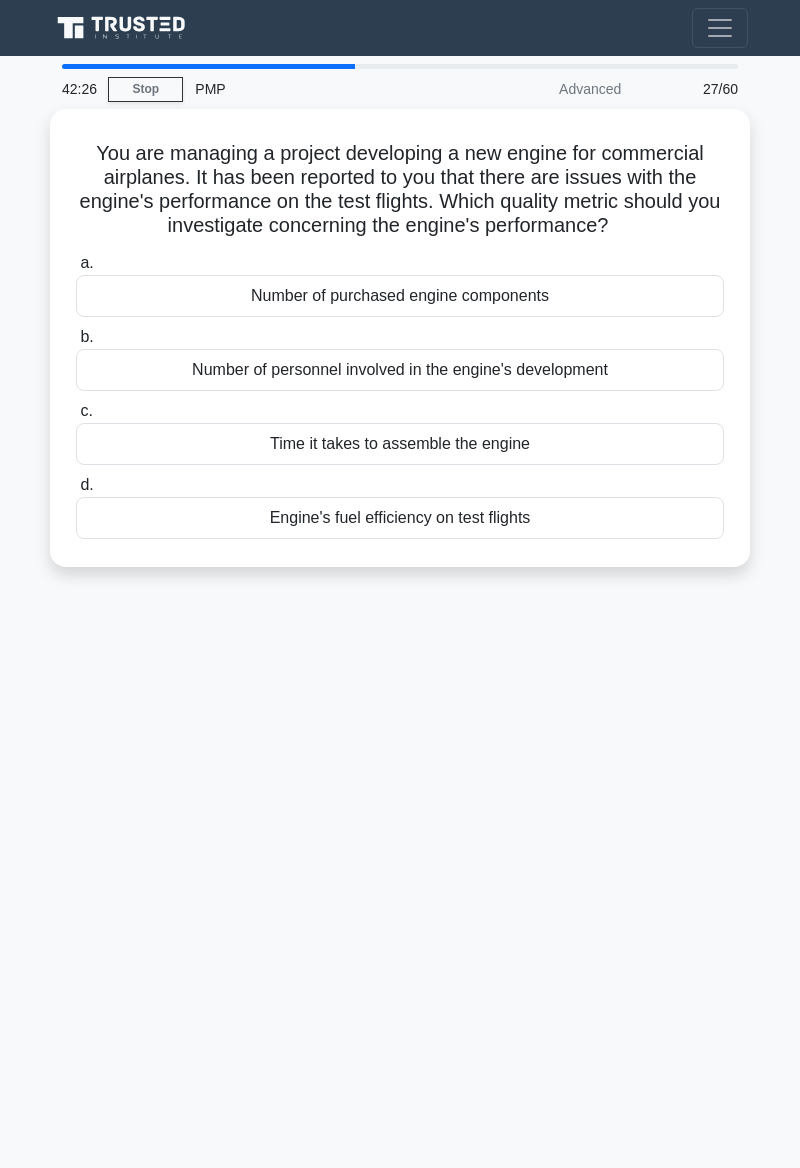 click on "Engine's fuel efficiency on test flights" at bounding box center (400, 518) 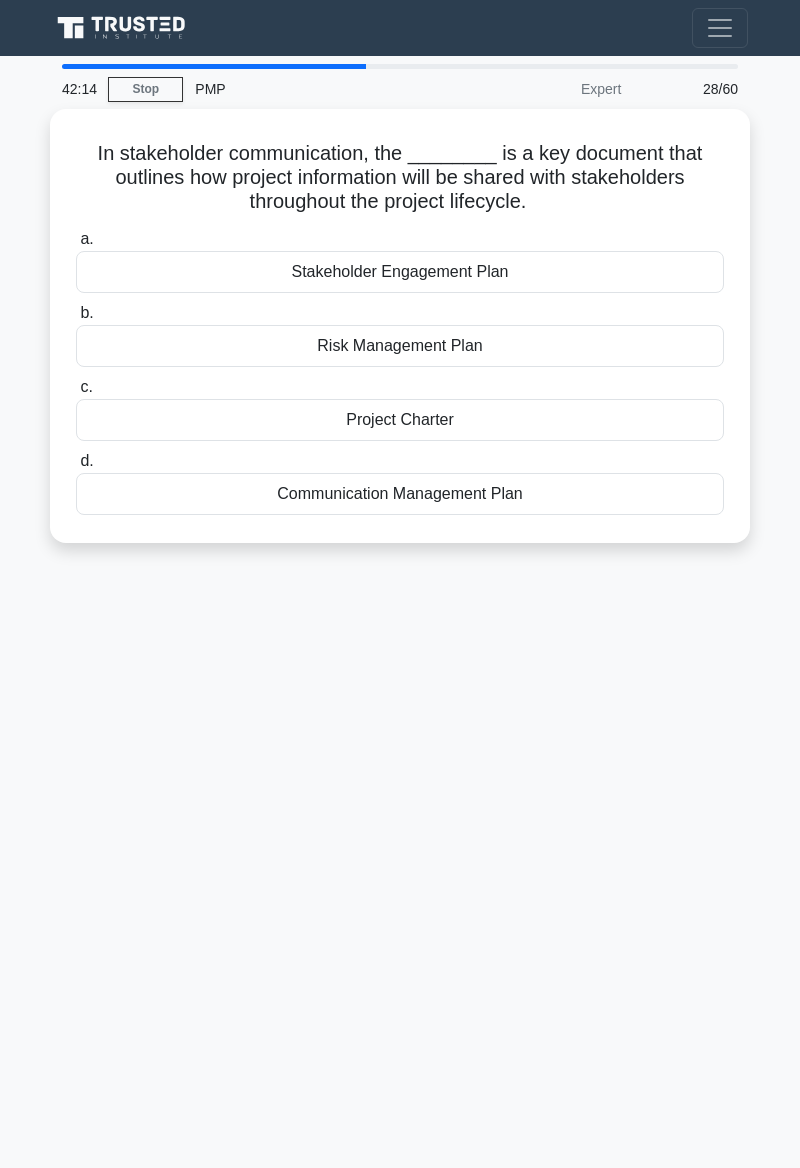 click on "Communication Management Plan" at bounding box center [400, 494] 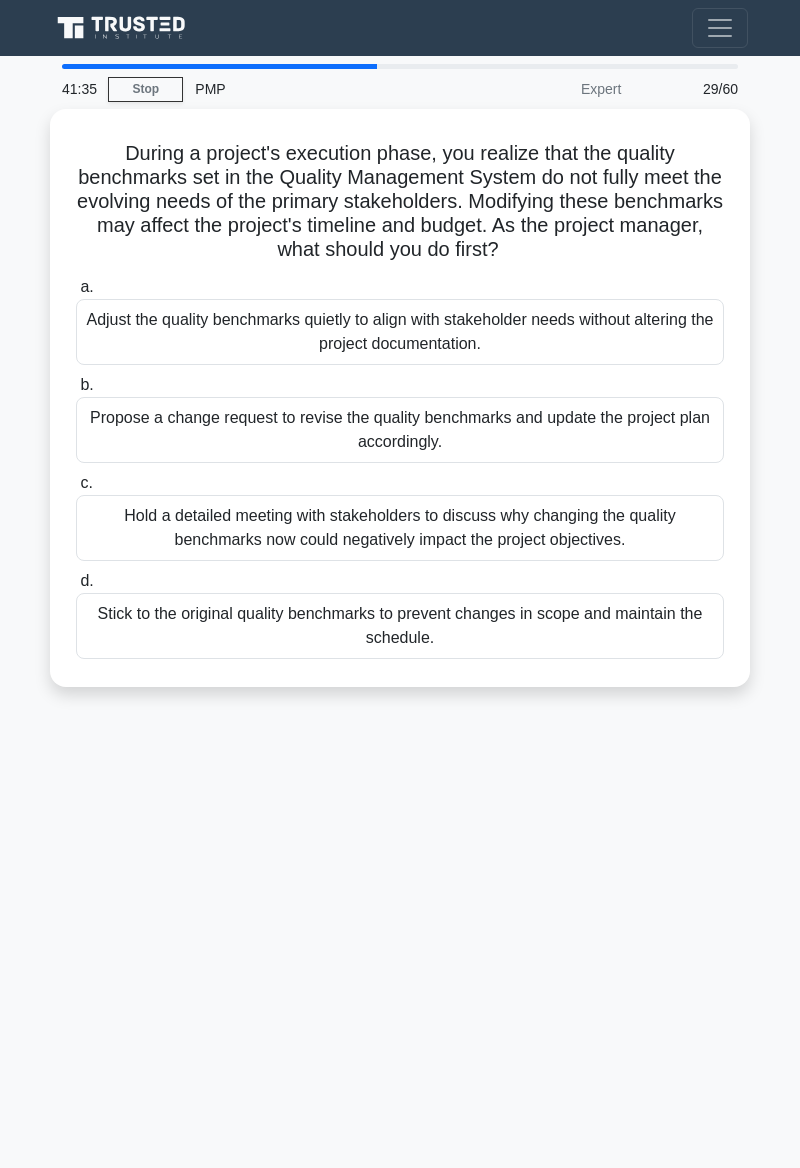 click on "Hold a detailed meeting with stakeholders to discuss why changing the quality benchmarks now could negatively impact the project objectives." at bounding box center [400, 528] 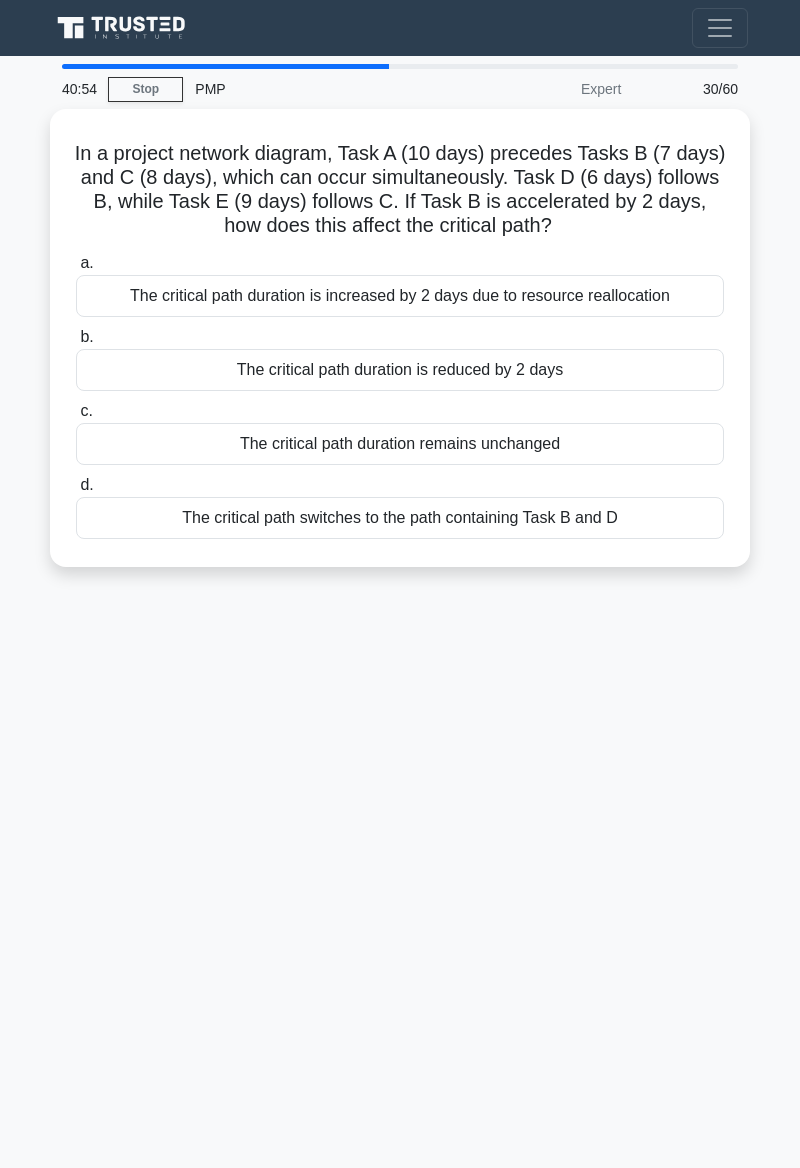 click on "40:54
Stop
PMP
Expert
30/60
In a project network diagram, Task A (10 days) precedes Tasks B (7 days) and C (8 days), which can occur simultaneously. Task D (6 days) follows B, while Task E (9 days) follows C. If Task B is accelerated by 2 days, how does this affect the critical path?
.spinner_0XTQ{transform-origin:center;animation:spinner_y6GP .75s linear infinite}@keyframes spinner_y6GP{100%{transform:rotate(360deg)}}
a." at bounding box center (400, 564) 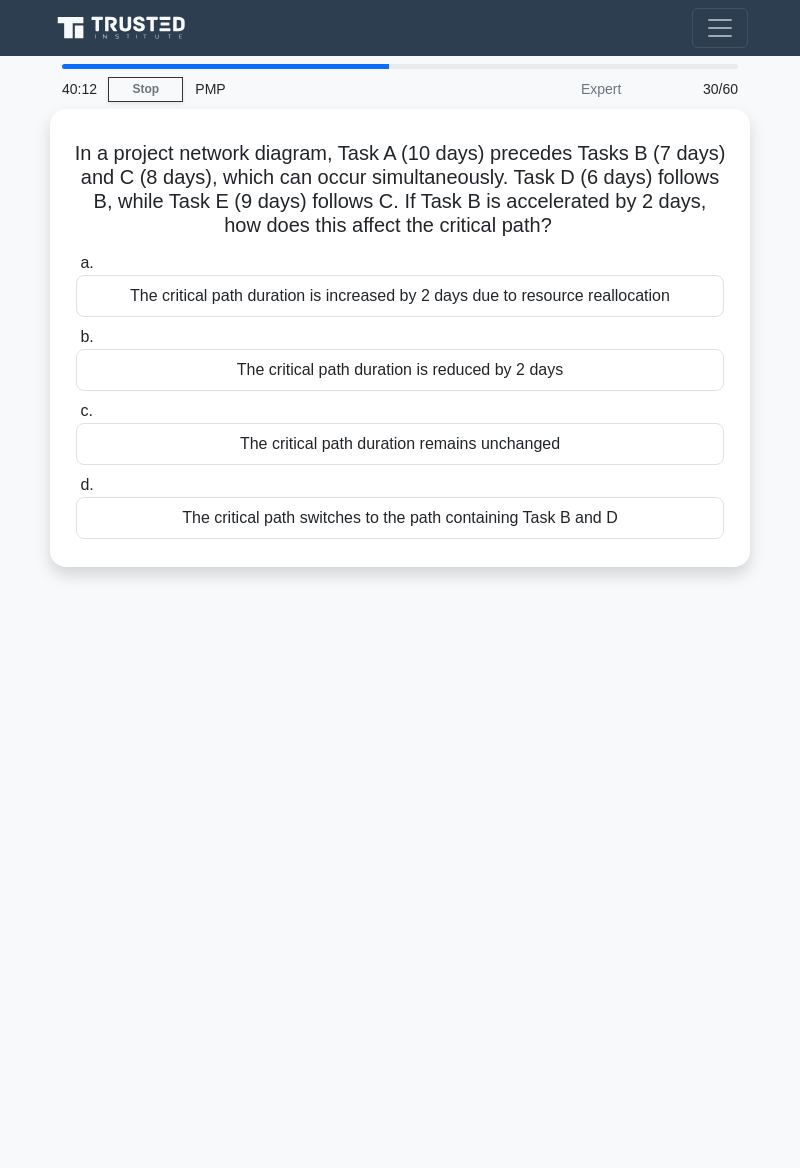 click on "40:12
Stop
PMP
Expert
30/60
In a project network diagram, Task A ([DURATION] 10 days) precedes Tasks B ([DURATION] 7 days) and C ([DURATION] 8 days), which can occur simultaneously. Task D ([DURATION] 6 days) follows B, while Task E ([DURATION] 9 days) follows C. If Task B is accelerated by [DURATION] 2 days, how does this affect the critical path?
.spinner_0XTQ{transform-origin:center;animation:spinner_y6GP .75s linear infinite}@keyframes spinner_y6GP{100%{transform:rotate(360deg)}}
a." at bounding box center (400, 564) 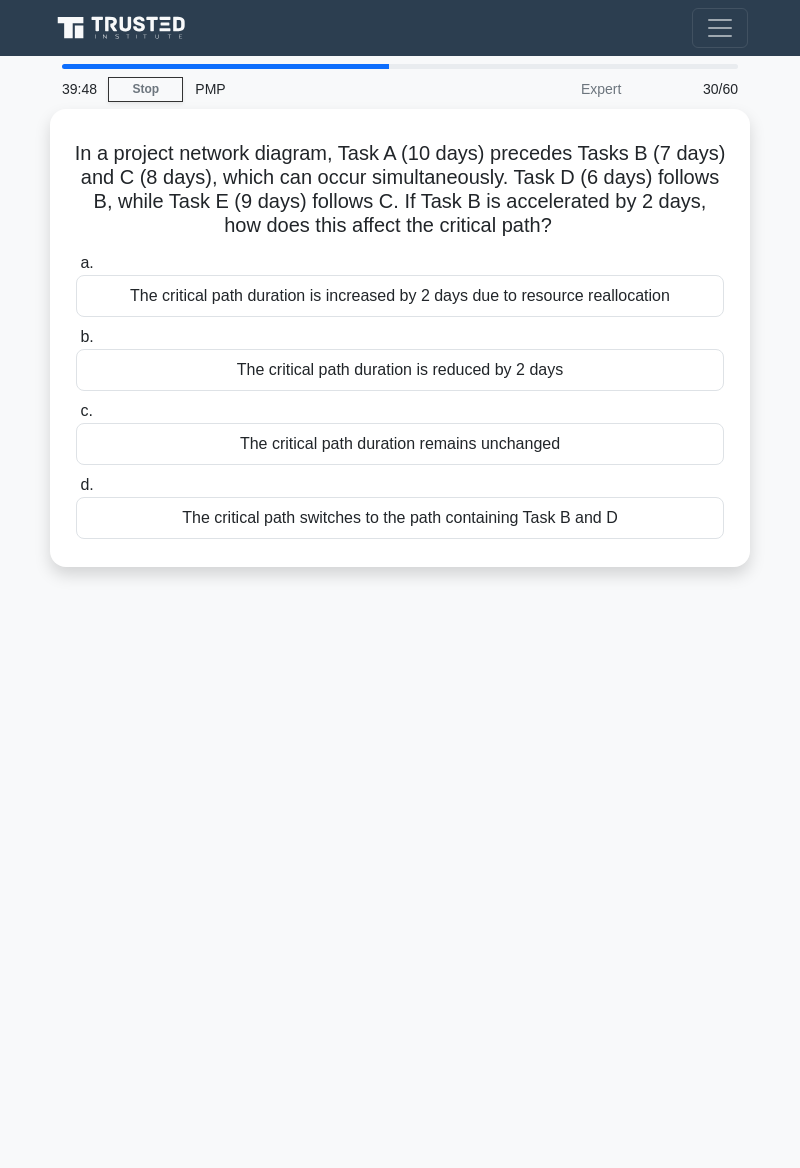 click on "The critical path duration remains unchanged" at bounding box center [400, 444] 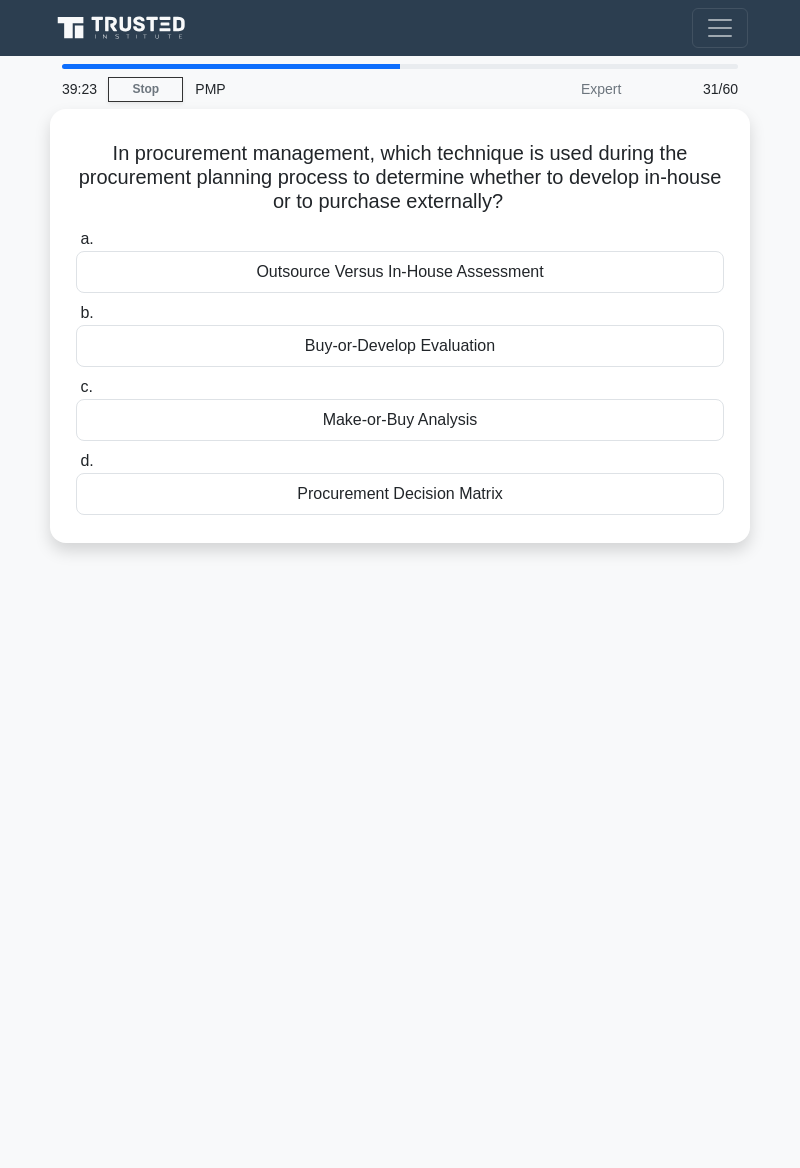 click on "Make-or-Buy Analysis" at bounding box center [400, 420] 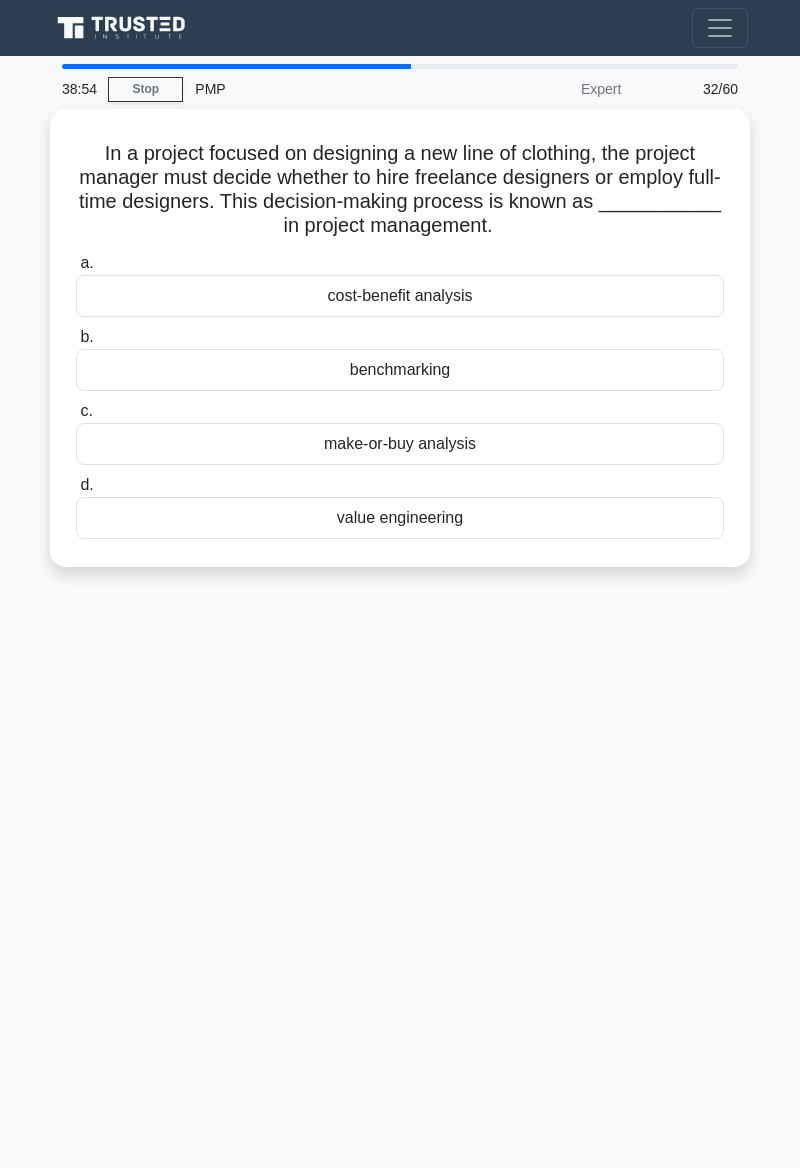 click on "cost-benefit analysis" at bounding box center (400, 296) 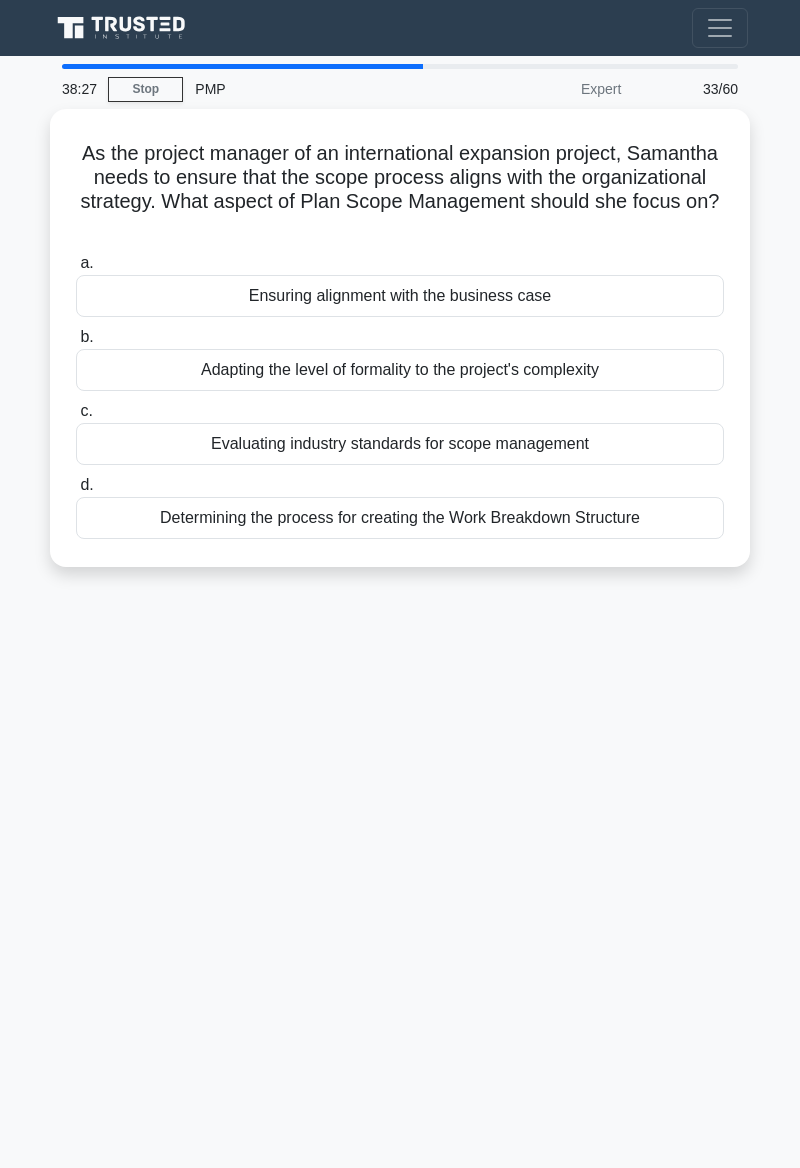 click on "Ensuring alignment with the business case" at bounding box center [400, 296] 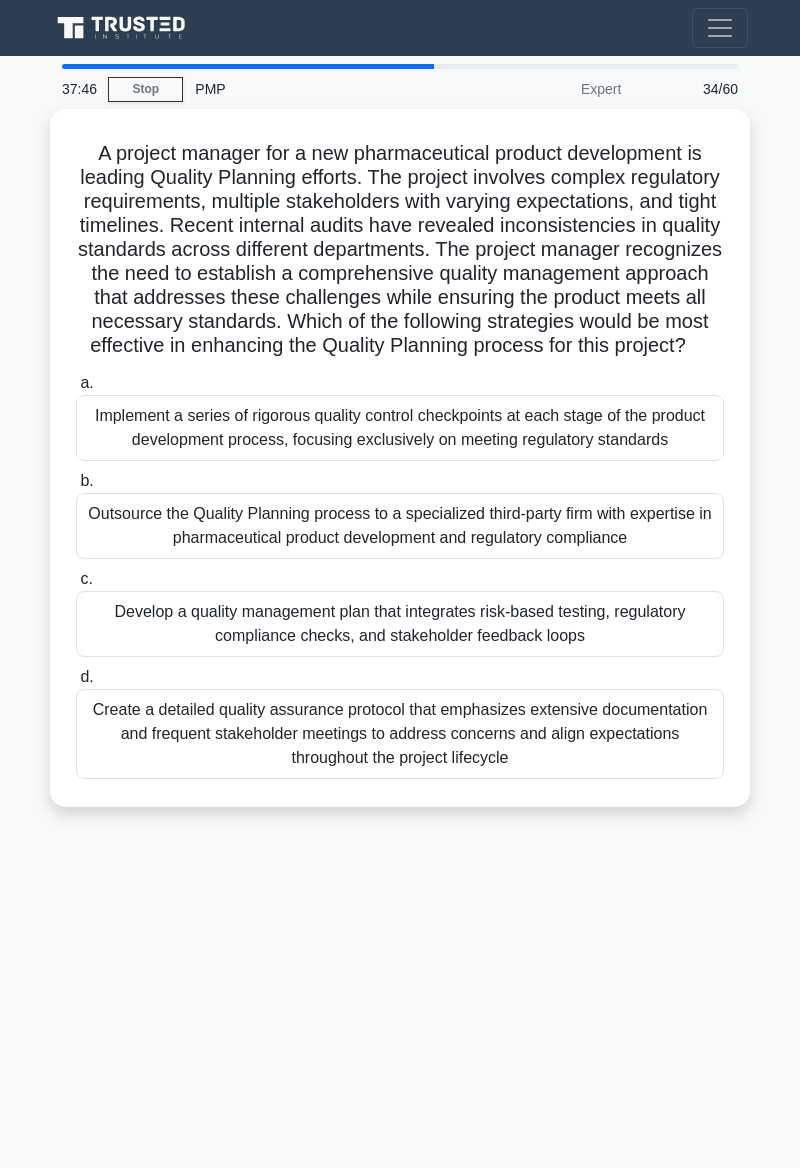 click on "37:46
Stop
PMP
Expert
34/60
A project manager for a new pharmaceutical product development is leading Quality Planning efforts. The project involves complex regulatory requirements, multiple stakeholders with varying expectations, and tight timelines. Recent internal audits have revealed inconsistencies in quality standards across different departments. The project manager recognizes the need to establish a comprehensive quality management approach that addresses these challenges while ensuring the product meets all necessary standards. Which of the following strategies would be most effective in enhancing the Quality Planning process for this project?" at bounding box center [400, 564] 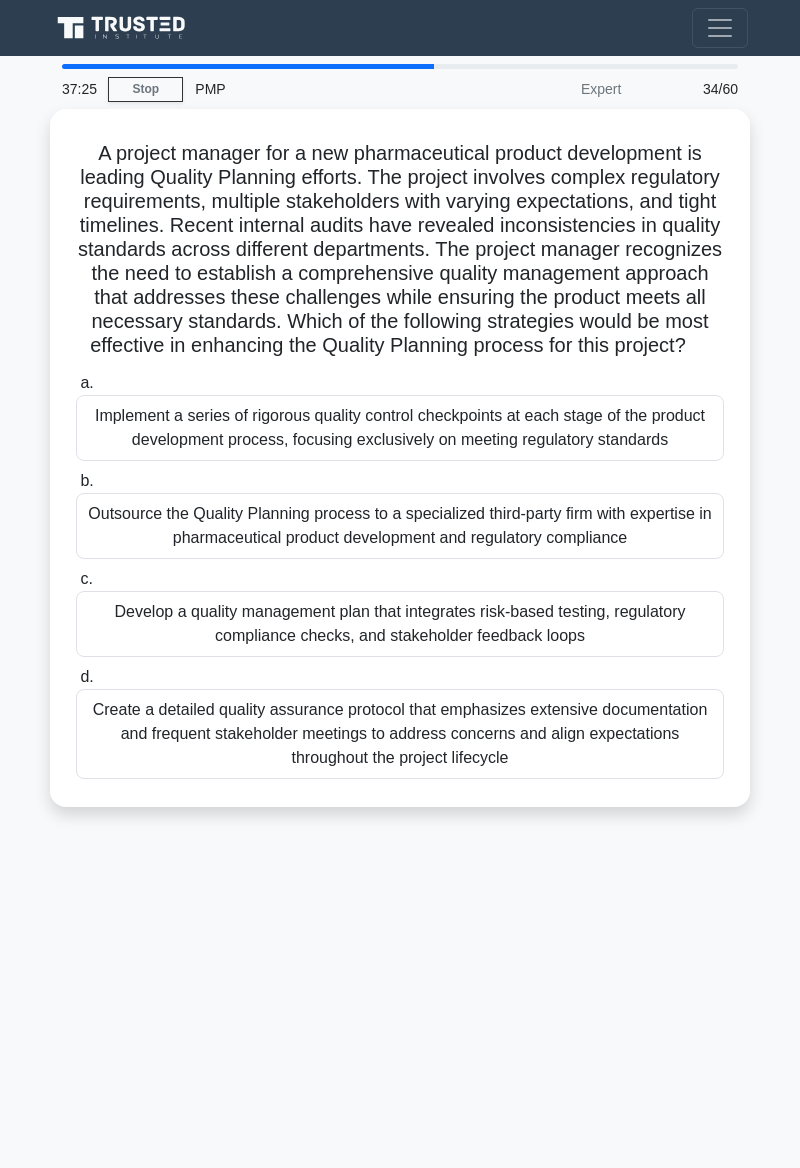 click on "Develop a quality management plan that integrates risk-based testing, regulatory compliance checks, and stakeholder feedback loops" at bounding box center [400, 624] 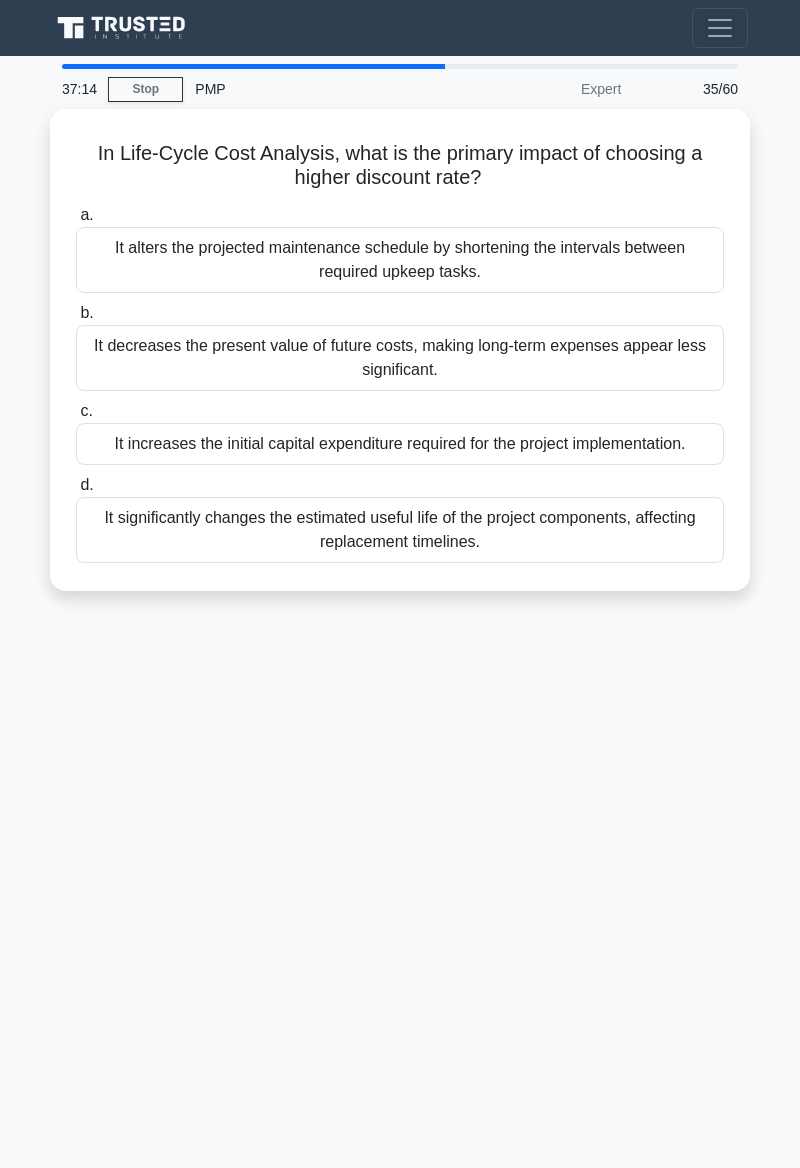 click on "37:14
Stop
PMP
Expert
35/60
In Life-Cycle Cost Analysis, what is the primary impact of choosing a higher discount rate?
.spinner_0XTQ{transform-origin:center;animation:spinner_y6GP .75s linear infinite}@keyframes spinner_y6GP{100%{transform:rotate(360deg)}}
a.
b." at bounding box center (400, 564) 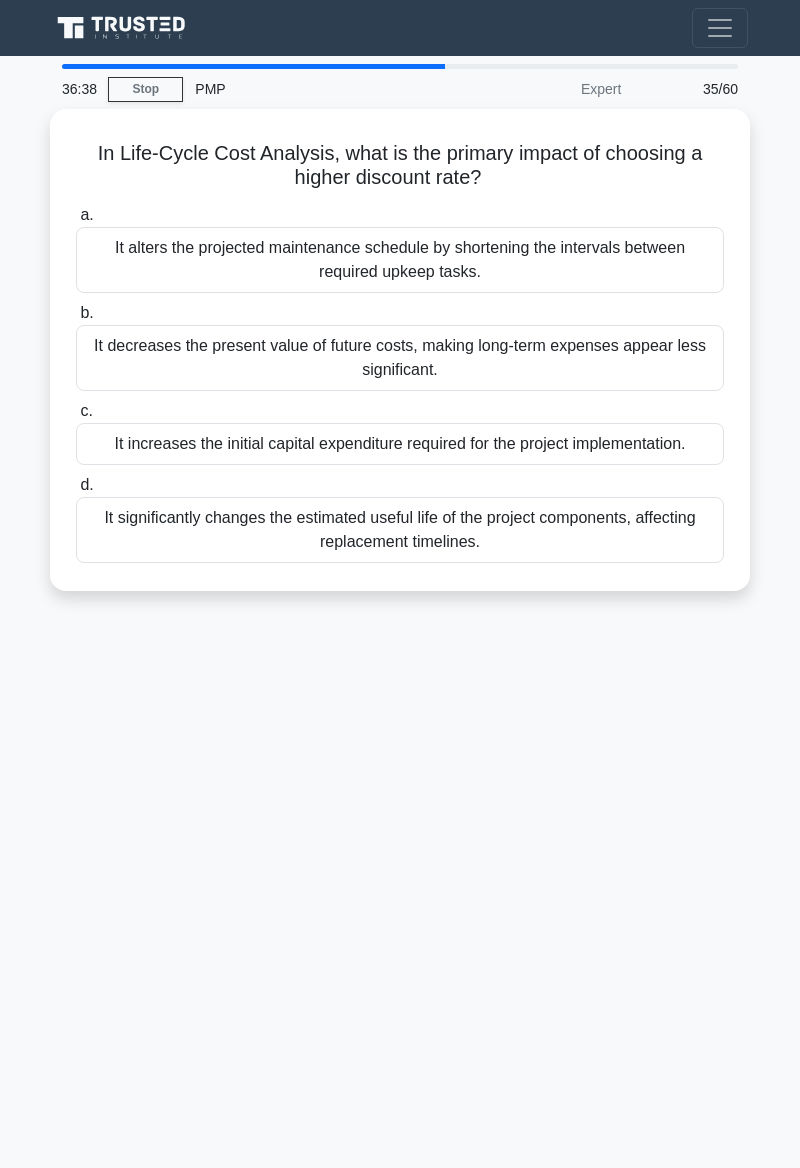 click on "It decreases the present value of future costs, making long-term expenses appear less significant." at bounding box center [400, 358] 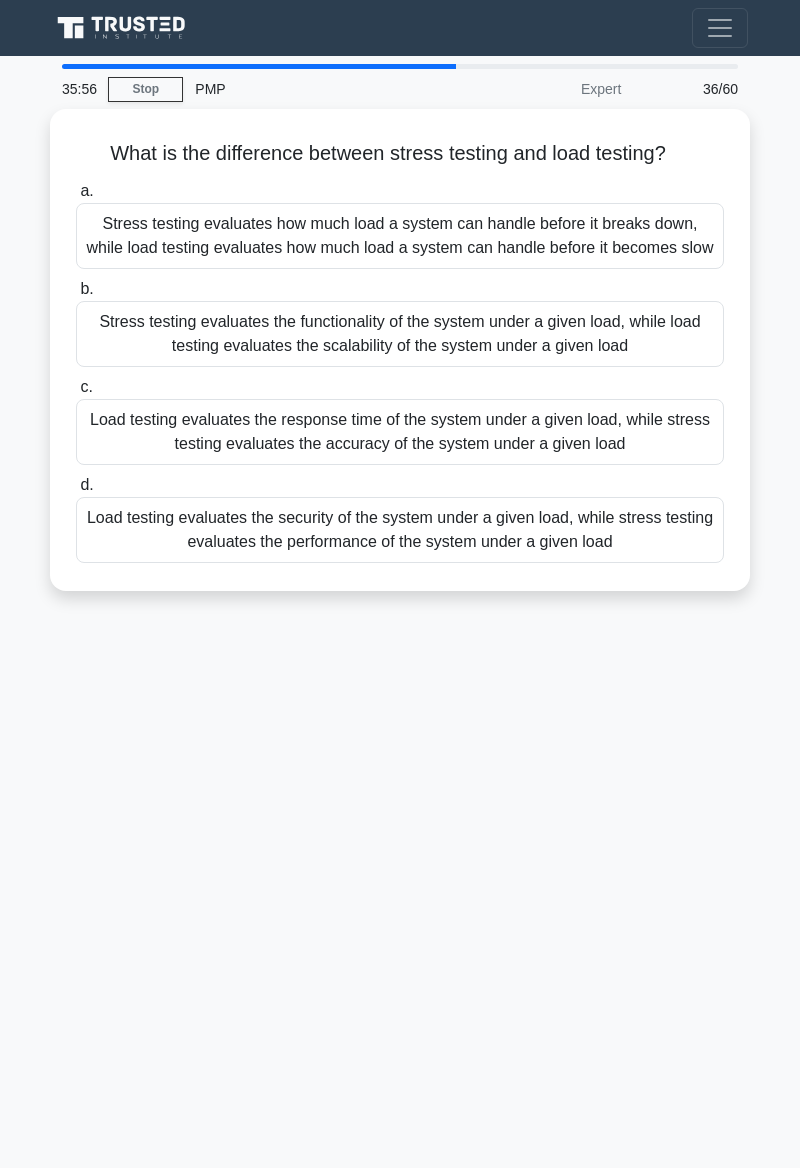 click on "35:56
Stop
PMP
Expert
36/60
What is the difference between stress testing and load testing?
.spinner_0XTQ{transform-origin:center;animation:spinner_y6GP .75s linear infinite}@keyframes spinner_y6GP{100%{transform:rotate(360deg)}}
a.
b. c. d." at bounding box center [400, 564] 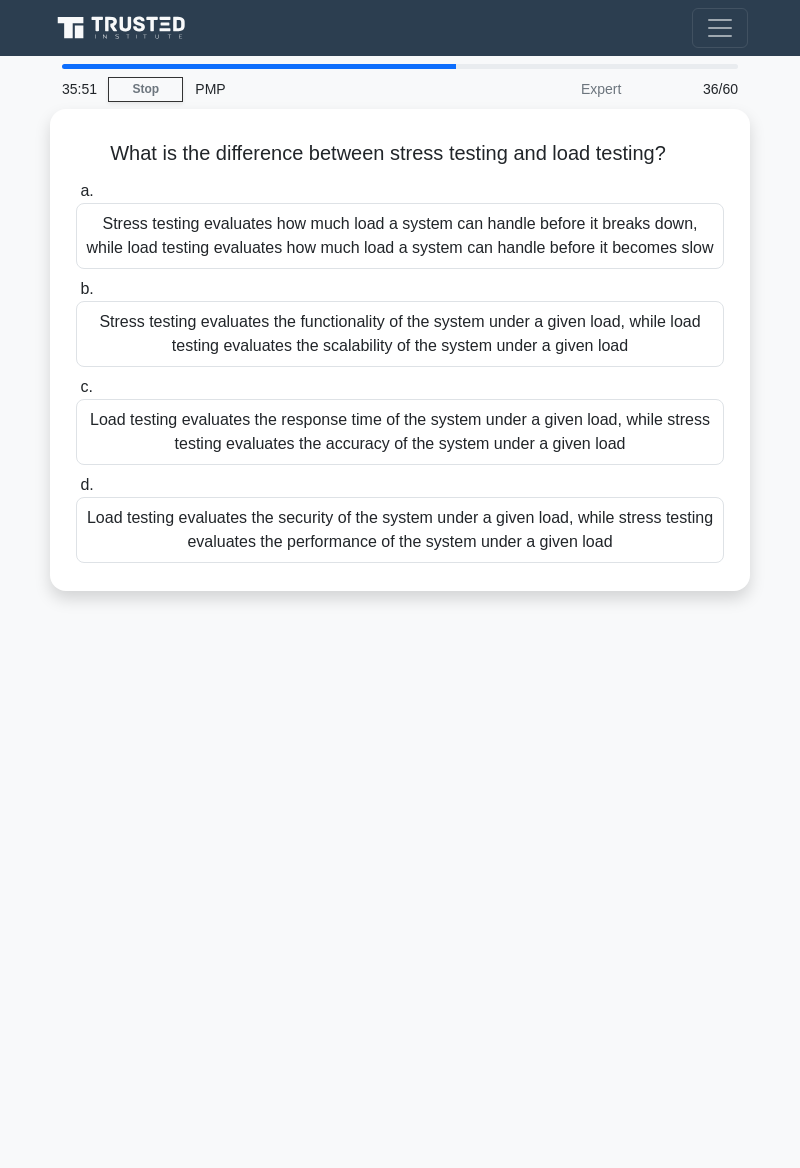 click on "Stress testing evaluates how much load a system can handle before it breaks down, while load testing evaluates how much load a system can handle before it becomes slow" at bounding box center [400, 236] 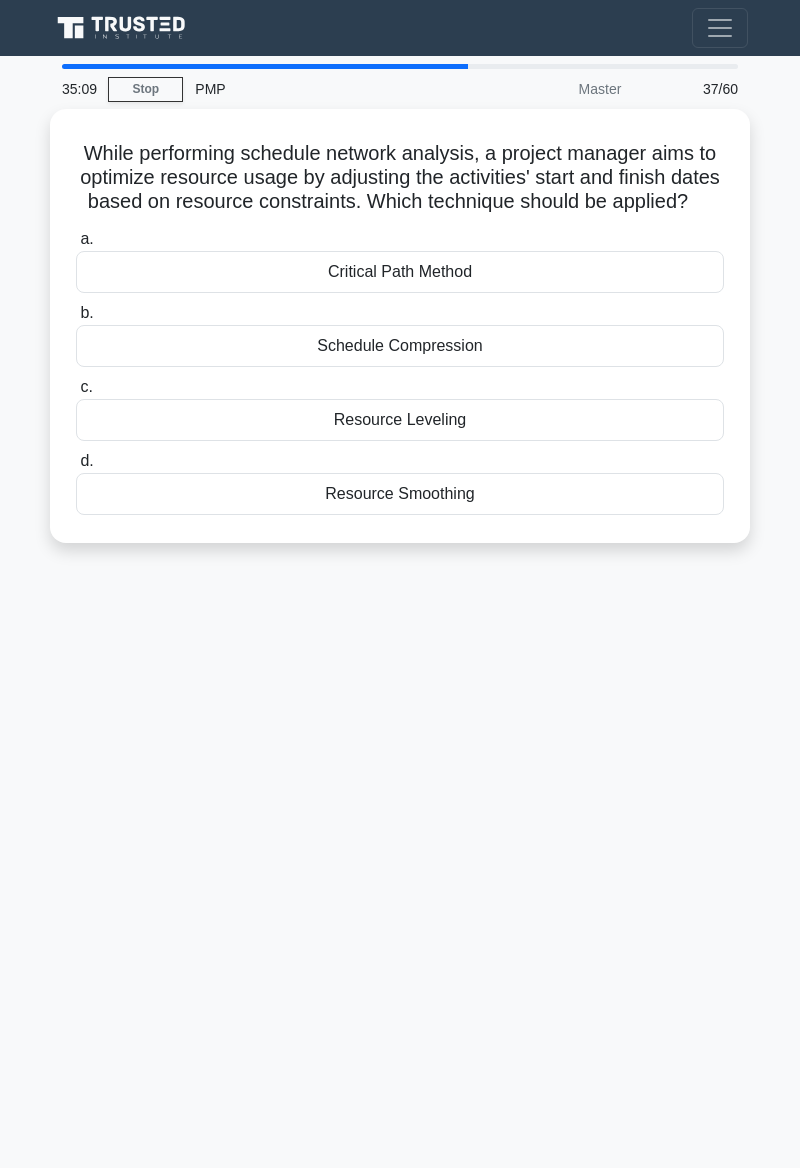 click on "35:09
Stop
PMP
Master
37/60
While performing schedule network analysis, a project manager aims to optimize resource usage by adjusting the activities' start and finish dates based on resource constraints. Which technique should be applied?
.spinner_0XTQ{transform-origin:center;animation:spinner_y6GP .75s linear infinite}@keyframes spinner_y6GP{100%{transform:rotate(360deg)}}
a.
b. c. d." at bounding box center (400, 564) 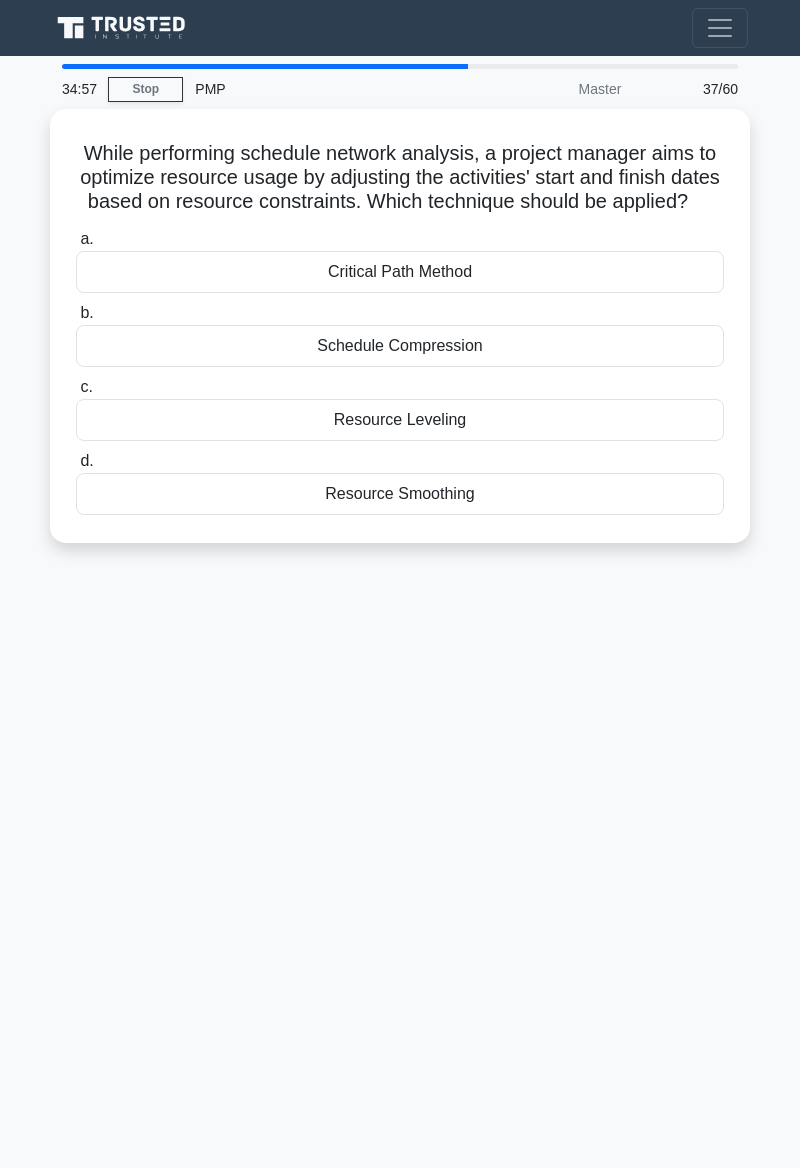 click on "Critical Path Method" at bounding box center [400, 272] 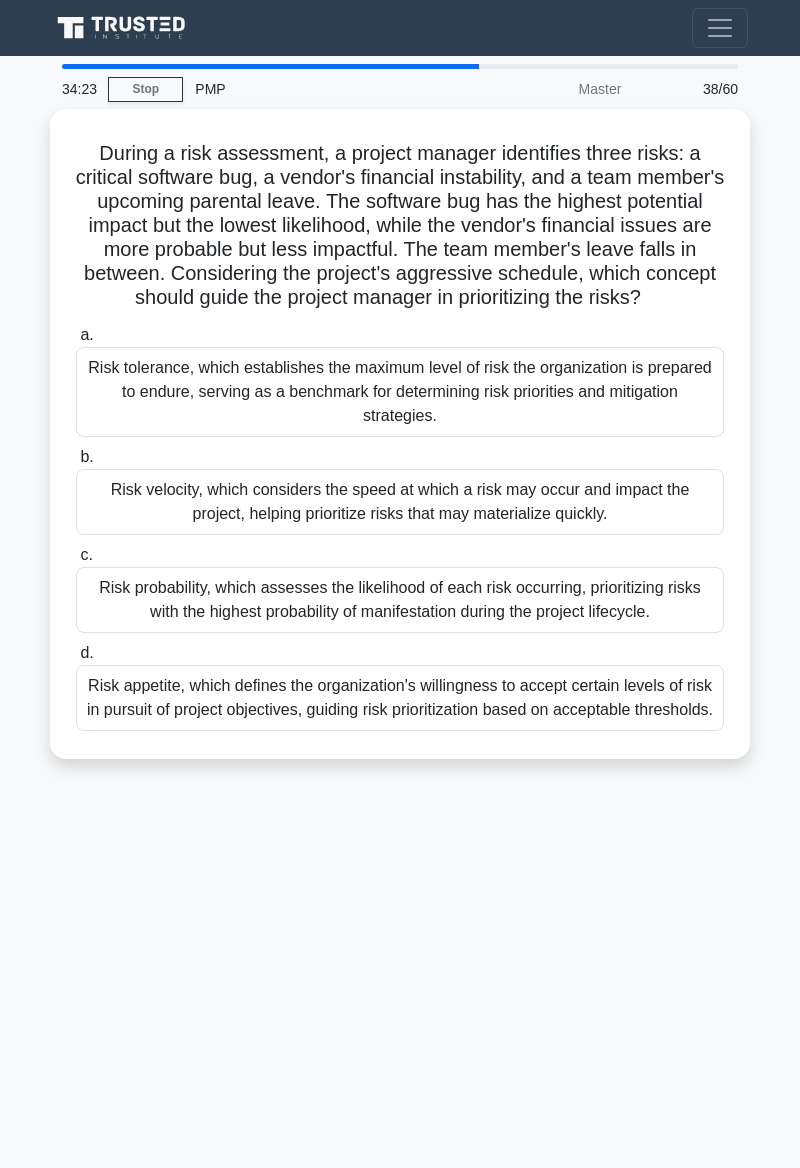 click on "34:23
Stop
PMP
Master
38/60
During a risk assessment, a project manager identifies three risks: a critical software bug, a vendor's financial instability, and a team member's upcoming parental leave. The software bug has the highest potential impact but the lowest likelihood, while the vendor's financial issues are more probable but less impactful. The team member's leave falls in between. Considering the project's aggressive schedule, which concept should guide the project manager in prioritizing the risks?
.spinner_0XTQ{transform-origin:center;animation:spinner_y6GP .75s linear infinite}@keyframes spinner_y6GP{100%{transform:rotate(360deg)}}
a. b. c." at bounding box center (400, 564) 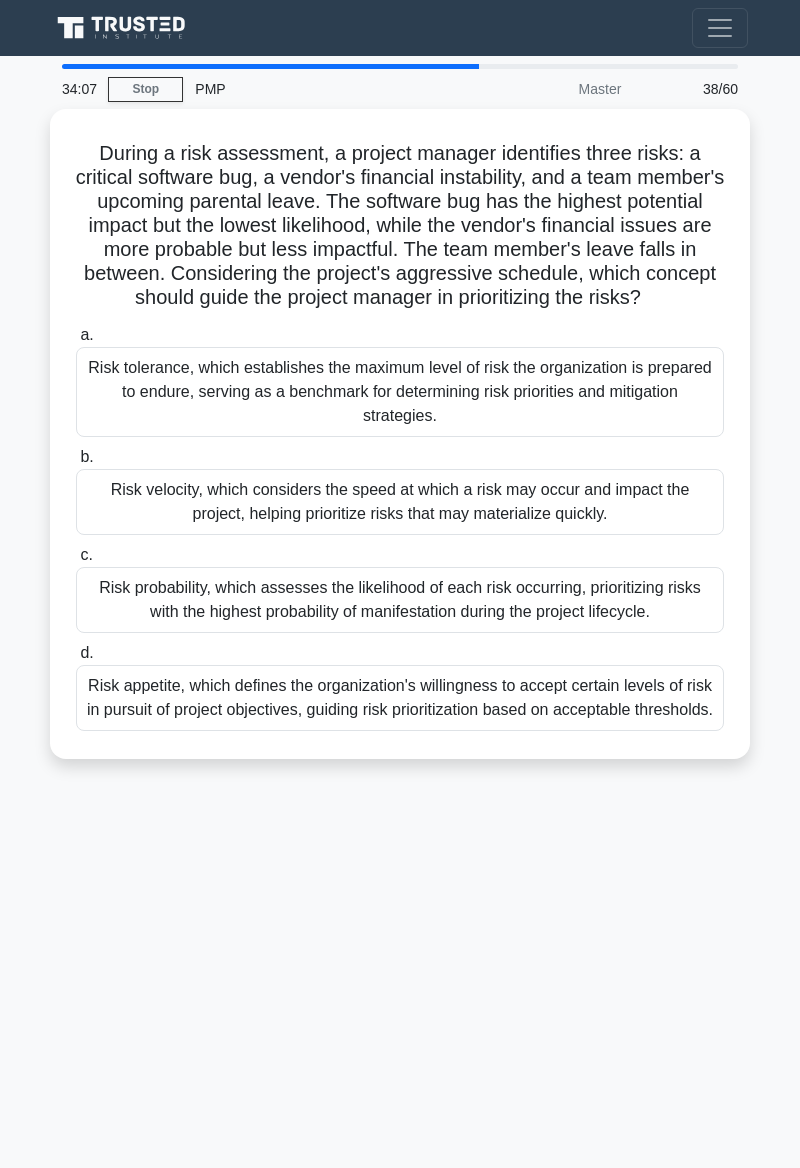 click on "34:07
Stop
PMP
Master
38/60
During a risk assessment, a project manager identifies three risks: a critical software bug, a vendor's financial instability, and a team member's upcoming parental leave. The software bug has the highest potential impact but the lowest likelihood, while the vendor's financial issues are more probable but less impactful. The team member's leave falls in between. Considering the project's aggressive schedule, which concept should guide the project manager in prioritizing the risks?
.spinner_0XTQ{transform-origin:center;animation:spinner_y6GP .75s linear infinite}@keyframes spinner_y6GP{100%{transform:rotate(360deg)}}
a. b. c." at bounding box center [400, 564] 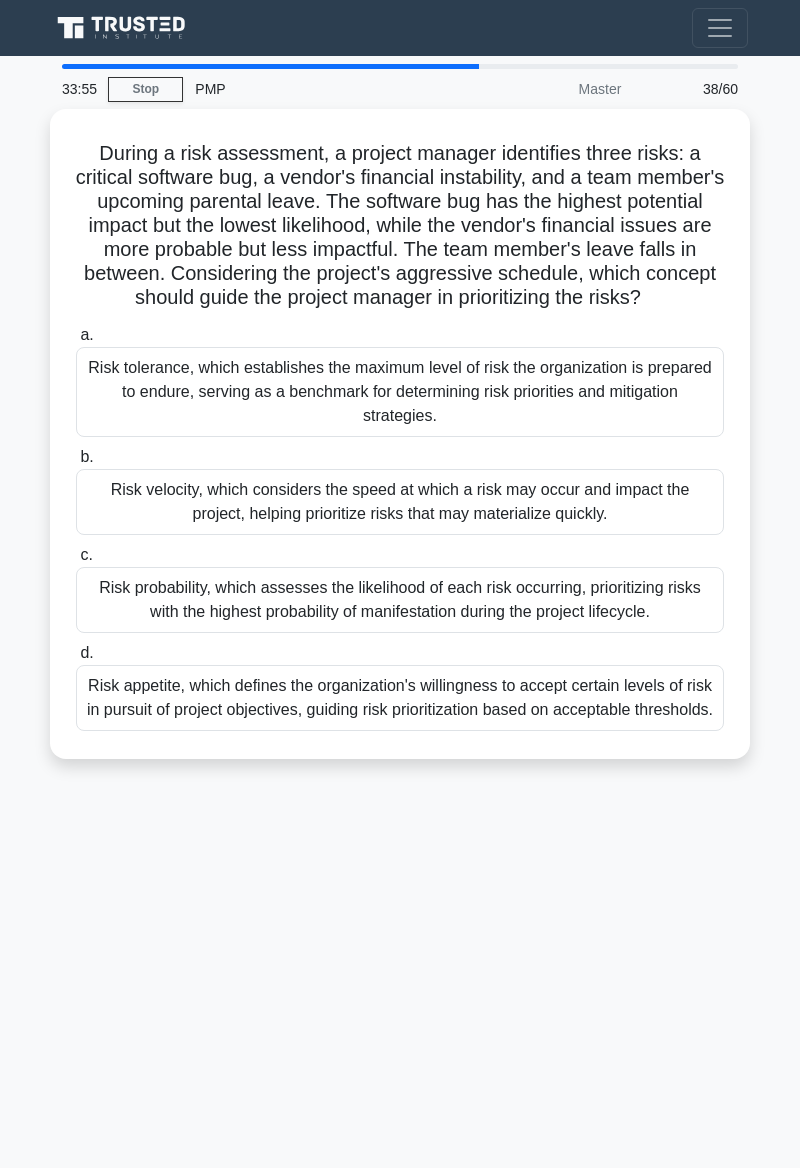 click on "33:55
Stop
PMP
Master
38/60
During a risk assessment, a project manager identifies three risks: a critical software bug, a vendor's financial instability, and a team member's upcoming parental leave. The software bug has the highest potential impact but the lowest likelihood, while the vendor's financial issues are more probable but less impactful. The team member's leave falls in between. Considering the project's aggressive schedule, which concept should guide the project manager in prioritizing the risks?
.spinner_0XTQ{transform-origin:center;animation:spinner_y6GP .75s linear infinite}@keyframes spinner_y6GP{100%{transform:rotate(360deg)}}
a. b. c. d." at bounding box center (400, 612) 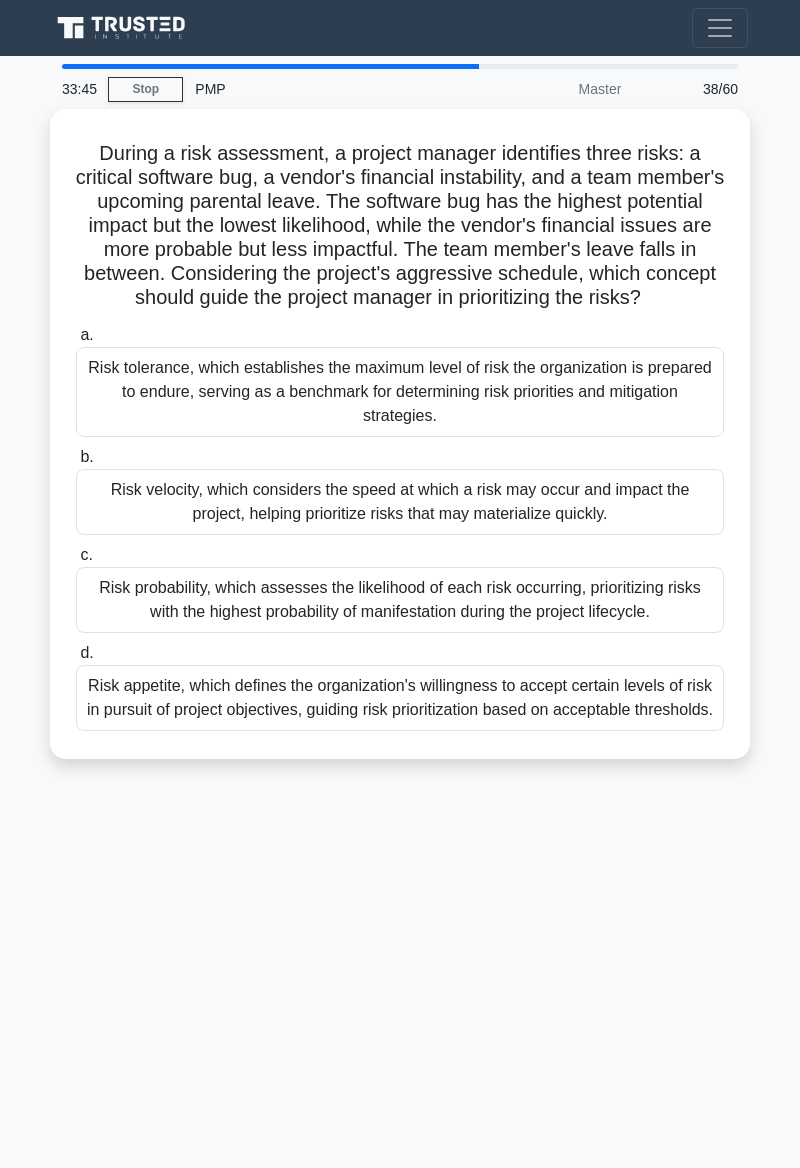 click on "Risk probability, which assesses the likelihood of each risk occurring, prioritizing risks with the highest probability of manifestation during the project lifecycle." at bounding box center [400, 600] 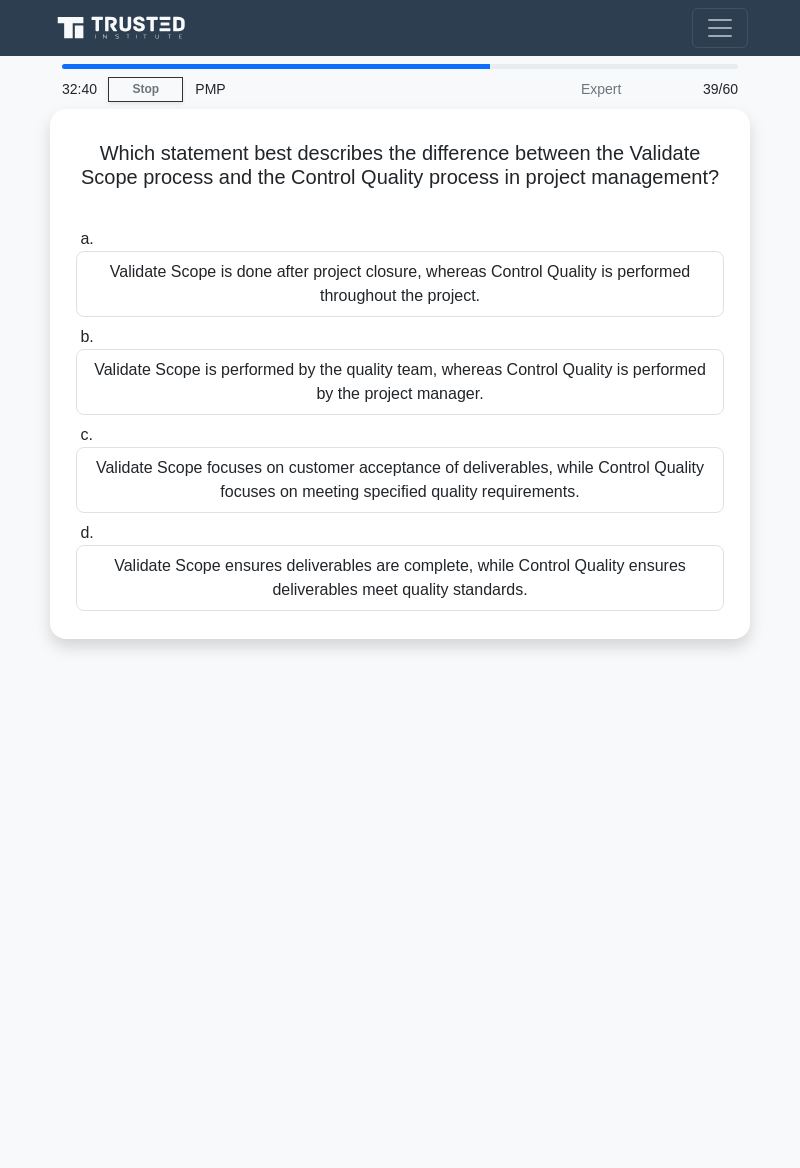 click on "Validate Scope ensures deliverables are complete, while Control Quality ensures deliverables meet quality standards." at bounding box center [400, 578] 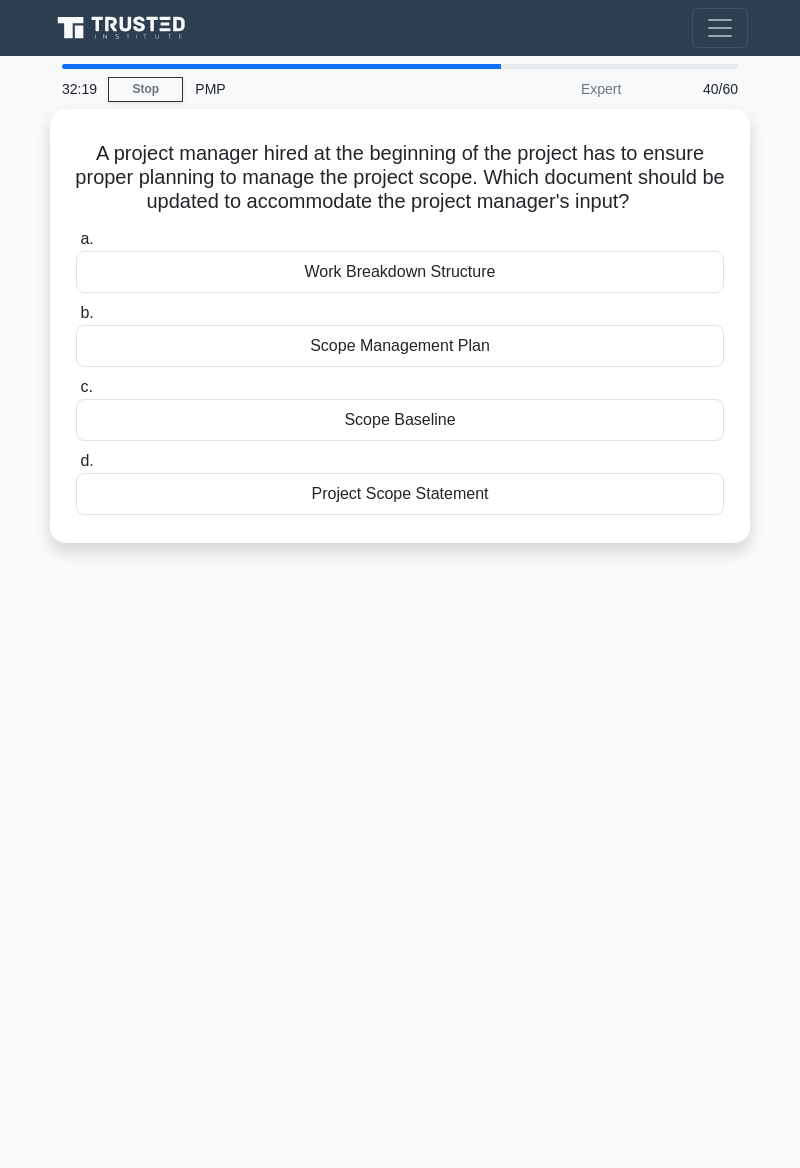 click on "32:19
Stop
PMP
Expert
40/60
A project manager hired at the beginning of the project has to ensure proper planning to manage the project scope. Which document should be updated to accommodate the project manager's input?
.spinner_0XTQ{transform-origin:center;animation:spinner_y6GP .75s linear infinite}@keyframes spinner_y6GP{100%{transform:rotate(360deg)}}
a.
b. c. d." at bounding box center (400, 564) 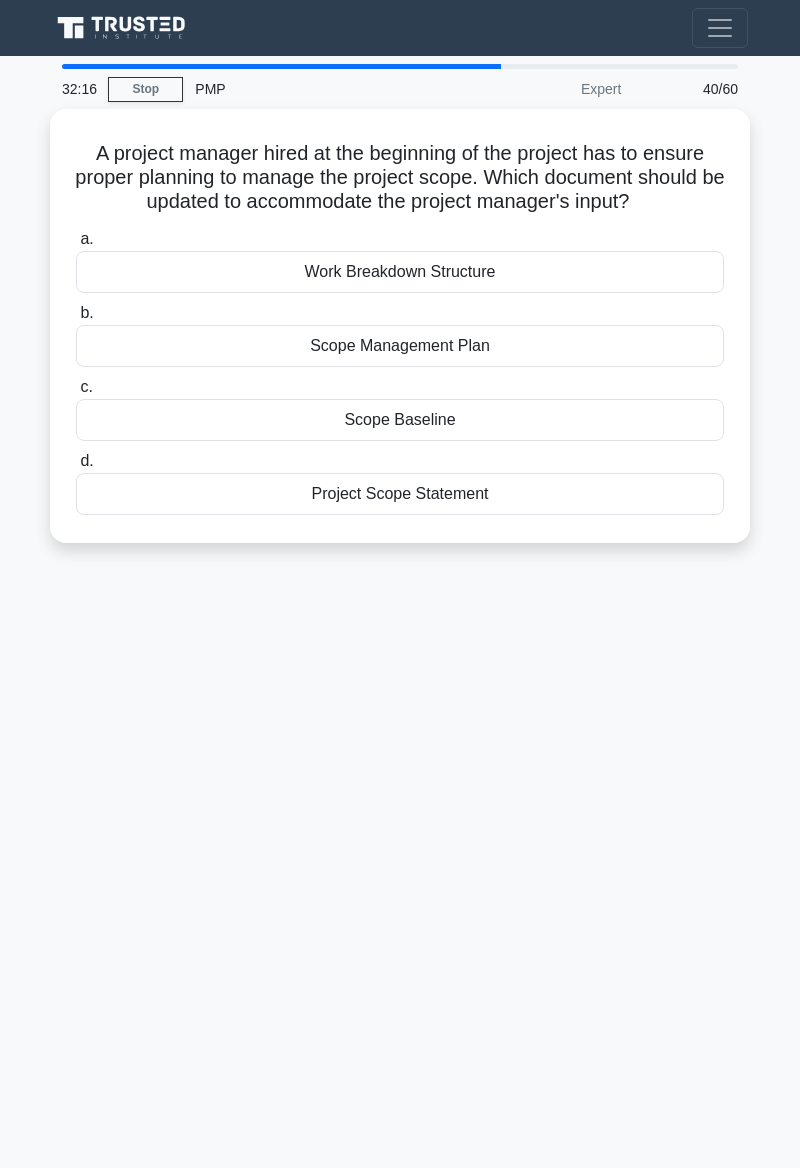 click on "Scope Management Plan" at bounding box center (400, 346) 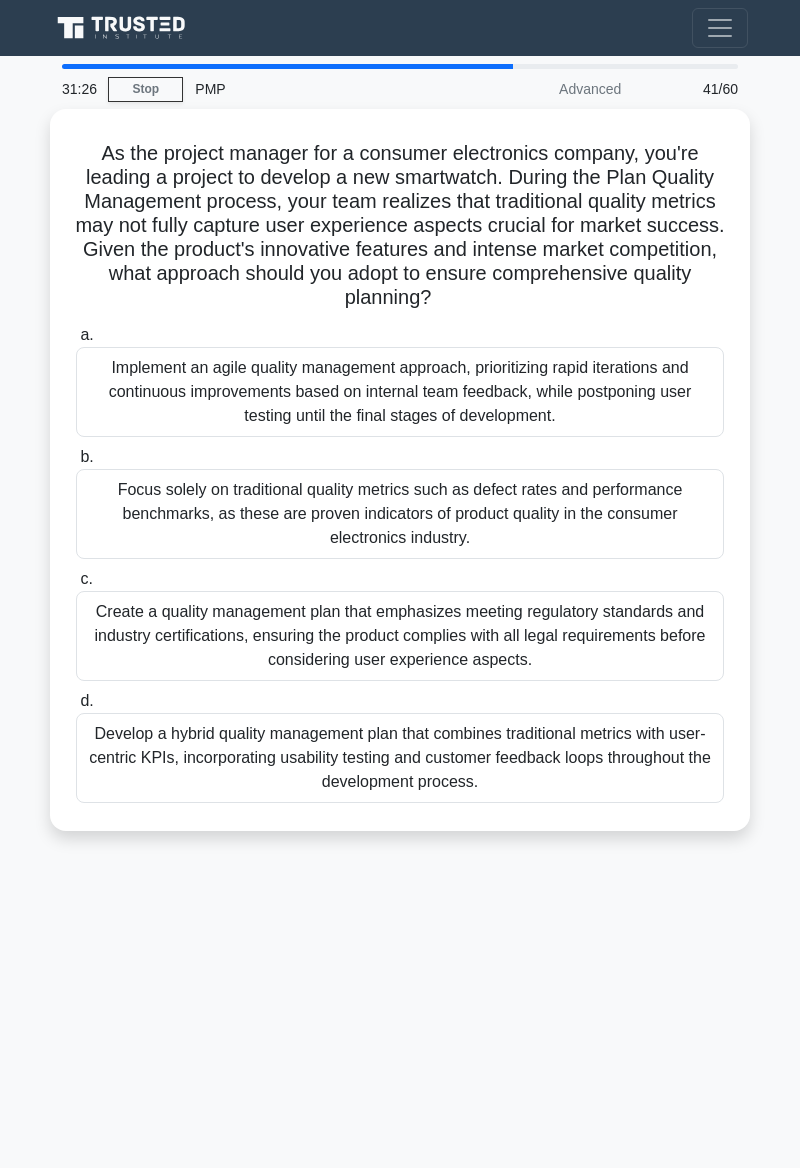 click on "31:26
Stop
PMP
Advanced
41/60
As the project manager for a consumer electronics company, you're leading a project to develop a new smartwatch. During the Plan Quality Management process, your team realizes that traditional quality metrics may not fully capture user experience aspects crucial for market success. Given the product's innovative features and intense market competition, what approach should you adopt to ensure comprehensive quality planning?
.spinner_0XTQ{transform-origin:center;animation:spinner_y6GP .75s linear infinite}@keyframes spinner_y6GP{100%{transform:rotate(360deg)}}
a. b. c." at bounding box center (400, 564) 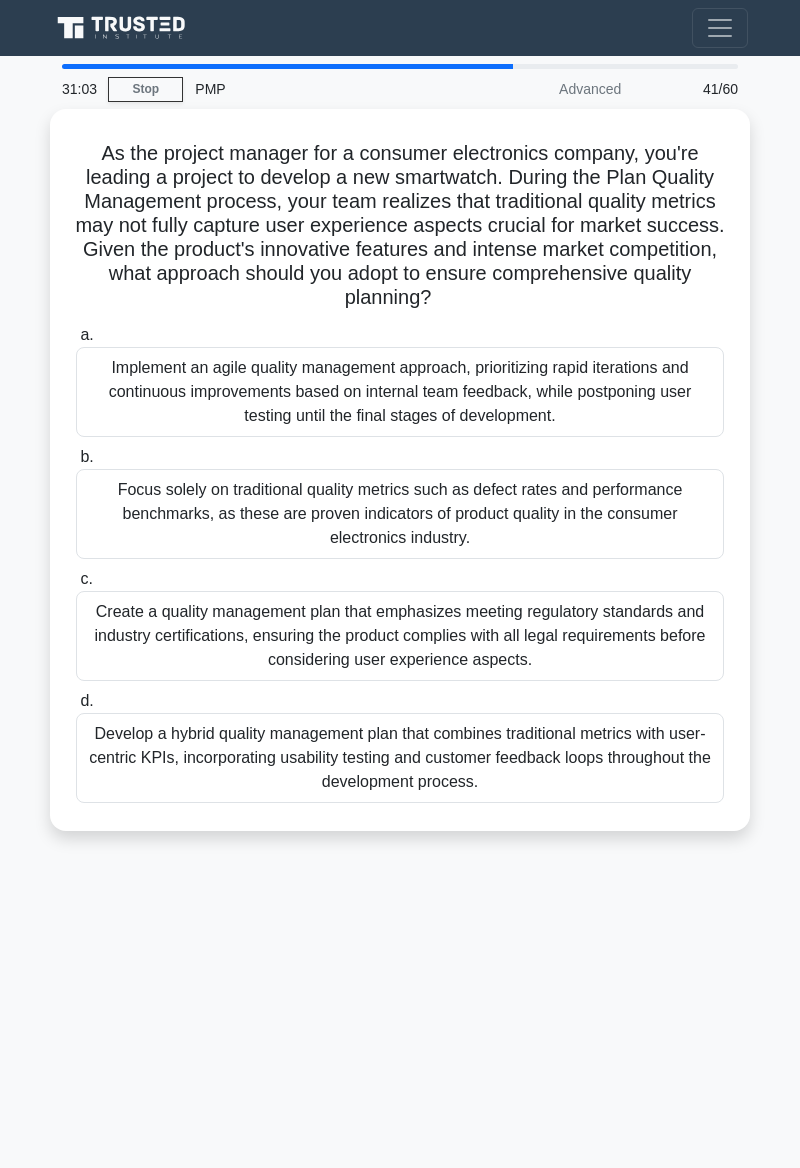 click on "31:03
Stop
PMP
Advanced
41/60
As the project manager for a consumer electronics company, you're leading a project to develop a new smartwatch. During the Plan Quality Management process, your team realizes that traditional quality metrics may not fully capture user experience aspects crucial for market success. Given the product's innovative features and intense market competition, what approach should you adopt to ensure comprehensive quality planning?
.spinner_0XTQ{transform-origin:center;animation:spinner_y6GP .75s linear infinite}@keyframes spinner_y6GP{100%{transform:rotate(360deg)}}
a. b. c." at bounding box center (400, 564) 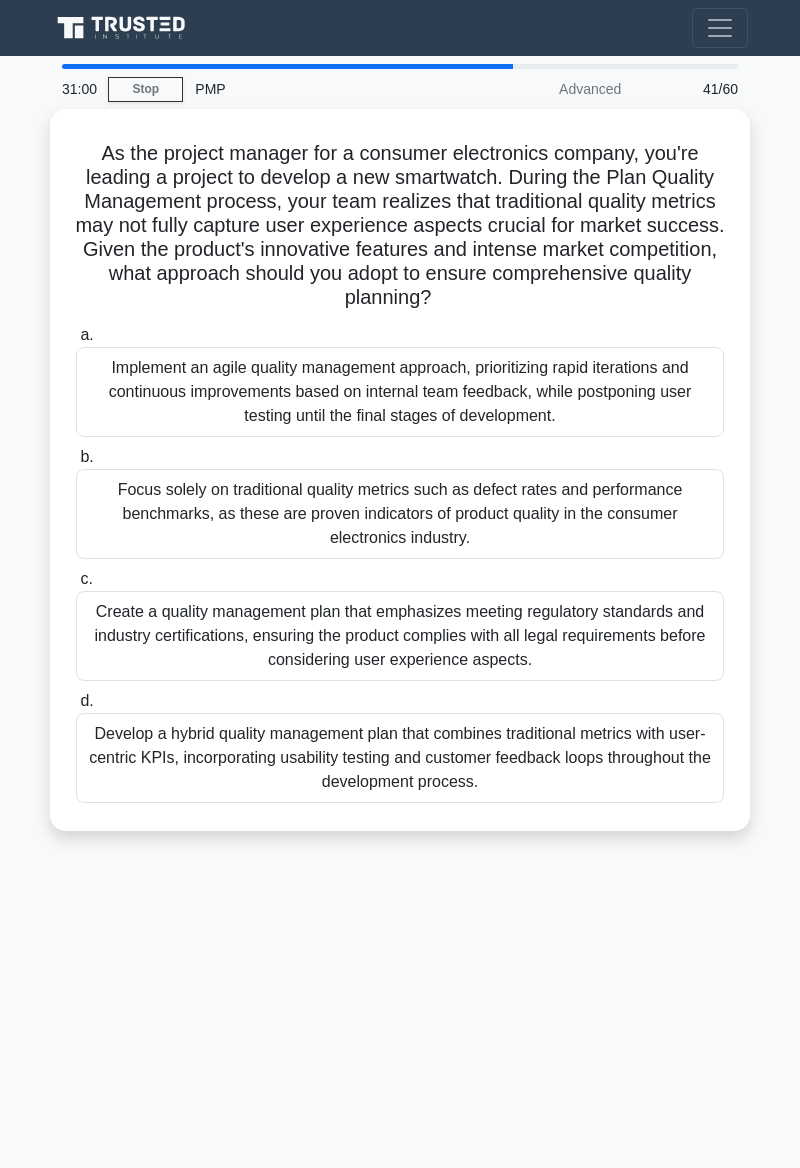 click on "31:00
Stop
PMP
Advanced
41/60
As the project manager for a consumer electronics company, you're leading a project to develop a new smartwatch. During the Plan Quality Management process, your team realizes that traditional quality metrics may not fully capture user experience aspects crucial for market success. Given the product's innovative features and intense market competition, what approach should you adopt to ensure comprehensive quality planning?
.spinner_0XTQ{transform-origin:center;animation:spinner_y6GP .75s linear infinite}@keyframes spinner_y6GP{100%{transform:rotate(360deg)}}
a. b. c." at bounding box center [400, 564] 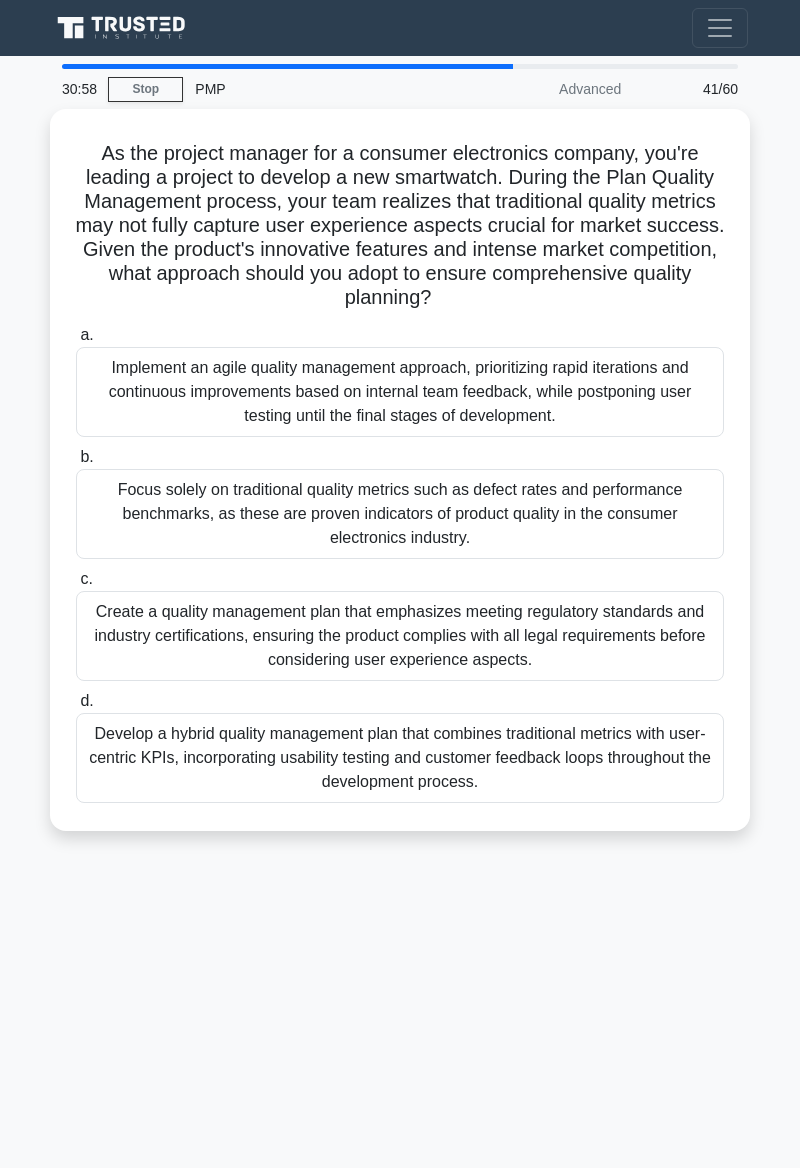 click on "Develop a hybrid quality management plan that combines traditional metrics with user-centric KPIs, incorporating usability testing and customer feedback loops throughout the development process." at bounding box center (400, 758) 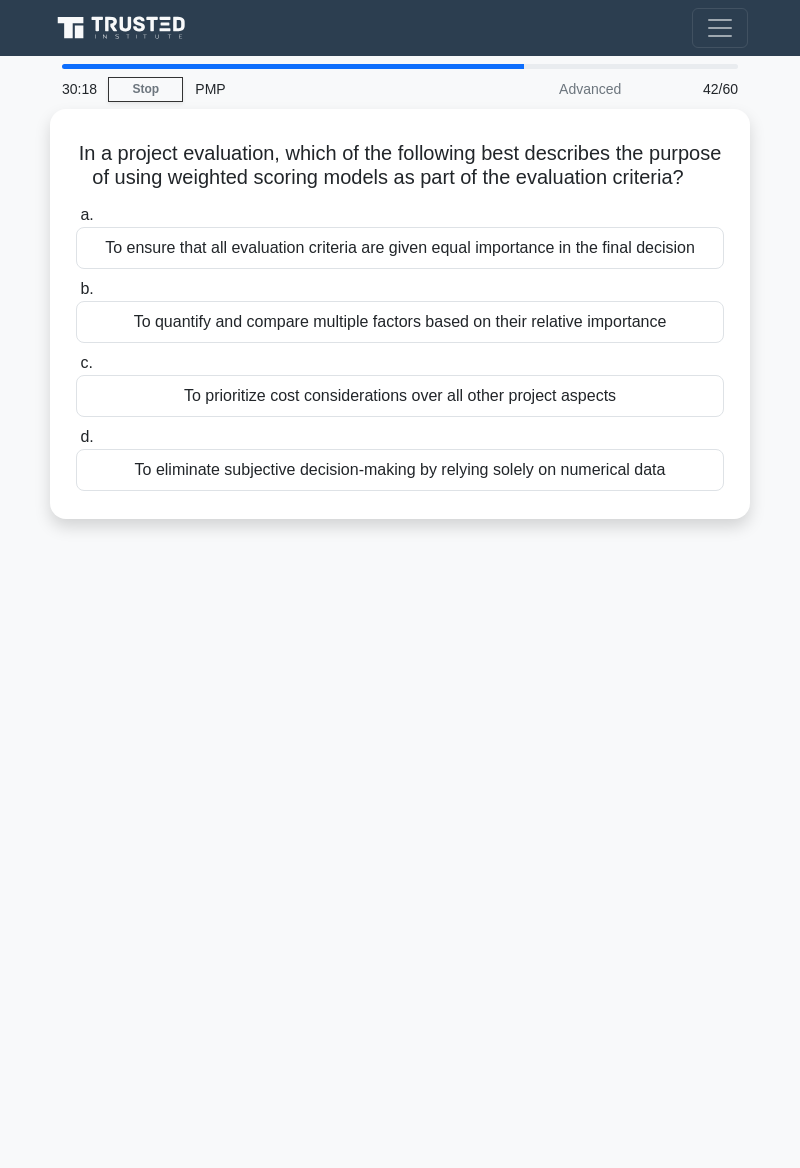 click on "30:18
Stop
PMP
Advanced
42/60
In a project evaluation, which of the following best describes the purpose of using weighted scoring models as part of the evaluation criteria?
.spinner_0XTQ{transform-origin:center;animation:spinner_y6GP .75s linear infinite}@keyframes spinner_y6GP{100%{transform:rotate(360deg)}}
a.
b. c." at bounding box center [400, 564] 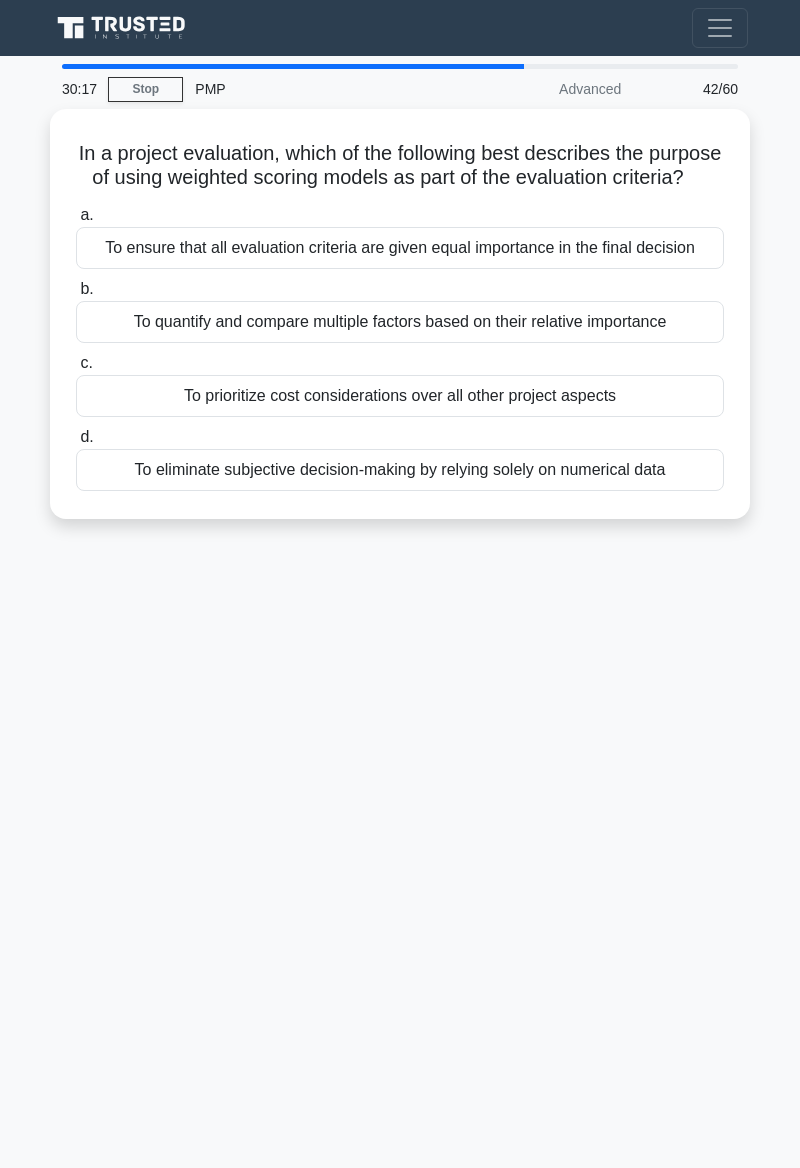 click on "To quantify and compare multiple factors based on their relative importance" at bounding box center [400, 322] 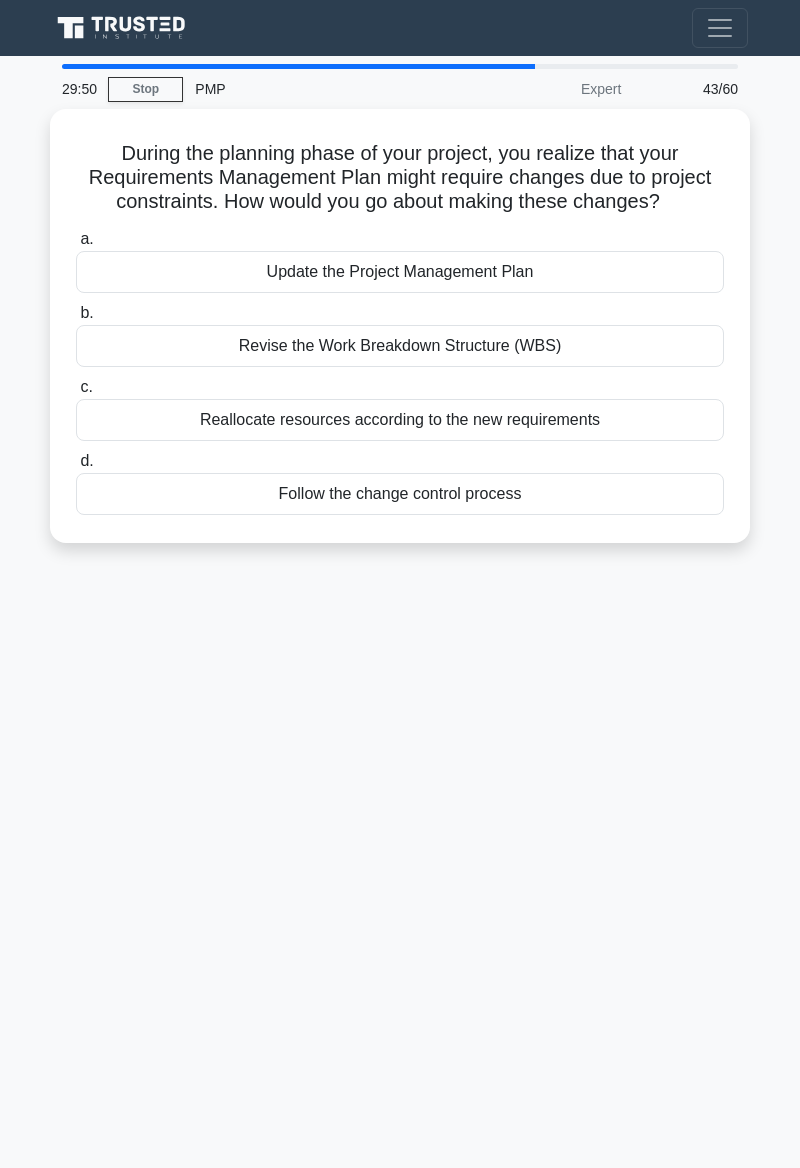 click on "Follow the change control process" at bounding box center (400, 494) 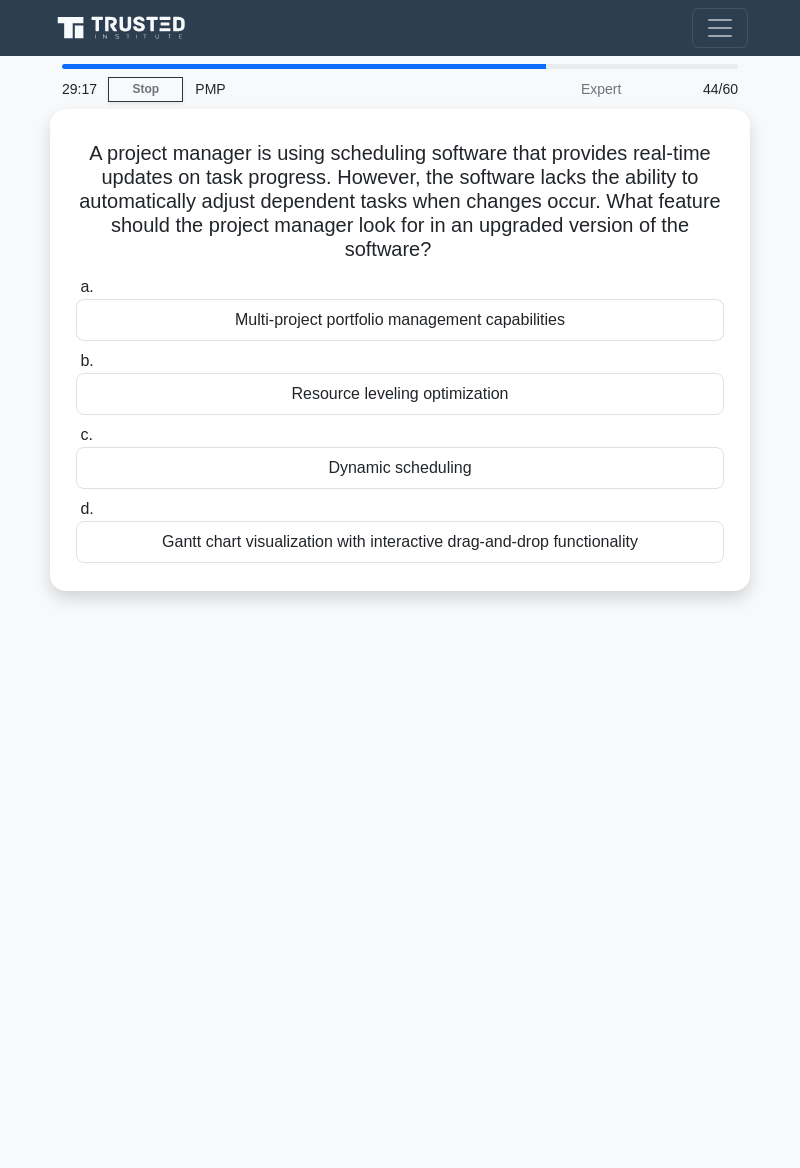 click on "29:17
Stop
PMP
Expert
44/60
A project manager is using scheduling software that provides real-time updates on task progress. However, the software lacks the ability to automatically adjust dependent tasks when changes occur. What feature should the project manager look for in an upgraded version of the software?
.spinner_0XTQ{transform-origin:center;animation:spinner_y6GP .75s linear infinite}@keyframes spinner_y6GP{100%{transform:rotate(360deg)}}
a. b. c." at bounding box center (400, 564) 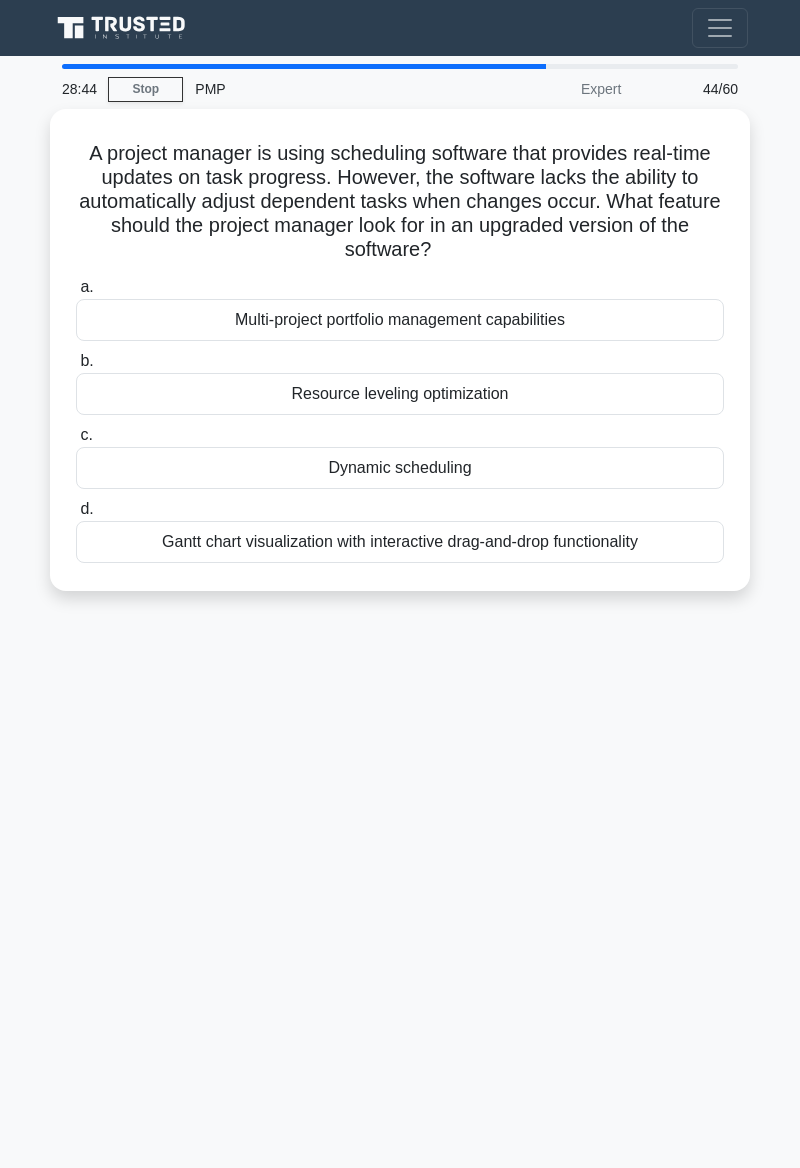 click on "Dynamic scheduling" at bounding box center (400, 468) 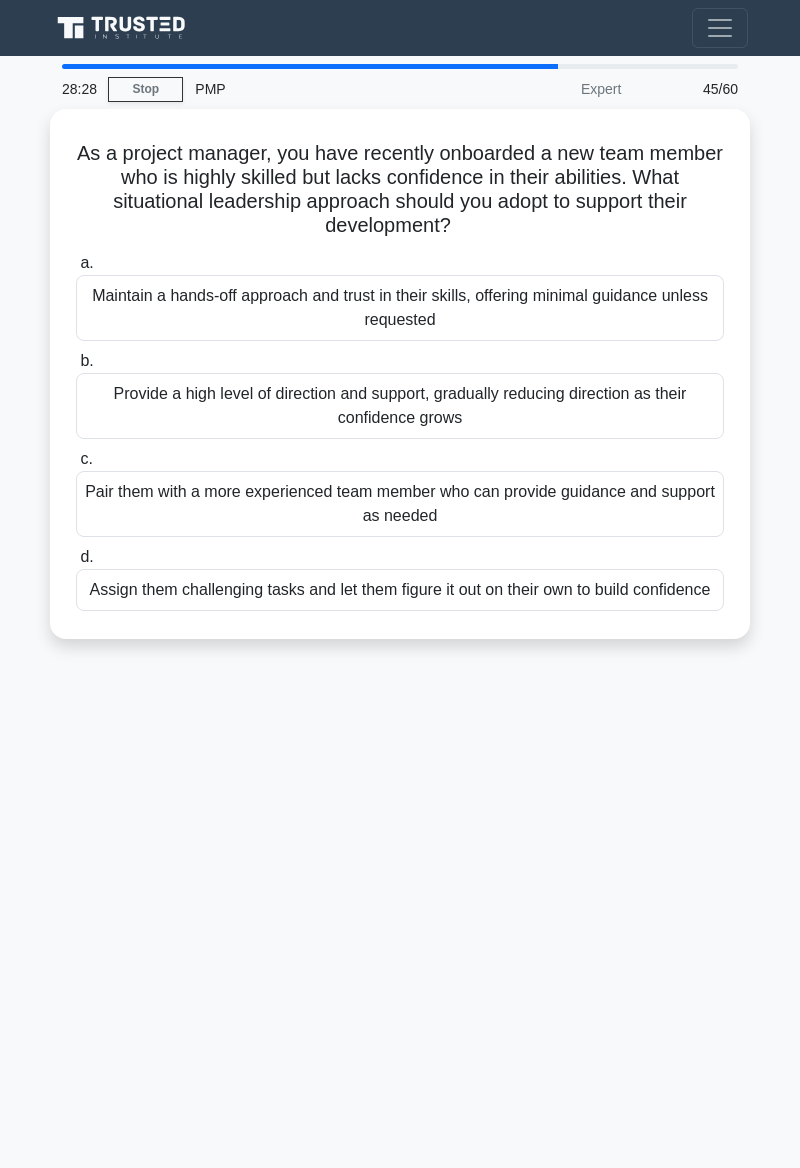 click on "28:28
Stop
PMP
Expert
45/60
As a project manager, you have recently onboarded a new team member who is highly skilled but lacks confidence in their abilities. What situational leadership approach should you adopt to support their development?
.spinner_0XTQ{transform-origin:center;animation:spinner_y6GP .75s linear infinite}@keyframes spinner_y6GP{100%{transform:rotate(360deg)}}
a.
b. c. d." at bounding box center (400, 564) 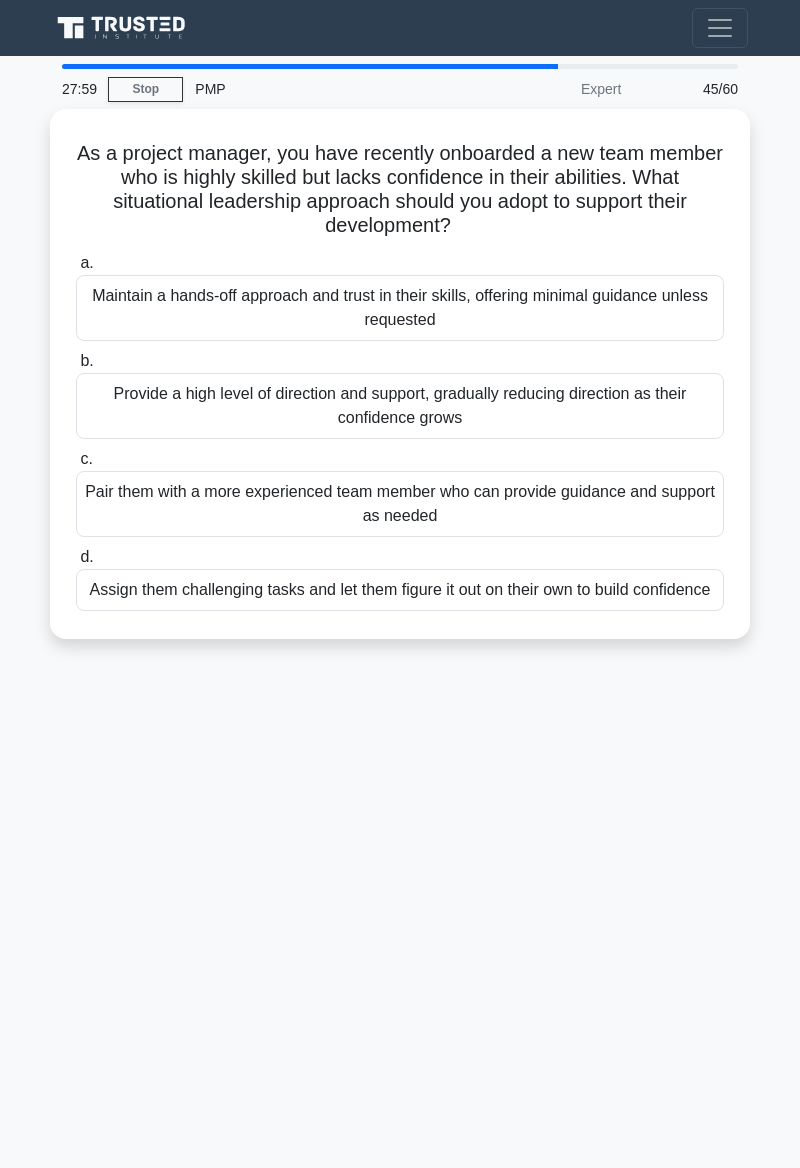 click on "27:59
Stop
PMP
Expert
45/60
As a project manager, you have recently onboarded a new team member who is highly skilled but lacks confidence in their abilities. What situational leadership approach should you adopt to support their development?
.spinner_0XTQ{transform-origin:center;animation:spinner_y6GP .75s linear infinite}@keyframes spinner_y6GP{100%{transform:rotate(360deg)}}
a.
b. c. d." at bounding box center [400, 564] 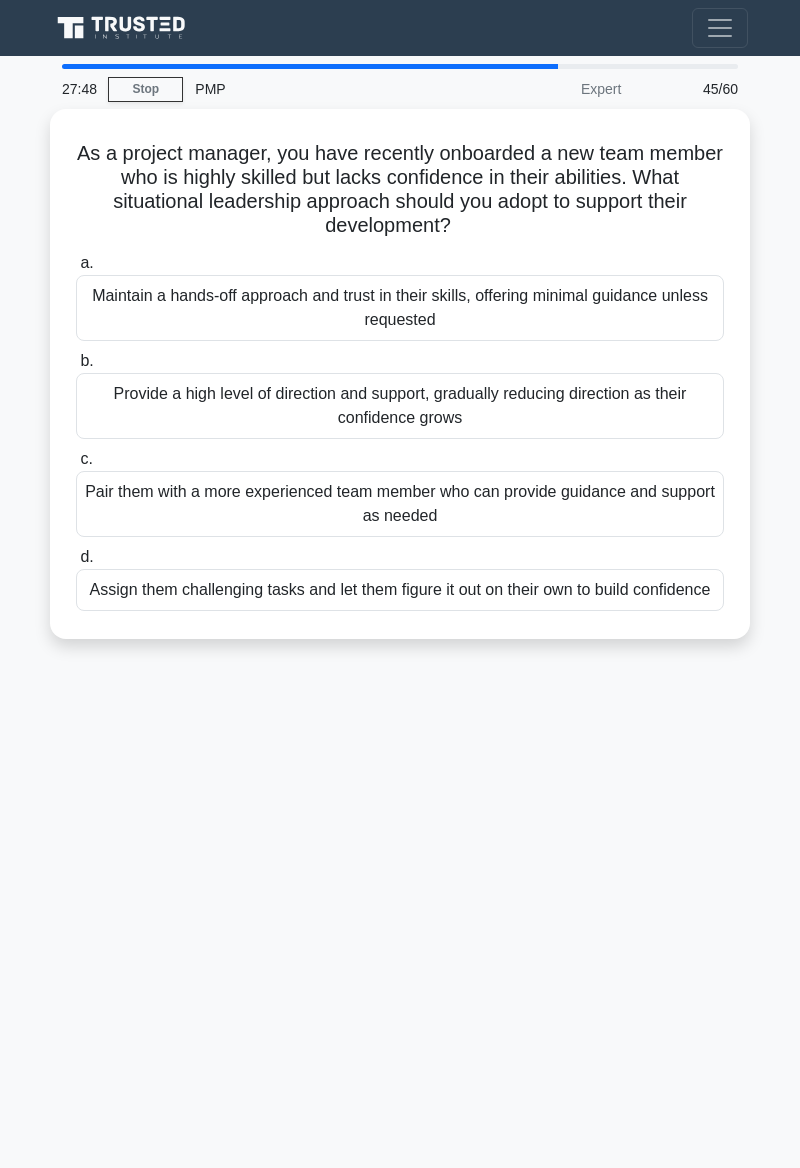 click on "Provide a high level of direction and support, gradually reducing direction as their confidence grows" at bounding box center [400, 406] 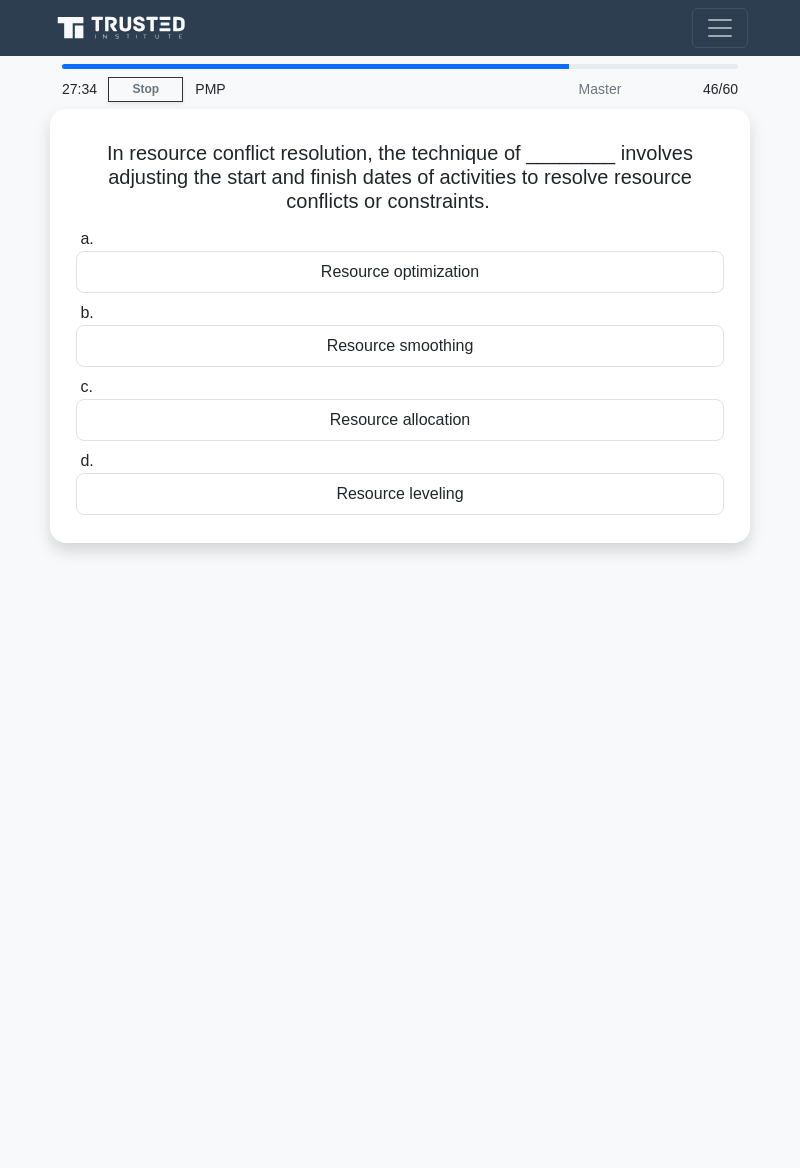 click on "27:34
Stop
PMP
Master
46/60
In resource conflict resolution, the technique of ________ involves adjusting the start and finish dates of activities to resolve resource conflicts or constraints.
.spinner_0XTQ{transform-origin:center;animation:spinner_y6GP .75s linear infinite}@keyframes spinner_y6GP{100%{transform:rotate(360deg)}}
a.
b. c." at bounding box center (400, 564) 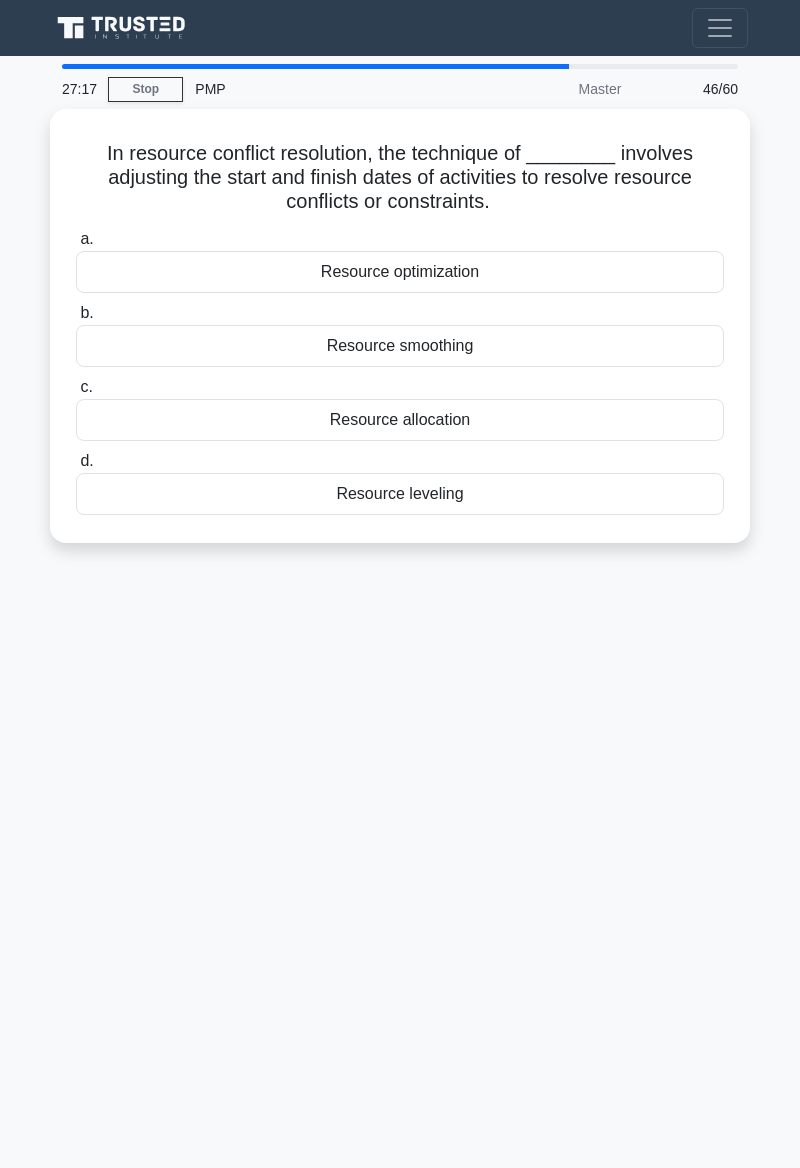 click on "27:17
Stop
PMP
Master
46/60
In resource conflict resolution, the technique of ________ involves adjusting the start and finish dates of activities to resolve resource conflicts or constraints.
.spinner_0XTQ{transform-origin:center;animation:spinner_y6GP .75s linear infinite}@keyframes spinner_y6GP{100%{transform:rotate(360deg)}}
a.
b. c." at bounding box center (400, 564) 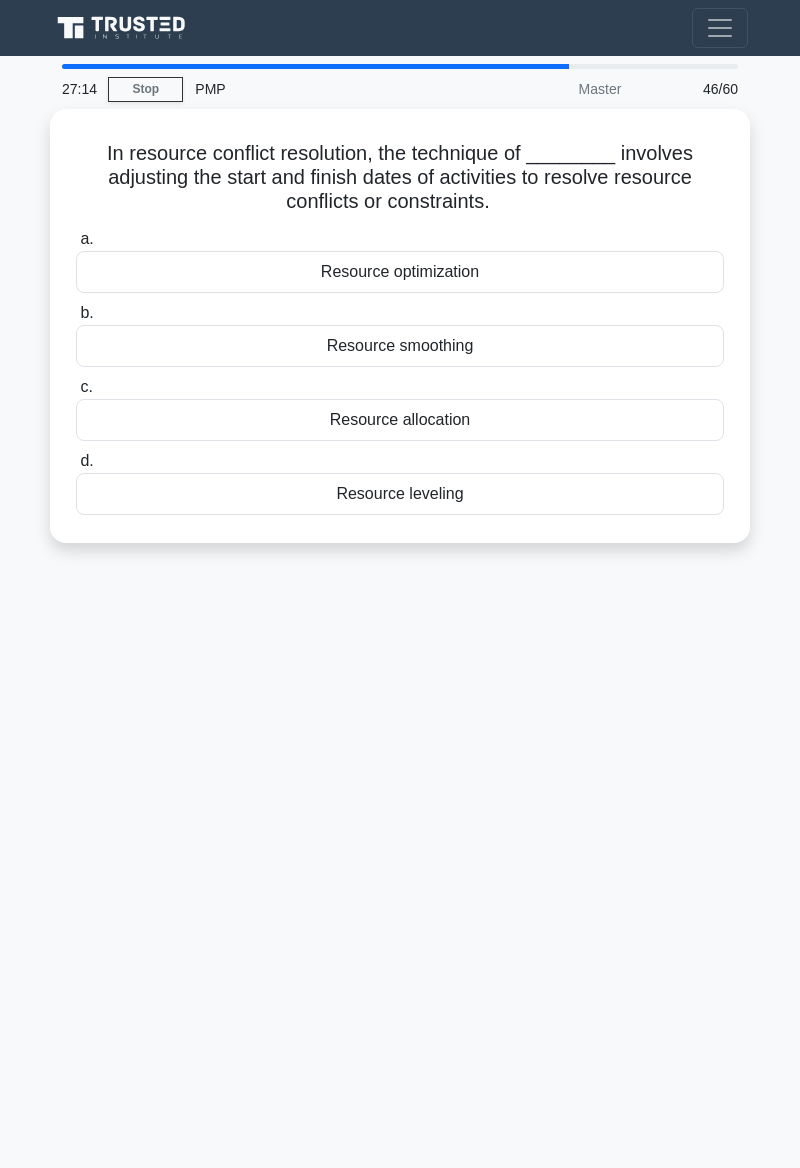 click on "Resource optimization" at bounding box center [400, 272] 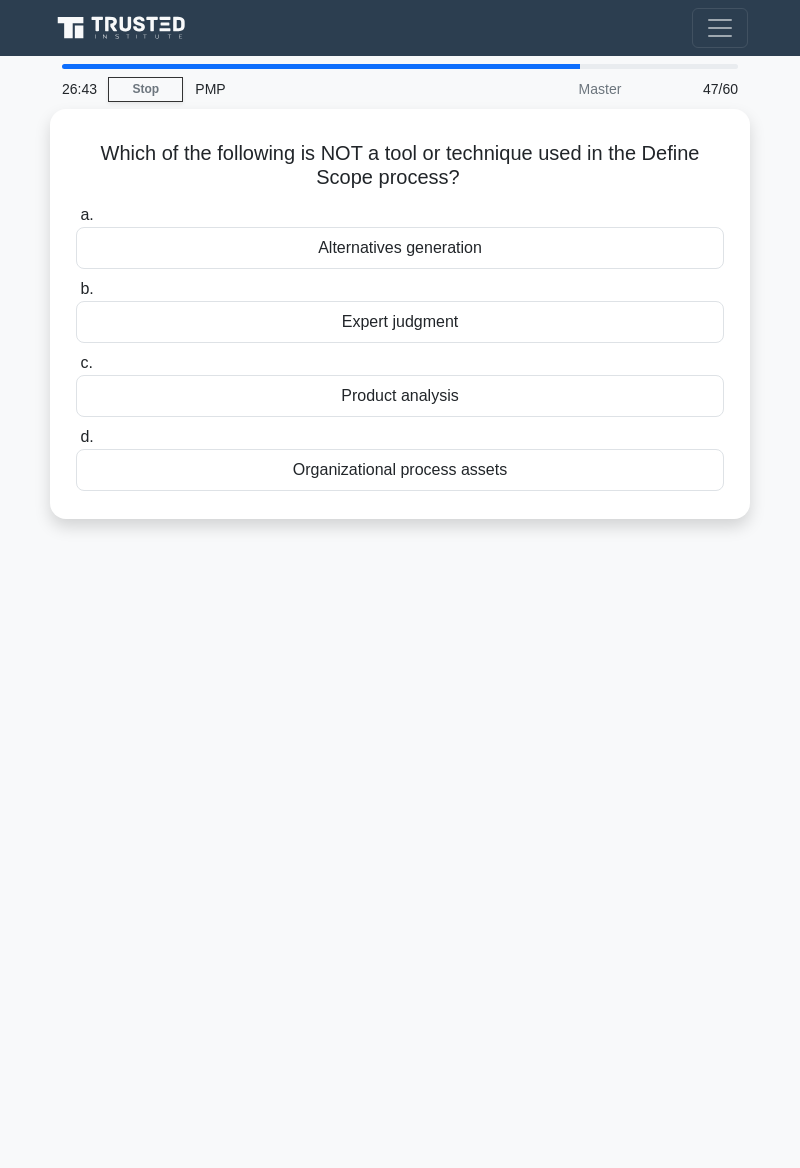 click on "Alternatives generation" at bounding box center [400, 248] 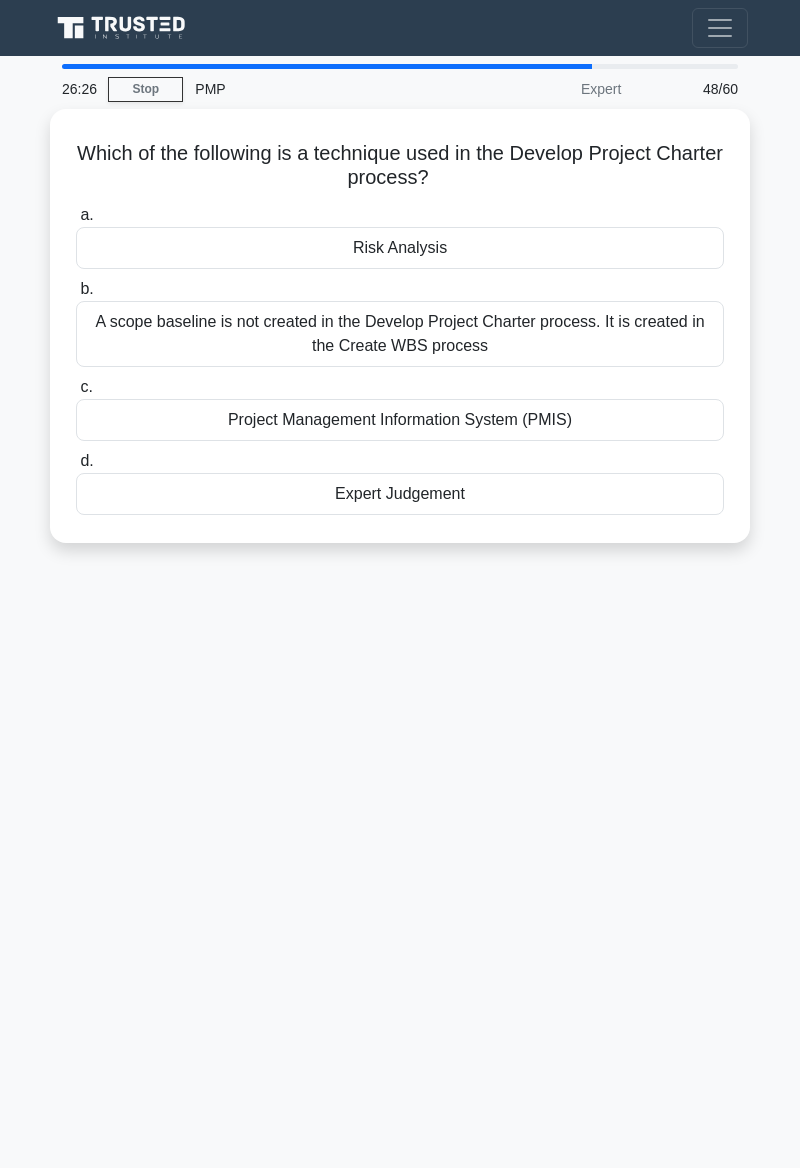 click on "26:26
Stop
PMP
Expert
48/60
Which of the following is a technique used in the Develop Project Charter process?
.spinner_0XTQ{transform-origin:center;animation:spinner_y6GP .75s linear infinite}@keyframes spinner_y6GP{100%{transform:rotate(360deg)}}
a.
b." at bounding box center [400, 564] 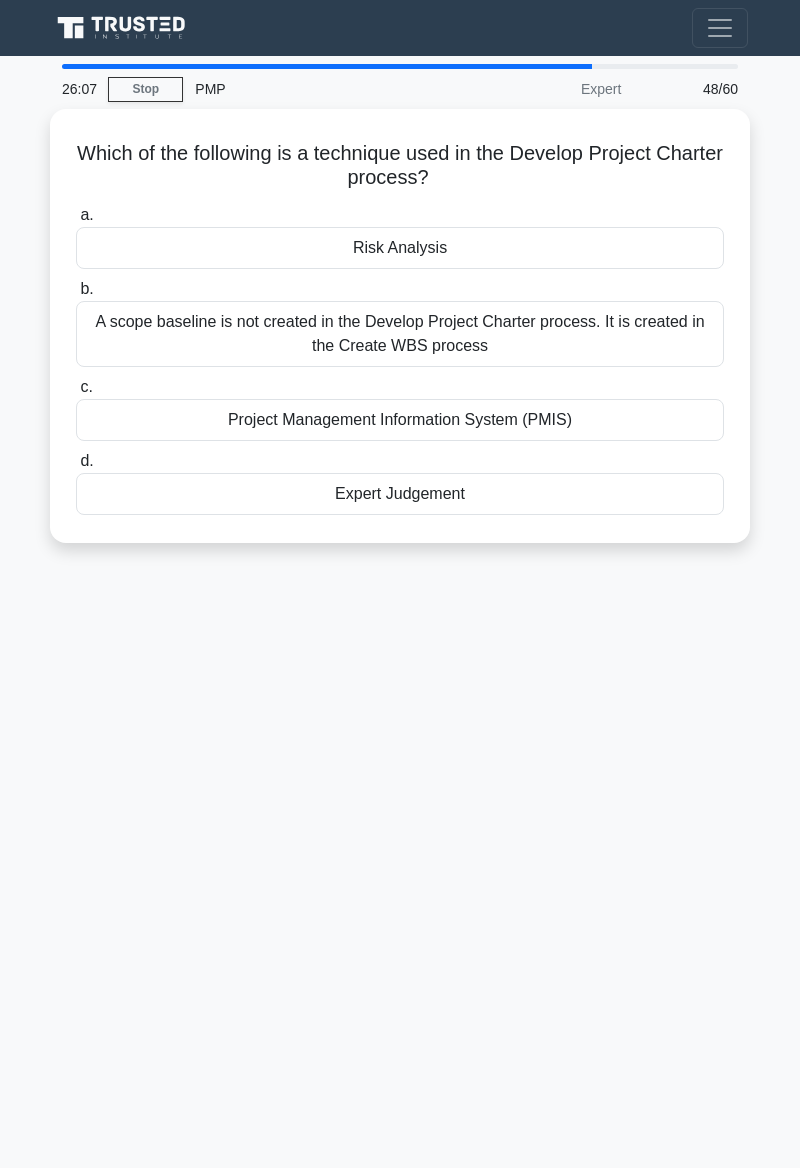 click on "26:07
Stop
PMP
Expert
48/60
Which of the following is a technique used in the Develop Project Charter process?
.spinner_0XTQ{transform-origin:center;animation:spinner_y6GP .75s linear infinite}@keyframes spinner_y6GP{100%{transform:rotate(360deg)}}
a.
b." at bounding box center (400, 564) 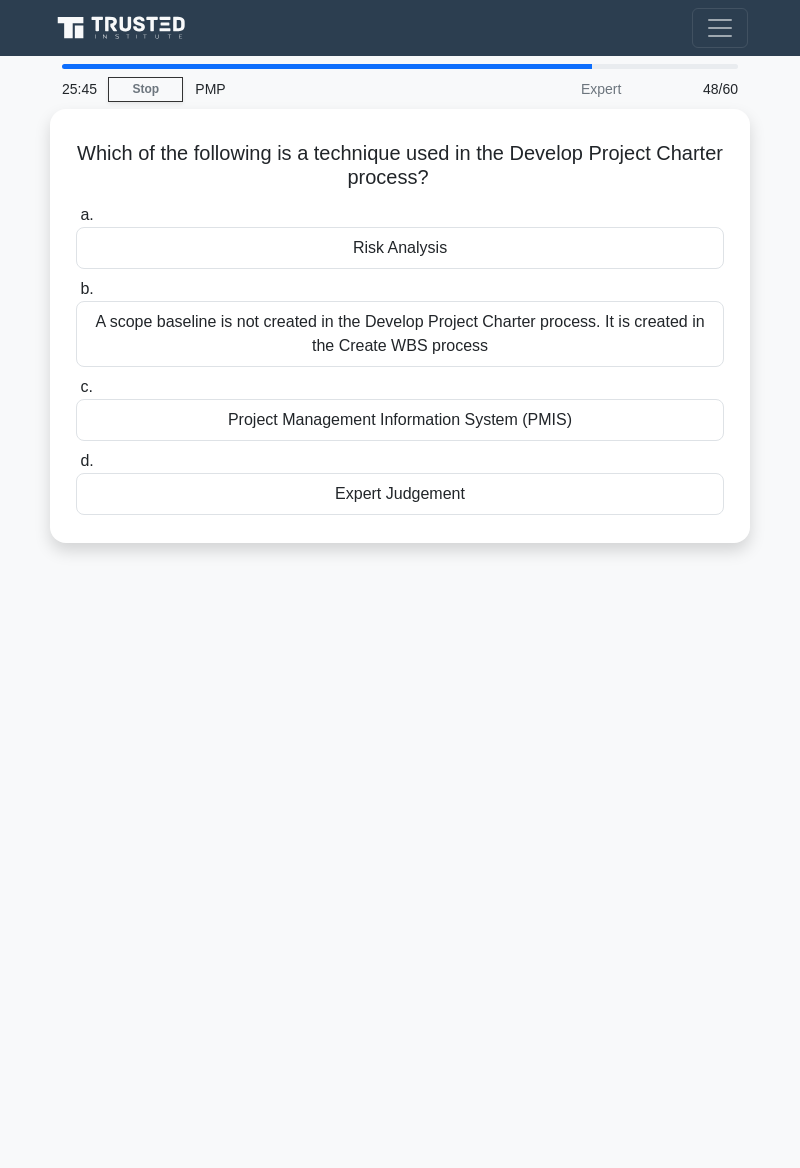 click on "25:45
Stop
PMP
Expert
48/60
Which of the following is a technique used in the Develop Project Charter process?
.spinner_0XTQ{transform-origin:center;animation:spinner_y6GP .75s linear infinite}@keyframes spinner_y6GP{100%{transform:rotate(360deg)}}
a.
b." at bounding box center [400, 564] 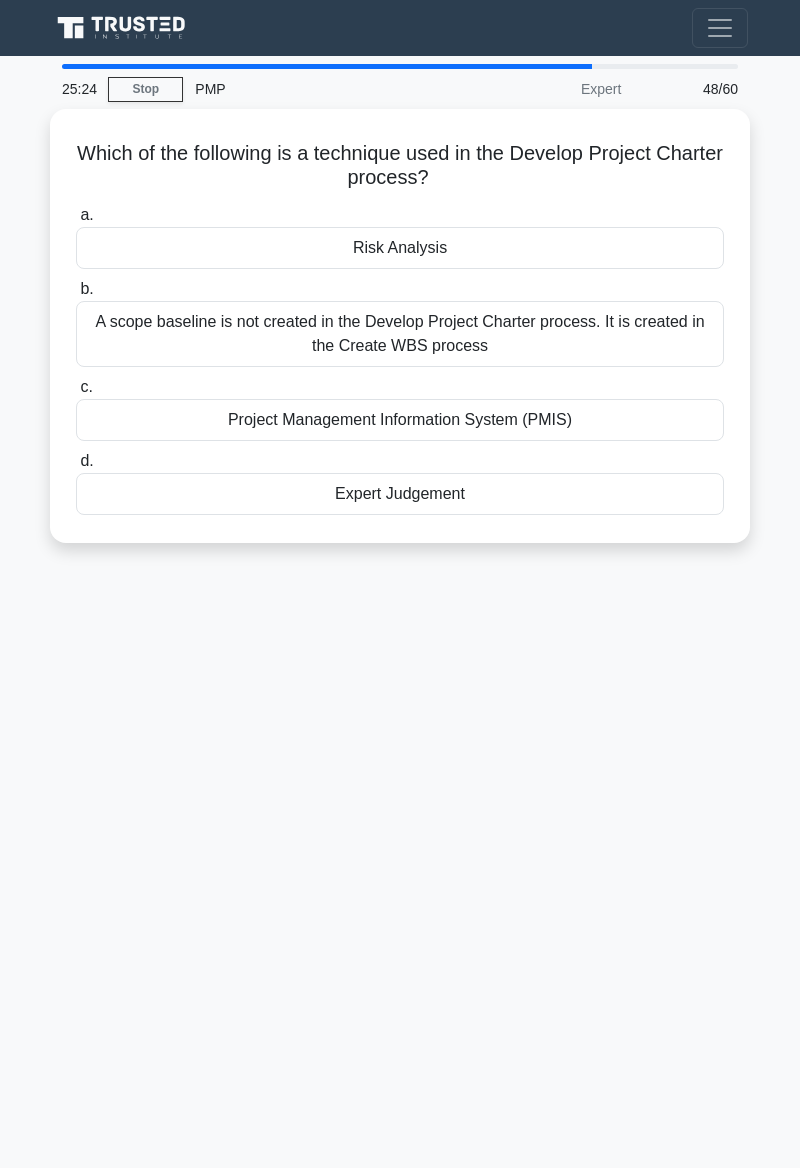 click on "Risk Analysis" at bounding box center [400, 248] 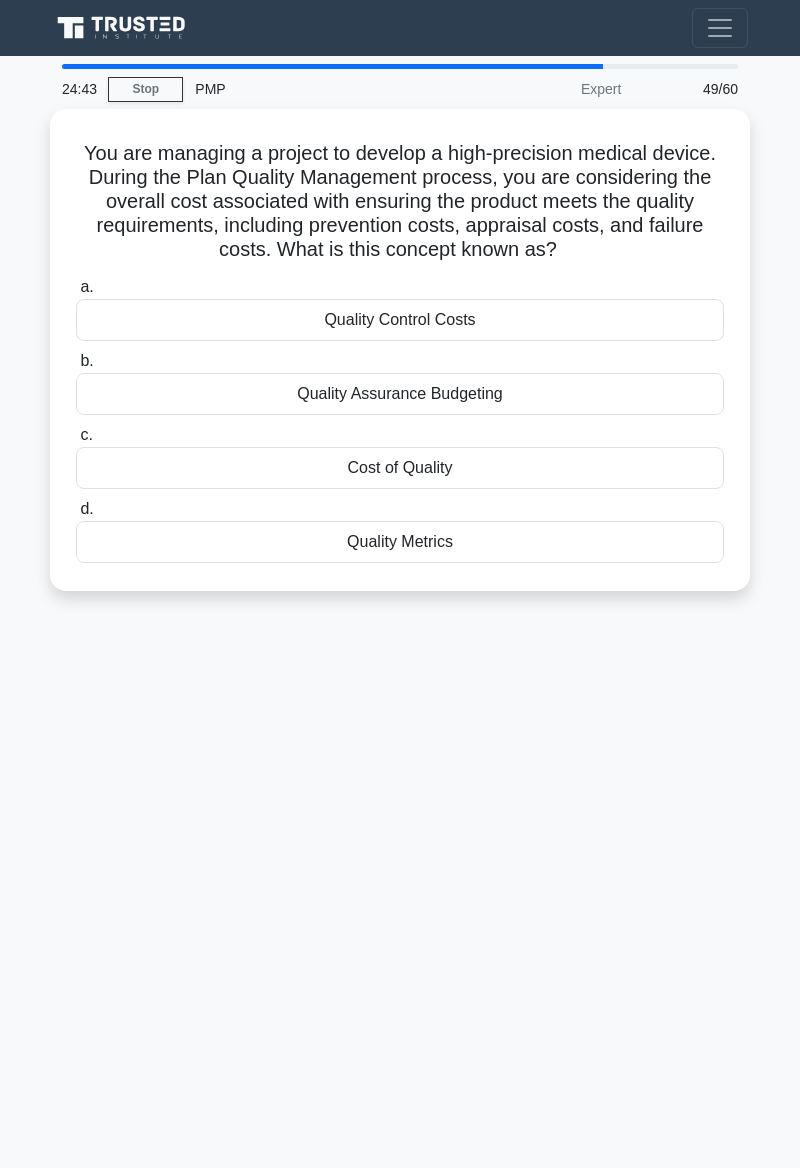 click on "24:43
Stop
PMP
Expert
49/60
You are managing a project to develop a high-precision medical device. During the Plan Quality Management process, you are considering the overall cost associated with ensuring the product meets the quality requirements, including prevention costs, appraisal costs, and failure costs. What is this concept known as?
.spinner_0XTQ{transform-origin:center;animation:spinner_y6GP .75s linear infinite}@keyframes spinner_y6GP{100%{transform:rotate(360deg)}}
a. b. c. d." at bounding box center [400, 564] 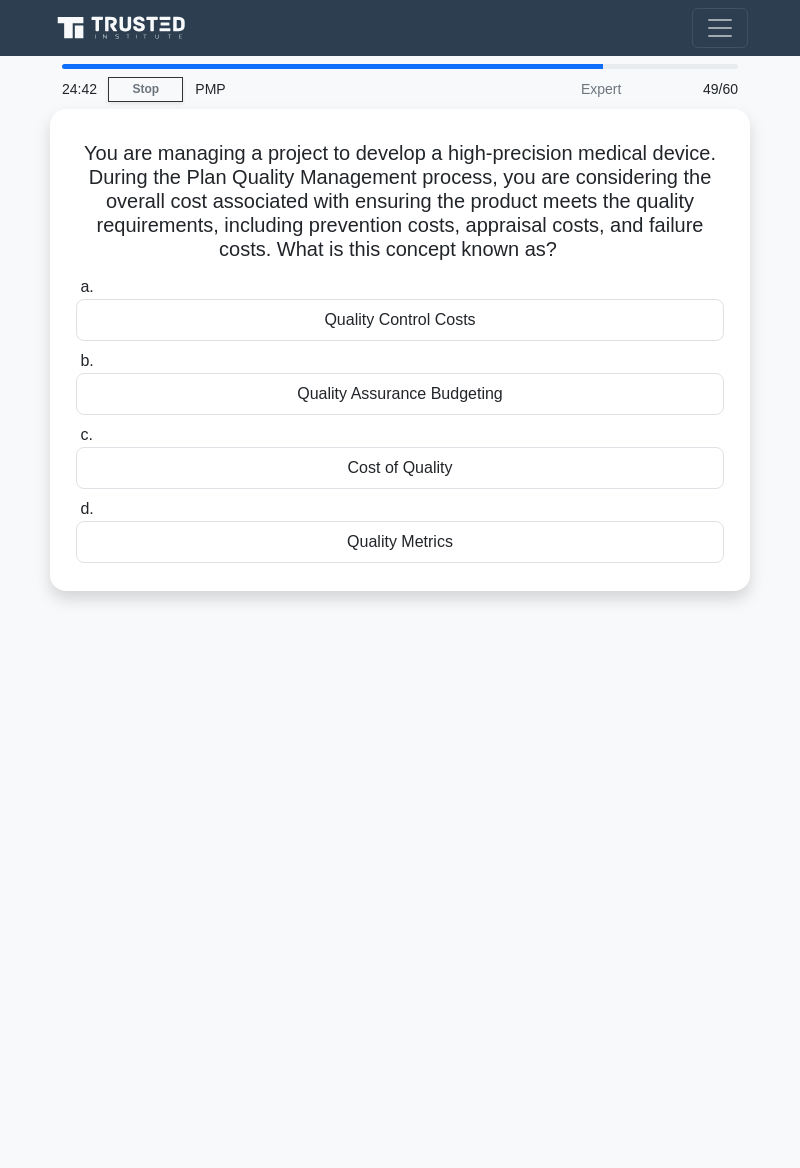 click on "Cost of Quality" at bounding box center (400, 468) 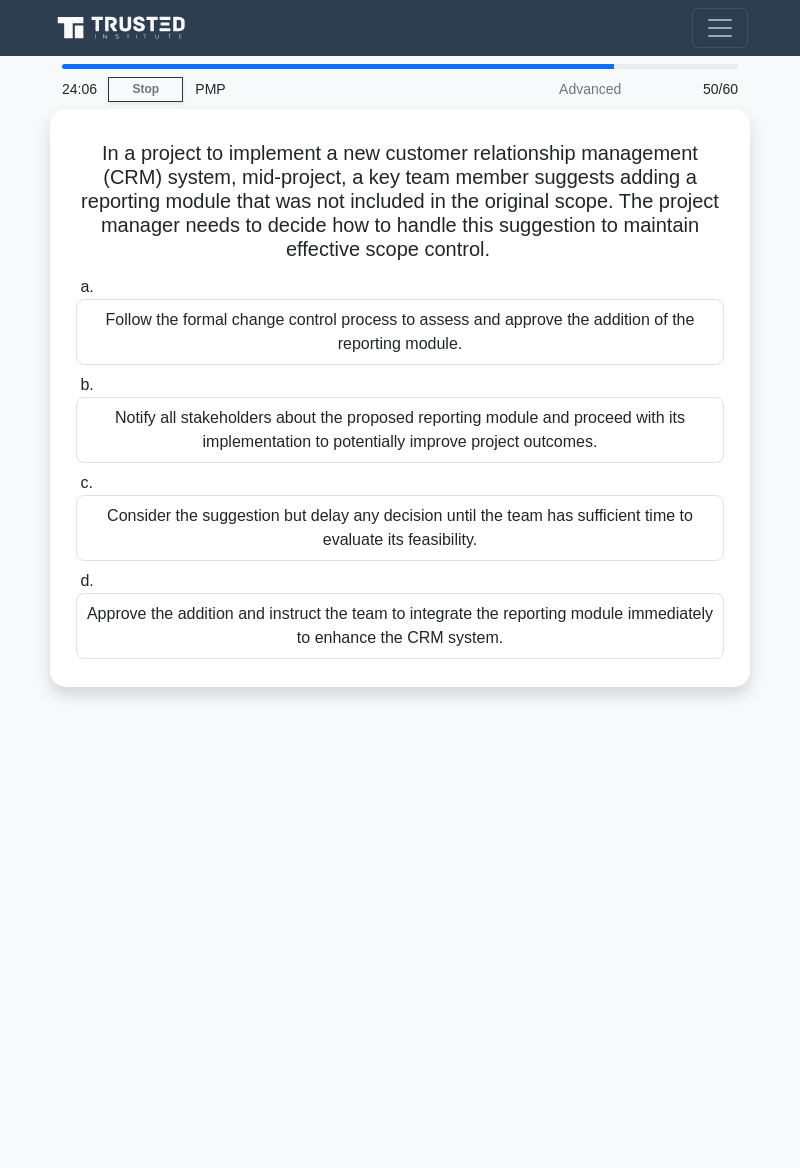 click on "24:06
Stop
PMP
Advanced
50/60
In a project to implement a new customer relationship management (CRM) system, mid-project, a key team member suggests adding a reporting module that was not included in the original scope. The project manager needs to decide how to handle this suggestion to maintain effective scope control.
.spinner_0XTQ{transform-origin:center;animation:spinner_y6GP .75s linear infinite}@keyframes spinner_y6GP{100%{transform:rotate(360deg)}}" at bounding box center [400, 564] 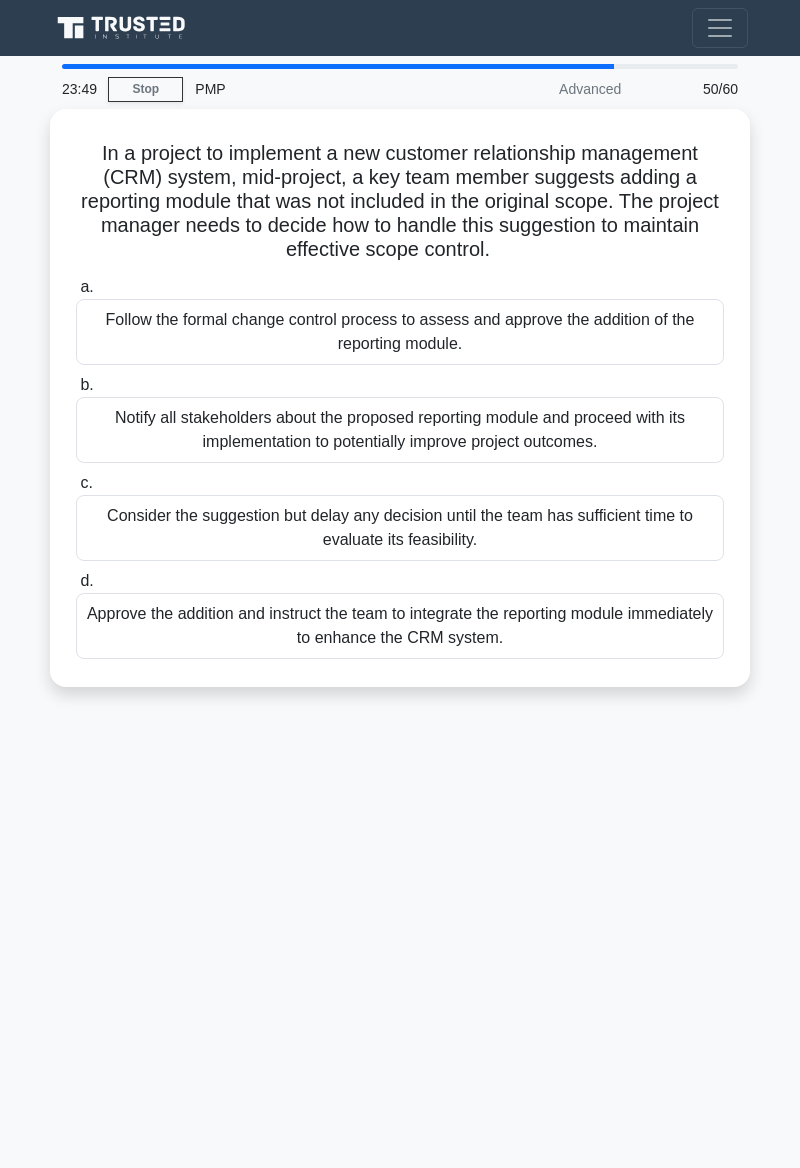 click on "Follow the formal change control process to assess and approve the addition of the reporting module." at bounding box center (400, 332) 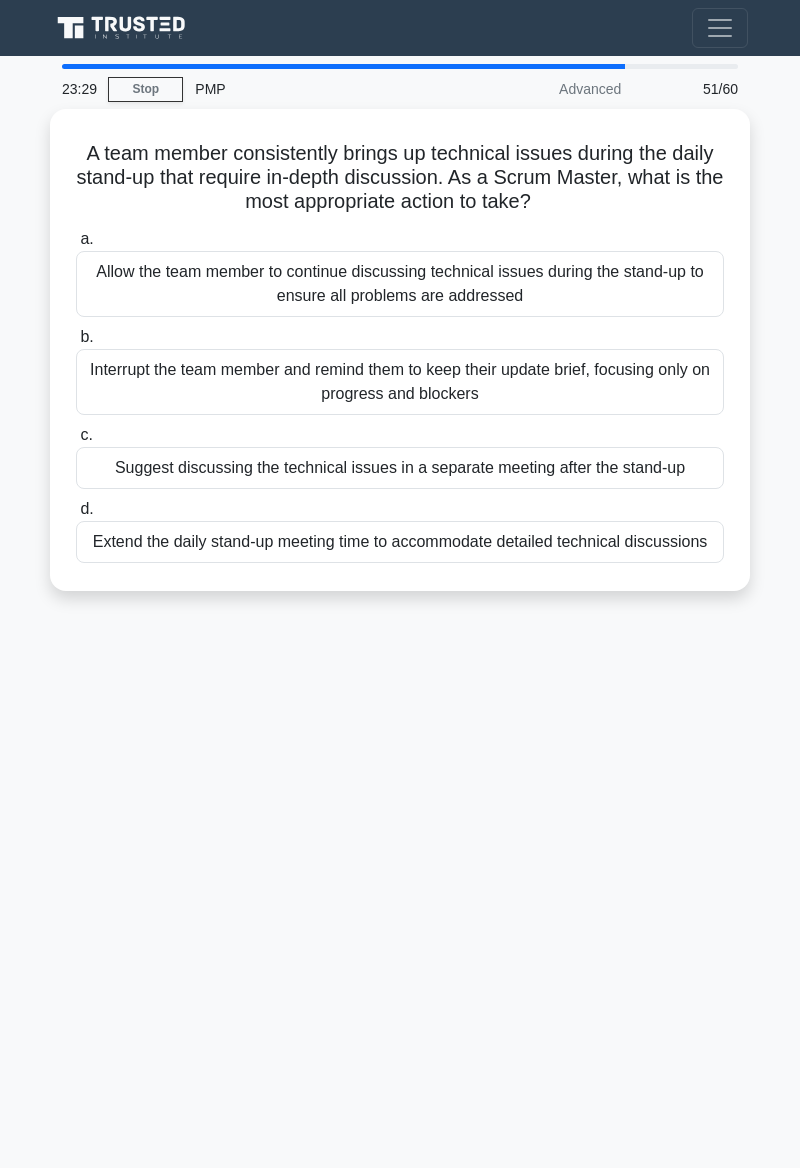 click on "Suggest discussing the technical issues in a separate meeting after the stand-up" at bounding box center [400, 468] 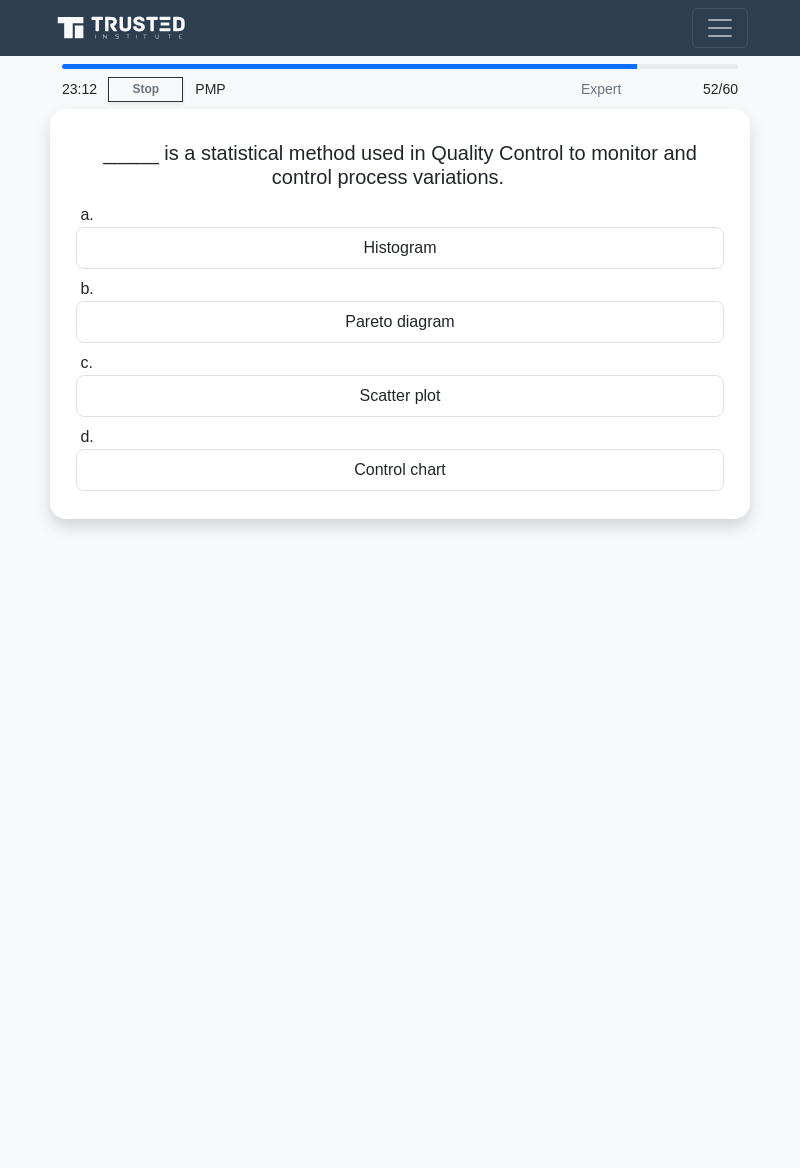 click on "Pareto diagram" at bounding box center (400, 322) 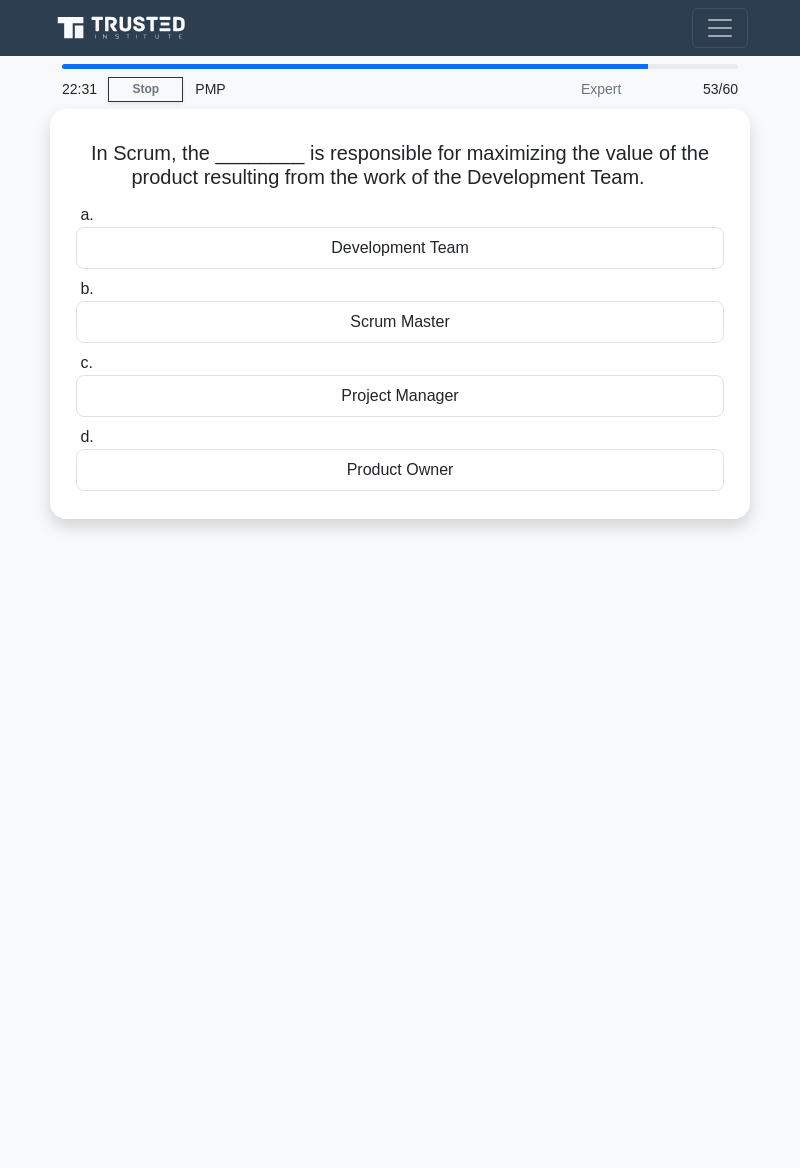 click on "Product Owner" at bounding box center (400, 470) 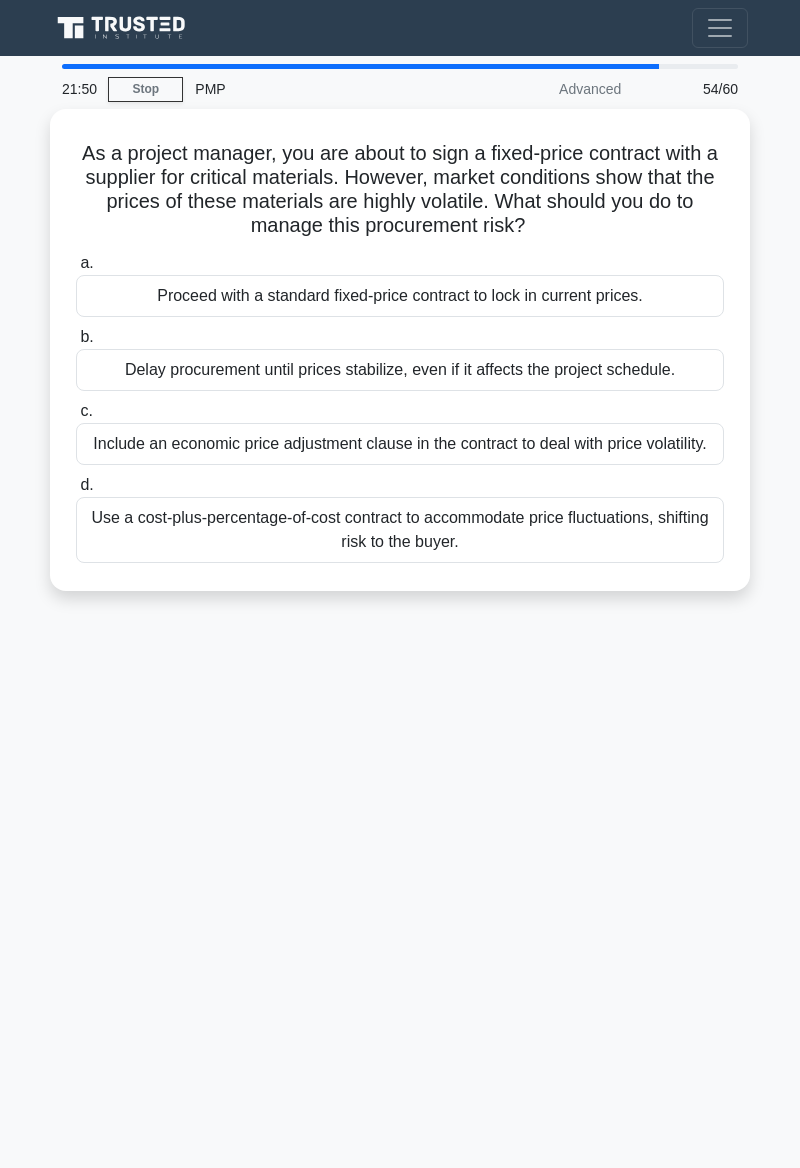 click on "21:50
Stop
PMP
Advanced
54/60
As a project manager, you are about to sign a fixed-price contract with a supplier for critical materials. However, market conditions show that the prices of these materials are highly volatile. What should you do to manage this procurement risk?
.spinner_0XTQ{transform-origin:center;animation:spinner_y6GP .75s linear infinite}@keyframes spinner_y6GP{100%{transform:rotate(360deg)}}
a.
b. c. d." at bounding box center (400, 564) 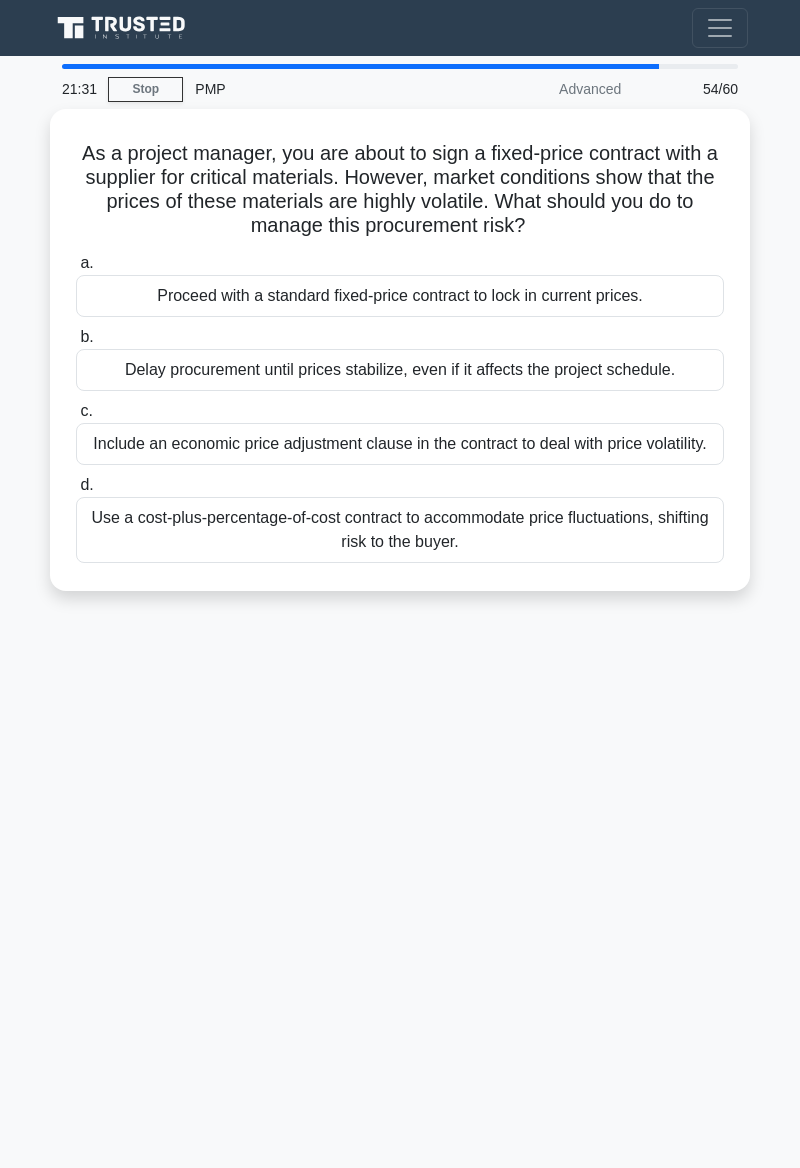 click on "21:31
Stop
PMP
Advanced
54/60
As a project manager, you are about to sign a fixed-price contract with a supplier for critical materials. However, market conditions show that the prices of these materials are highly volatile. What should you do to manage this procurement risk?
.spinner_0XTQ{transform-origin:center;animation:spinner_y6GP .75s linear infinite}@keyframes spinner_y6GP{100%{transform:rotate(360deg)}}
a.
b. c. d." at bounding box center [400, 564] 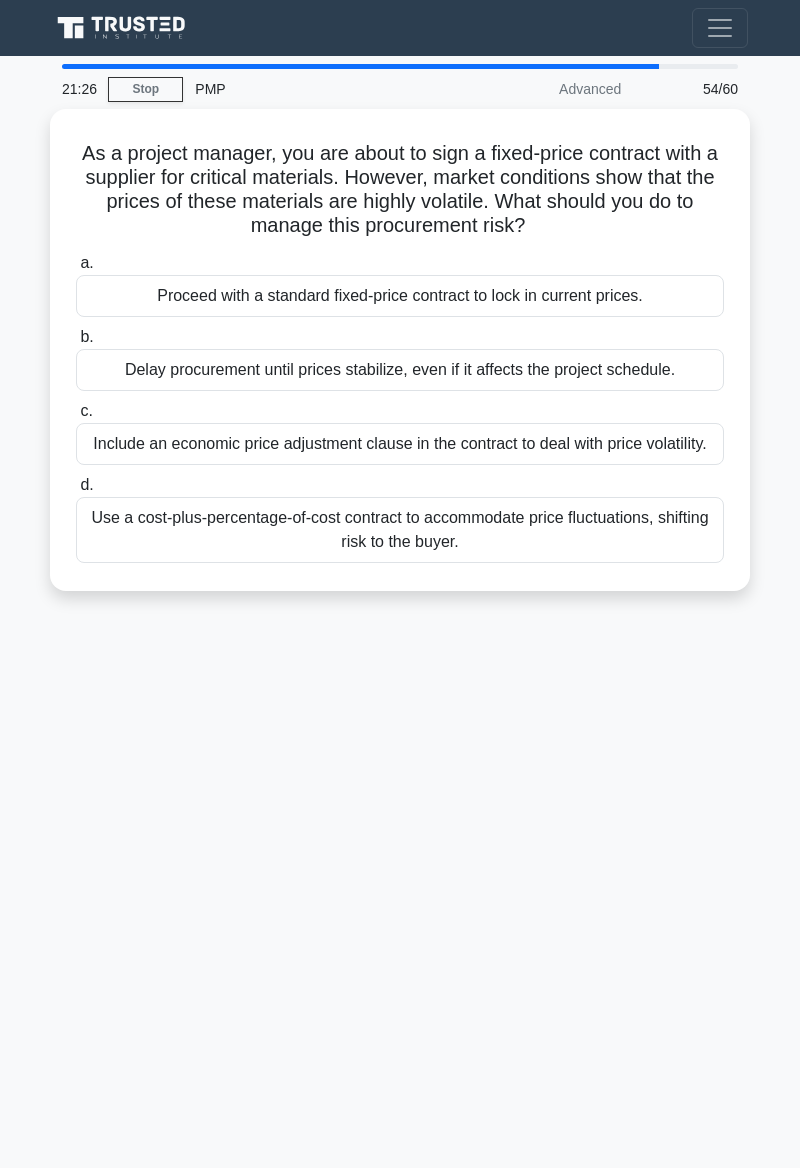 click on "21:26
Stop
PMP
Advanced
54/60
As a project manager, you are about to sign a fixed-price contract with a supplier for critical materials. However, market conditions show that the prices of these materials are highly volatile. What should you do to manage this procurement risk?
.spinner_0XTQ{transform-origin:center;animation:spinner_y6GP .75s linear infinite}@keyframes spinner_y6GP{100%{transform:rotate(360deg)}}
a.
b. c. d." at bounding box center [400, 564] 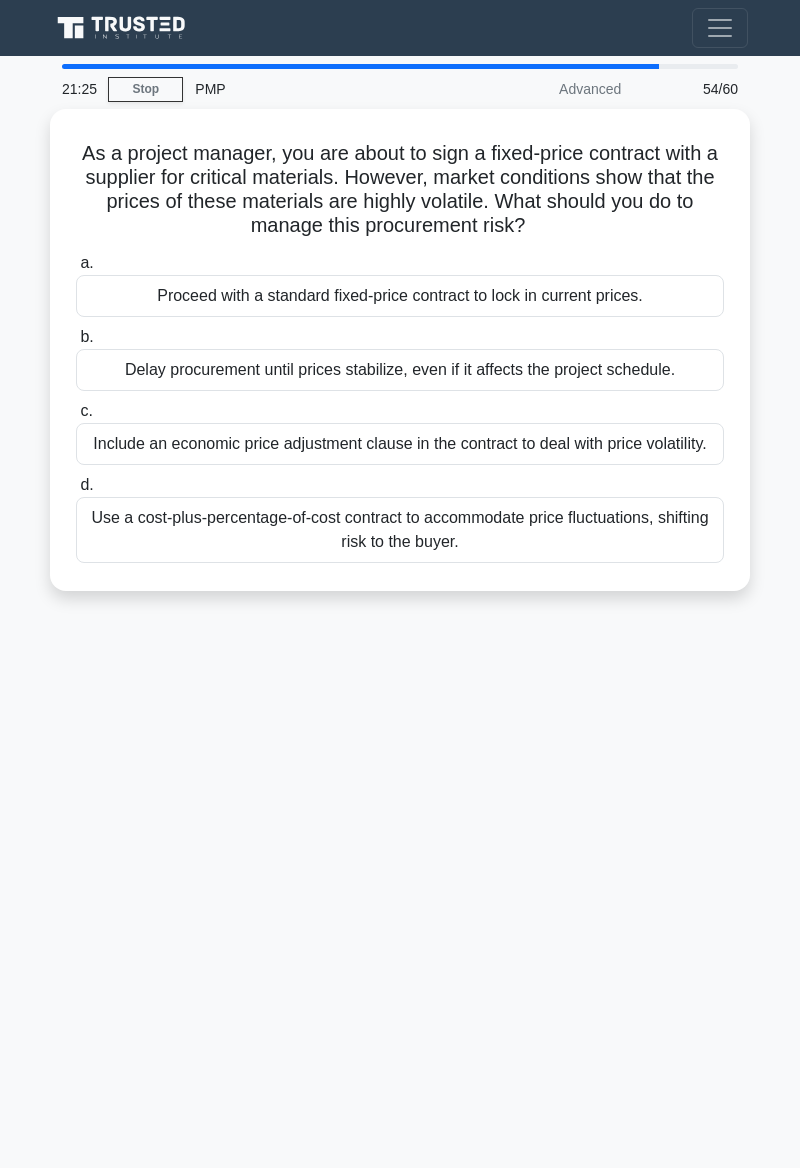 click on "Include an economic price adjustment clause in the contract to deal with price volatility." at bounding box center [400, 444] 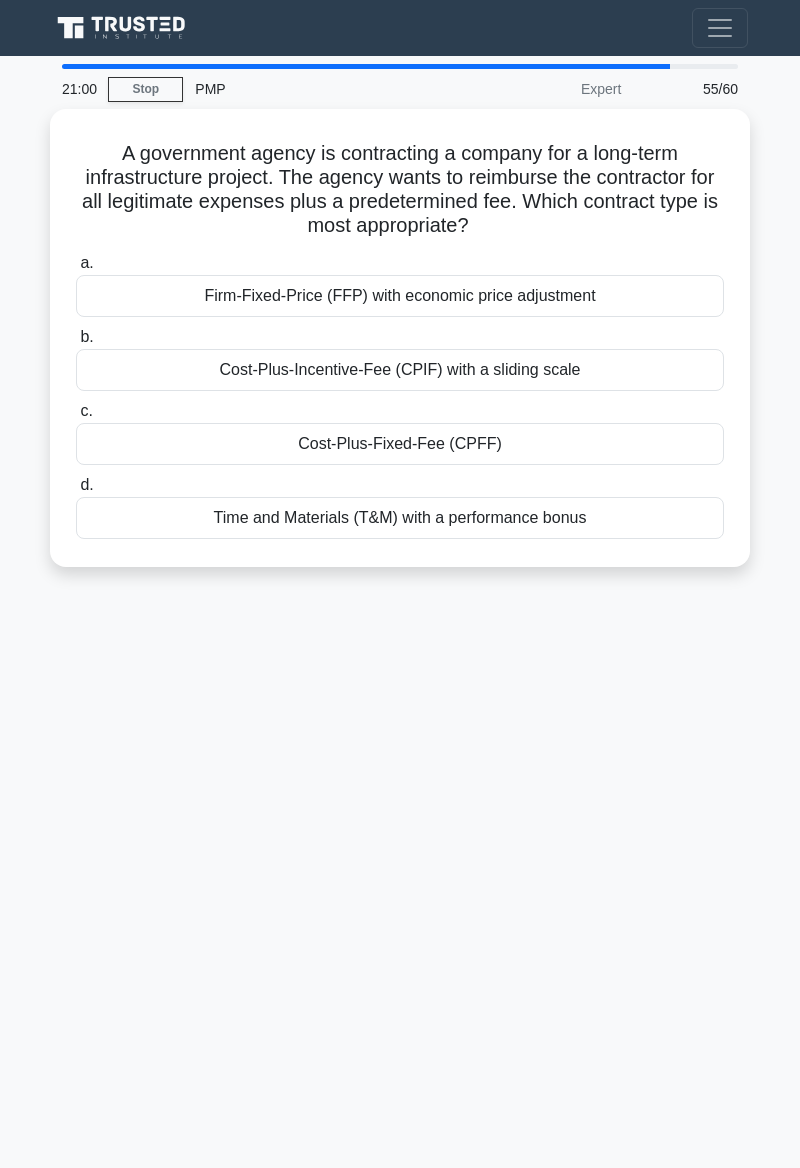 click on "21:00
Stop
PMP
Expert
55/60
A government agency is contracting a company for a long-term infrastructure project. The agency wants to reimburse the contractor for all legitimate expenses plus a predetermined fee. Which contract type is most appropriate?
.spinner_0XTQ{transform-origin:center;animation:spinner_y6GP .75s linear infinite}@keyframes spinner_y6GP{100%{transform:rotate(360deg)}}
a.
b." at bounding box center [400, 564] 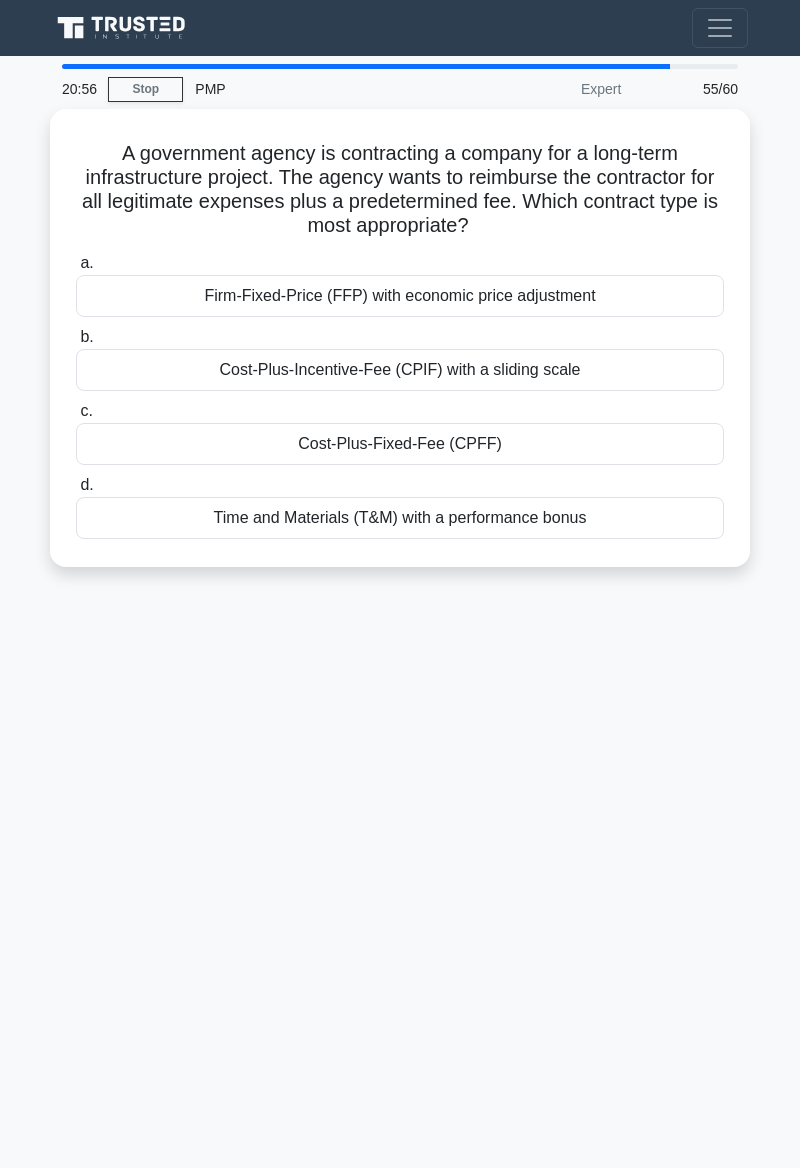 click on "20:56
Stop
PMP
Expert
55/60
A government agency is contracting a company for a long-term infrastructure project. The agency wants to reimburse the contractor for all legitimate expenses plus a predetermined fee. Which contract type is most appropriate?
.spinner_0XTQ{transform-origin:center;animation:spinner_y6GP .75s linear infinite}@keyframes spinner_y6GP{100%{transform:rotate(360deg)}}
a.
b." at bounding box center (400, 564) 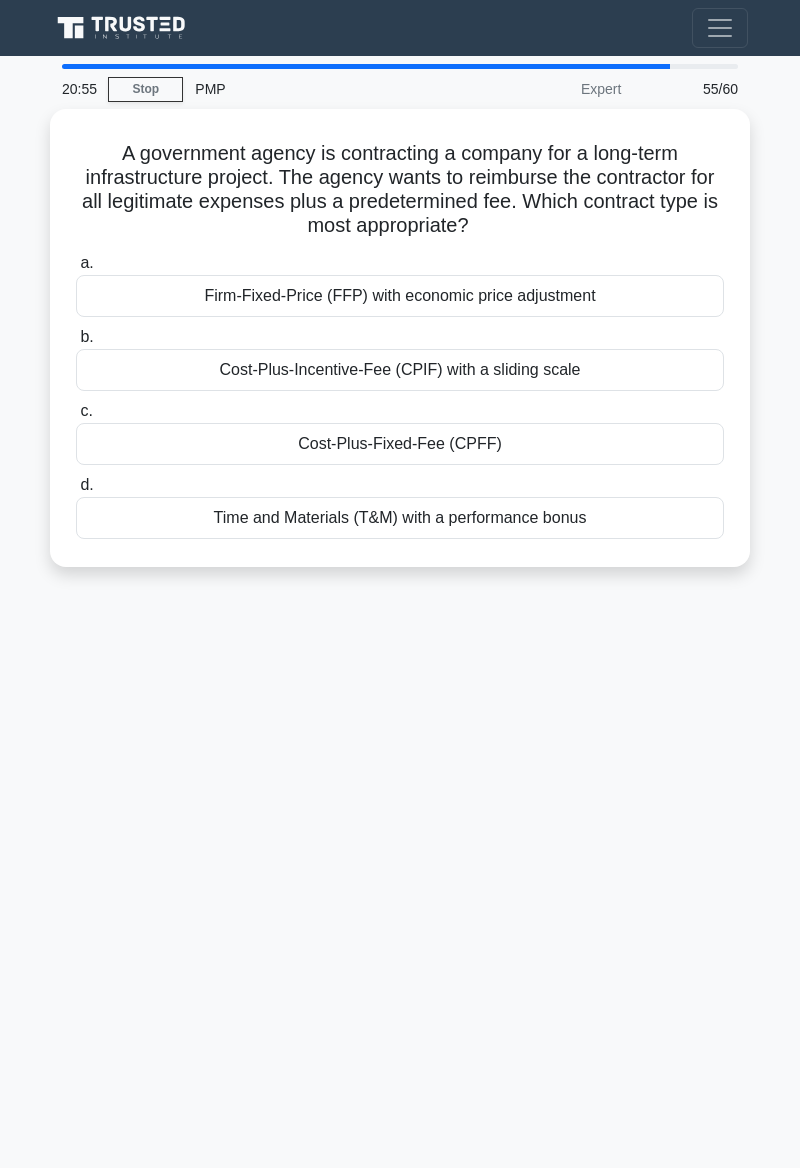 click on "Cost-Plus-Fixed-Fee (CPFF)" at bounding box center (400, 444) 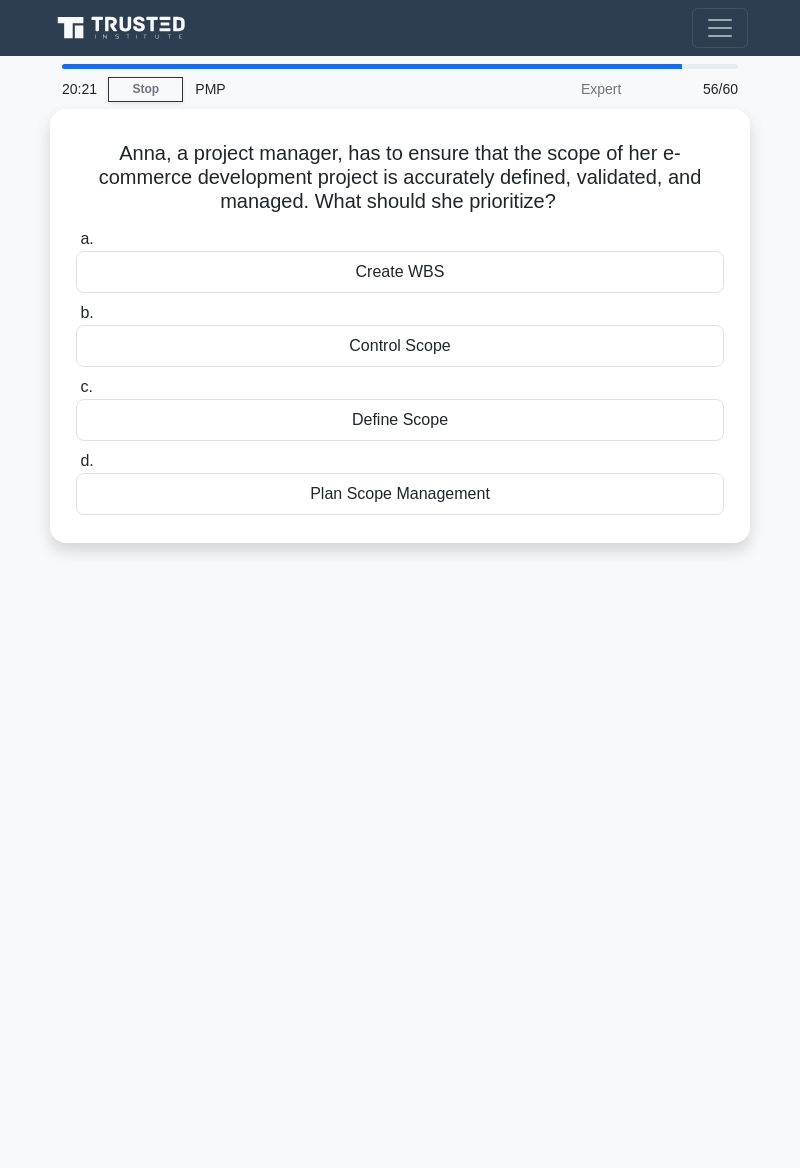 click on "Plan Scope Management" at bounding box center (400, 494) 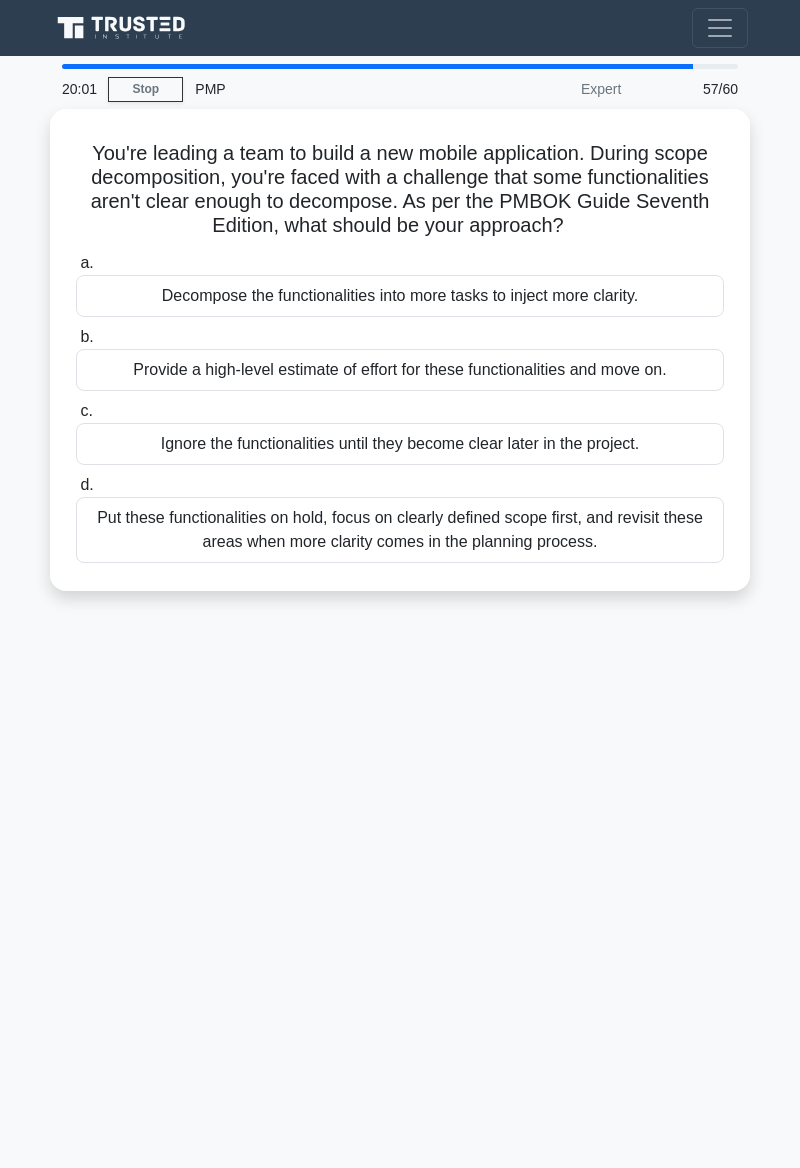 click on "20:01
Stop
PMP
Expert
57/60
You're leading a team to build a new mobile application. During scope decomposition, you're faced with a challenge that some functionalities aren't clear enough to decompose. As per the PMBOK Guide Seventh Edition, what should be your approach?
.spinner_0XTQ{transform-origin:center;animation:spinner_y6GP .75s linear infinite}@keyframes spinner_y6GP{100%{transform:rotate(360deg)}}
a.
b. c. d." at bounding box center (400, 564) 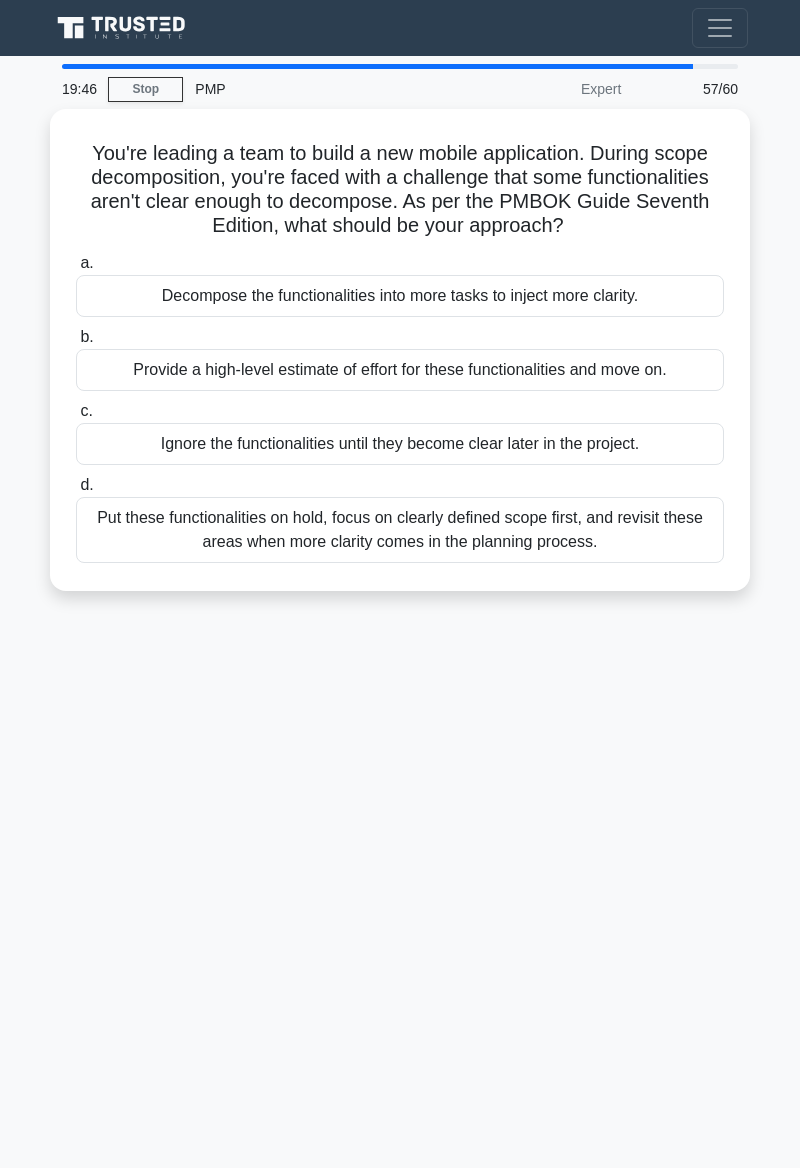 click on "19:46
Stop
PMP
Expert
57/60
You're leading a team to build a new mobile application. During scope decomposition, you're faced with a challenge that some functionalities aren't clear enough to decompose. As per the PMBOK Guide Seventh Edition, what should be your approach?
.spinner_0XTQ{transform-origin:center;animation:spinner_y6GP .75s linear infinite}@keyframes spinner_y6GP{100%{transform:rotate(360deg)}}
a.
b. c. d." at bounding box center (400, 564) 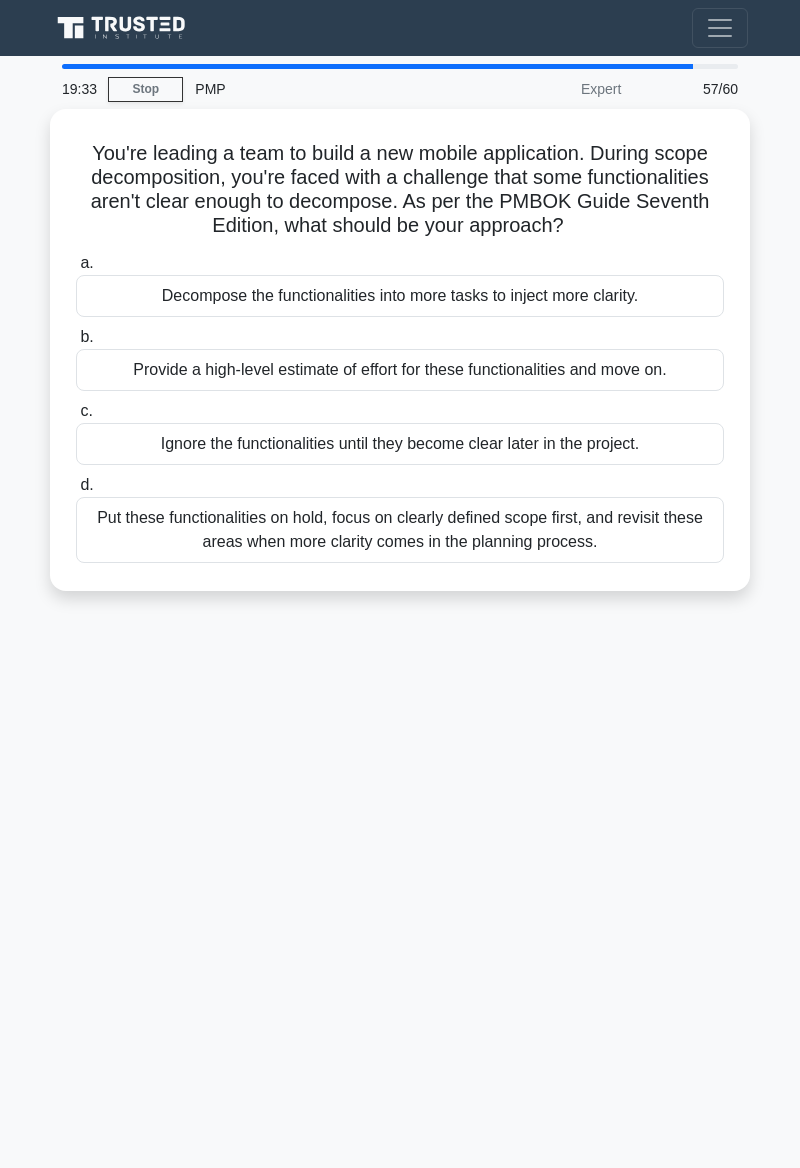 click on "19:33
Stop
PMP
Expert
57/60
You're leading a team to build a new mobile application. During scope decomposition, you're faced with a challenge that some functionalities aren't clear enough to decompose. As per the PMBOK Guide Seventh Edition, what should be your approach?
.spinner_0XTQ{transform-origin:center;animation:spinner_y6GP .75s linear infinite}@keyframes spinner_y6GP{100%{transform:rotate(360deg)}}
a.
b. c. d." at bounding box center [400, 564] 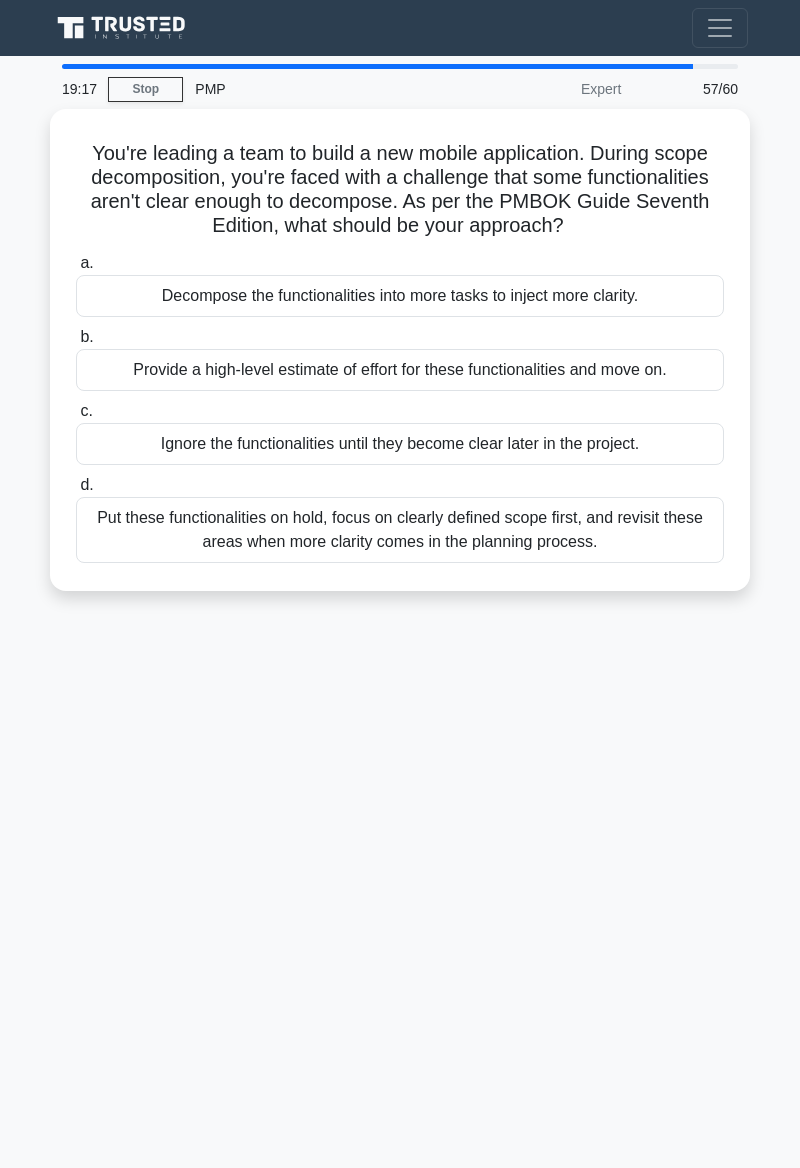 click on "Put these functionalities on hold, focus on clearly defined scope first, and revisit these areas when more clarity comes in the planning process." at bounding box center (400, 530) 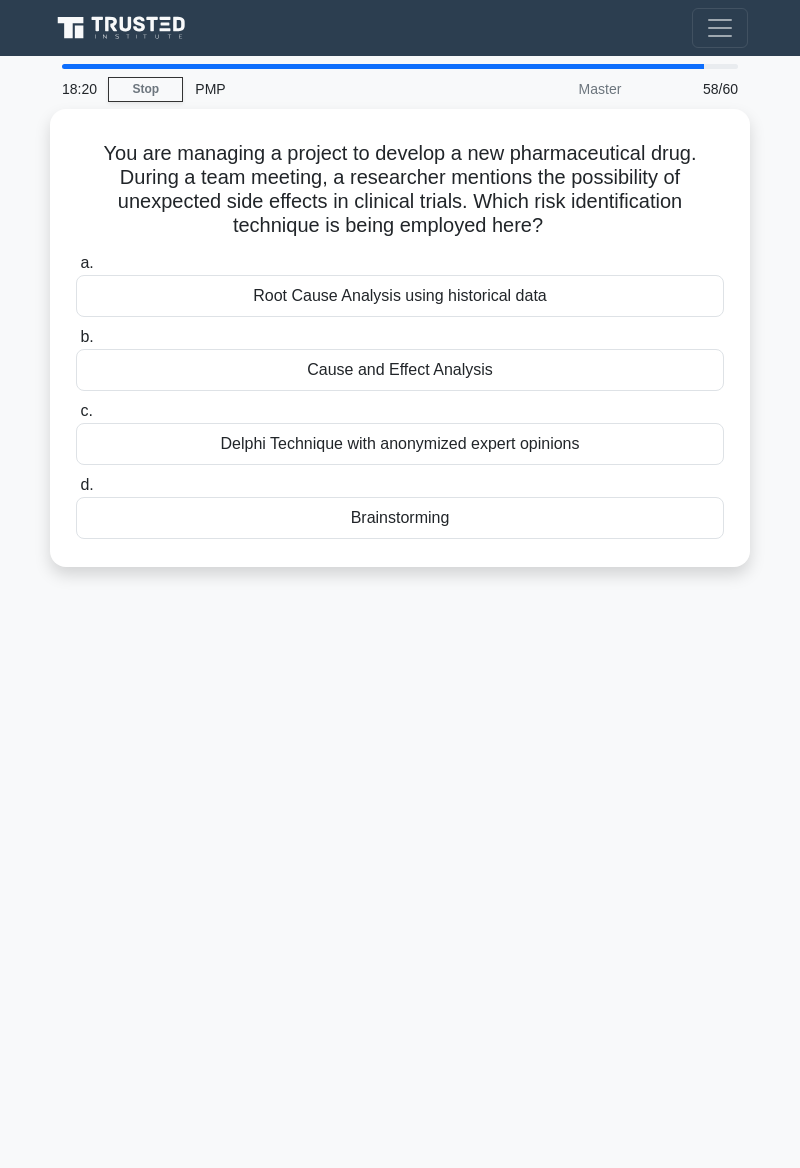 click on "18:20
Stop
PMP
Master
58/60
You are managing a project to develop a new pharmaceutical drug. During a team meeting, a researcher mentions the possibility of unexpected side effects in clinical trials. Which risk identification technique is being employed here?
.spinner_0XTQ{transform-origin:center;animation:spinner_y6GP .75s linear infinite}@keyframes spinner_y6GP{100%{transform:rotate(360deg)}}
a." at bounding box center [400, 564] 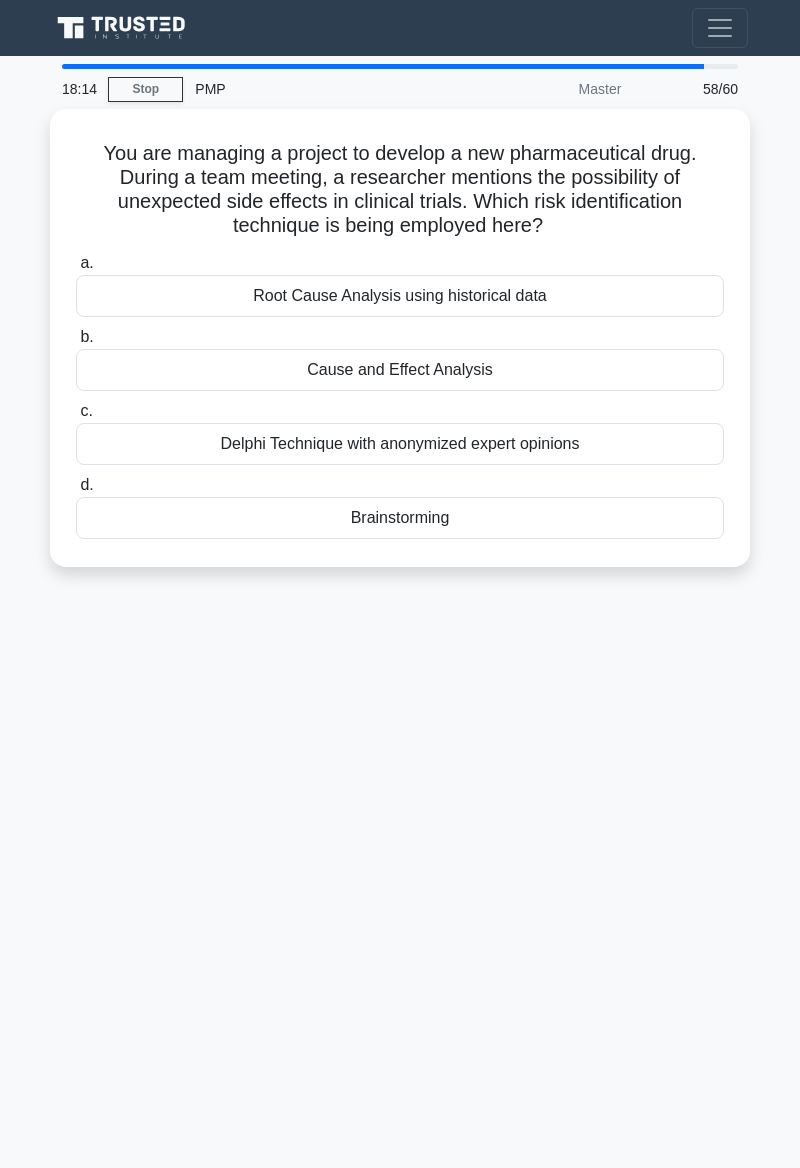 click on "18:14
Stop
PMP
Master
58/60
You are managing a project to develop a new pharmaceutical drug. During a team meeting, a researcher mentions the possibility of unexpected side effects in clinical trials. Which risk identification technique is being employed here?
.spinner_0XTQ{transform-origin:center;animation:spinner_y6GP .75s linear infinite}@keyframes spinner_y6GP{100%{transform:rotate(360deg)}}
a." at bounding box center [400, 564] 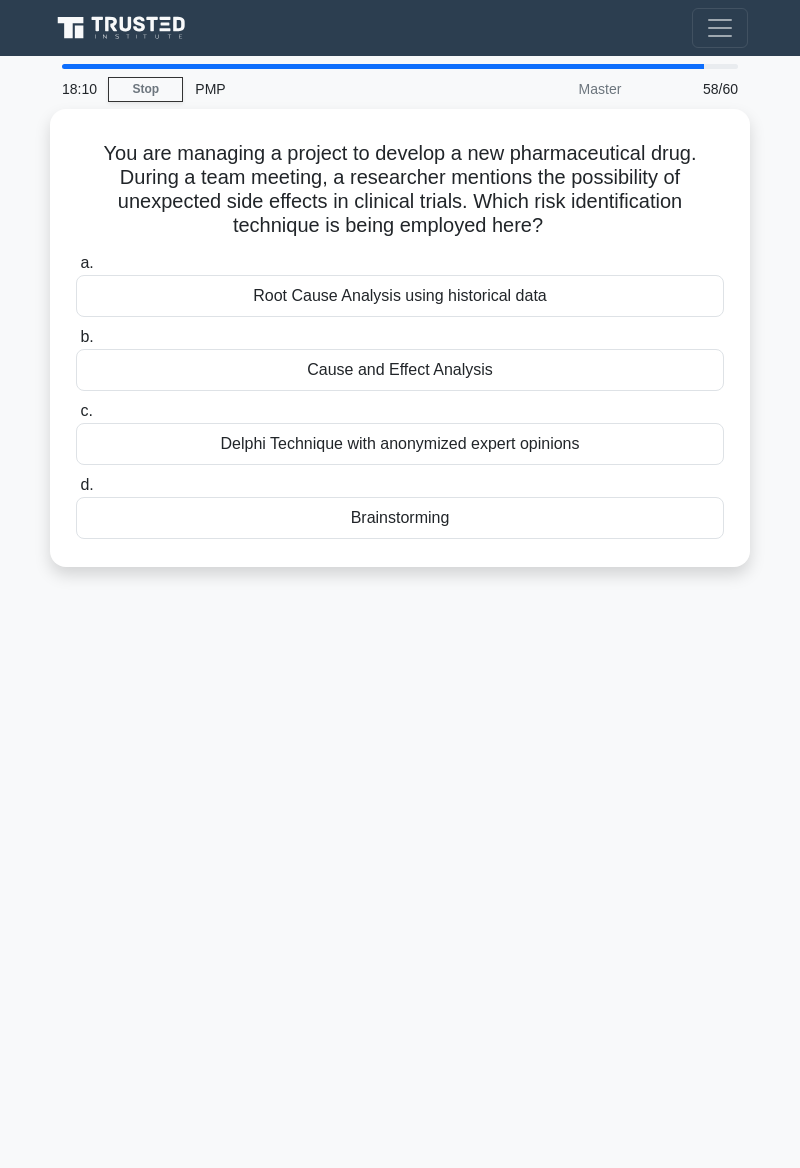 click on "Delphi Technique with anonymized expert opinions" at bounding box center (400, 444) 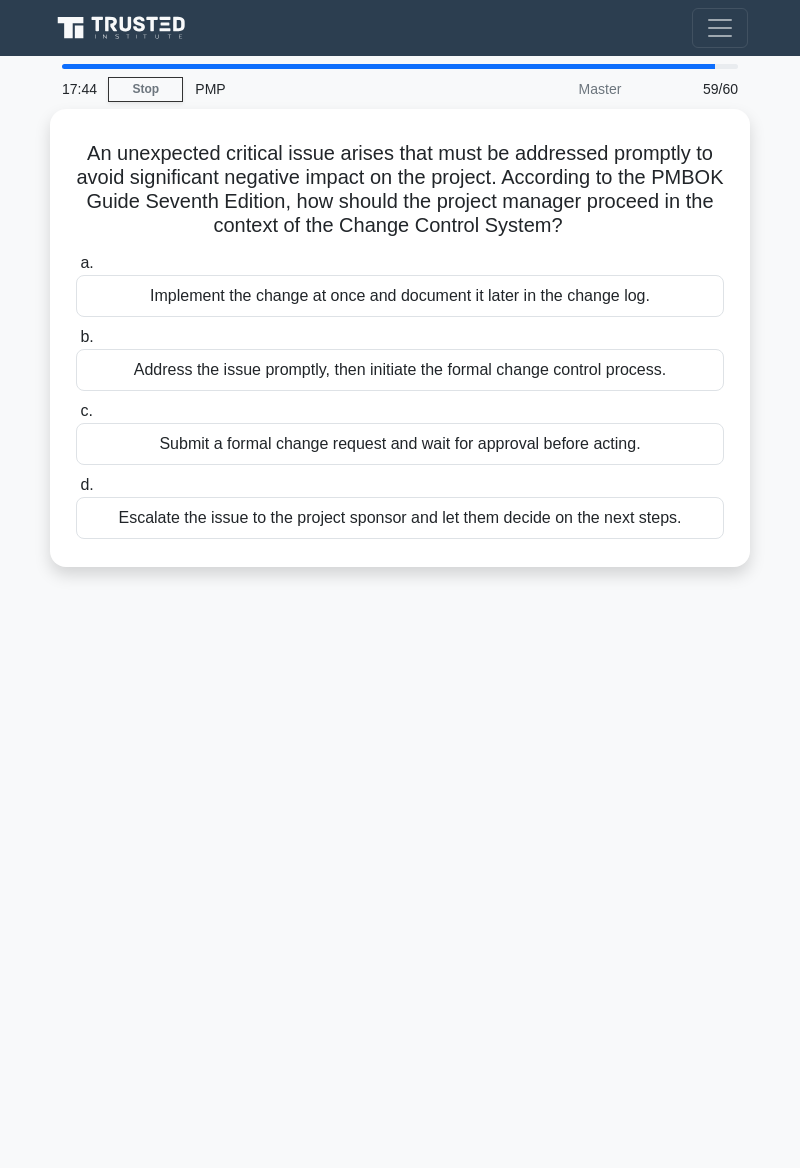 click on "Submit a formal change request and wait for approval before acting." at bounding box center [400, 444] 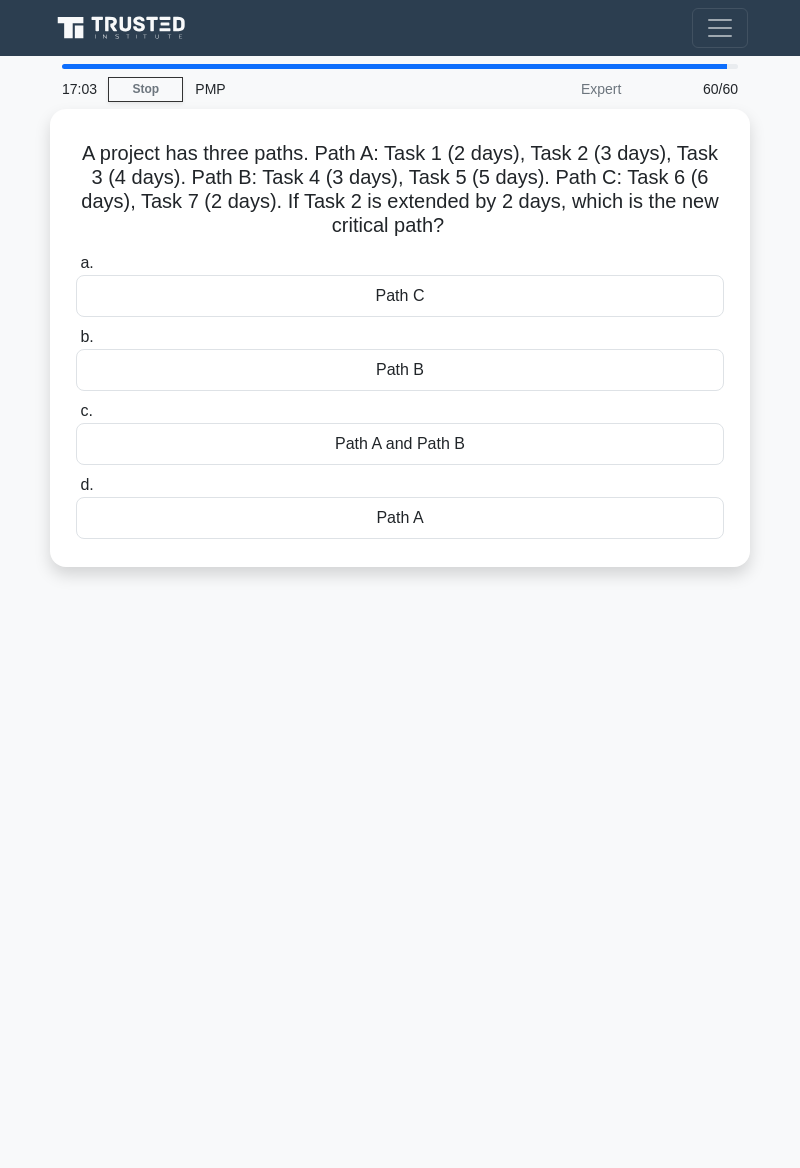 click on "17:03
Stop
PMP
Expert
60/60
A project has three paths. Path A: Task 1 ([DURATION] 2 days), Task 2 ([DURATION] 3 days), Task 3 ([DURATION] 4 days). Path B: Task 4 ([DURATION] 3 days), Task 5 ([DURATION] 5 days). Path C: Task 6 ([DURATION] 6 days), Task 7 ([DURATION] 2 days). If Task 2 is extended by [DURATION] 2 days, which is the new critical path?
.spinner_0XTQ{transform-origin:center;animation:spinner_y6GP .75s linear infinite}@keyframes spinner_y6GP{100%{transform:rotate(360deg)}}
a.
b. c. d." at bounding box center [400, 564] 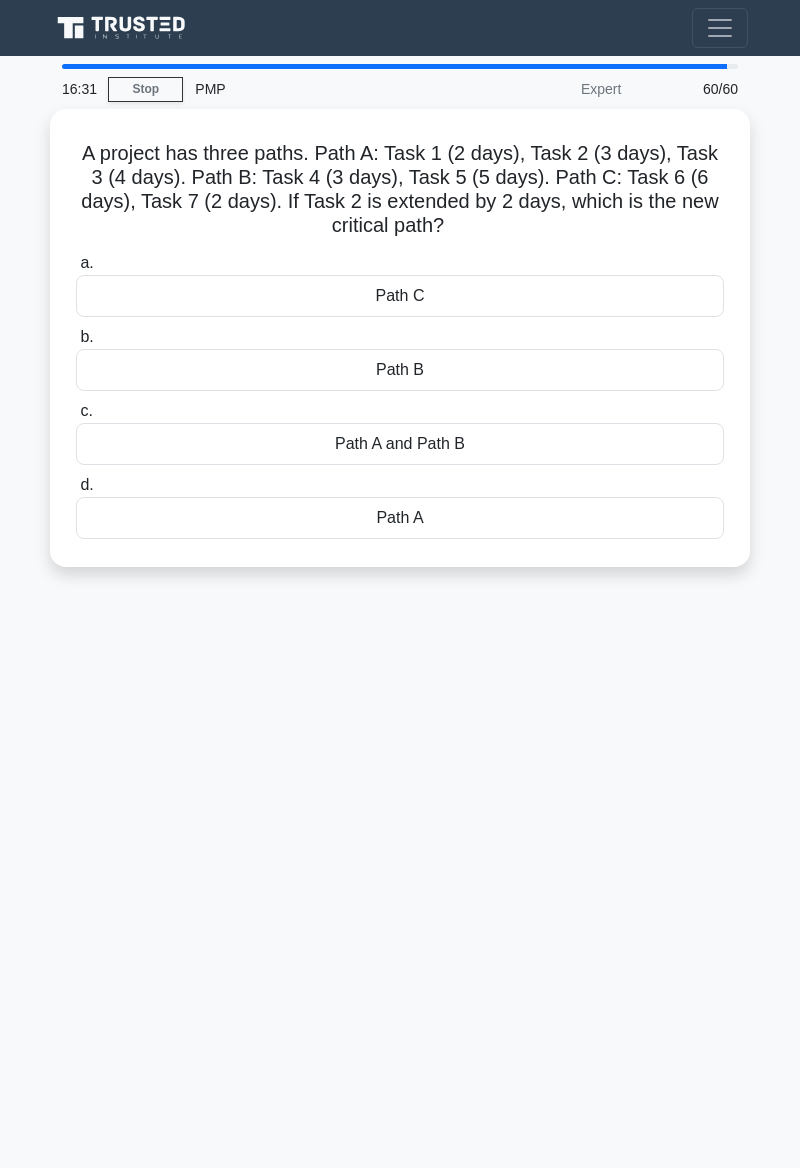 click on "Path A" at bounding box center (400, 518) 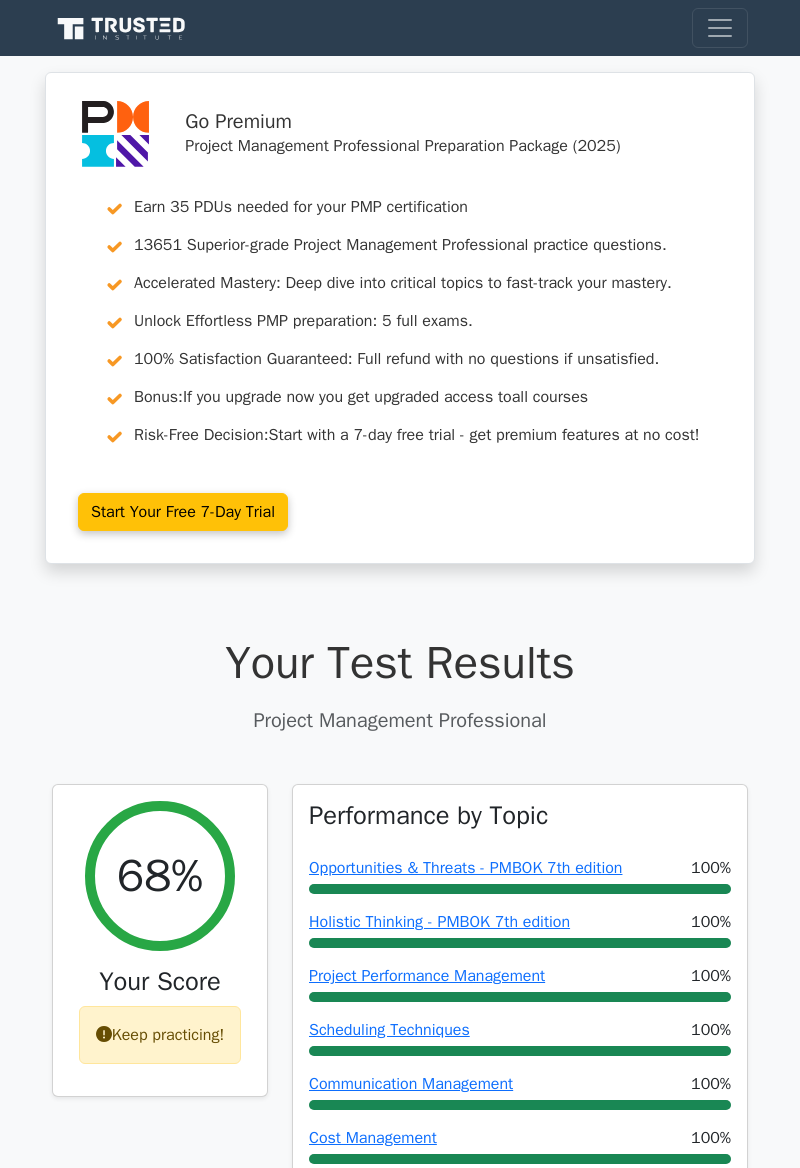 scroll, scrollTop: 0, scrollLeft: 0, axis: both 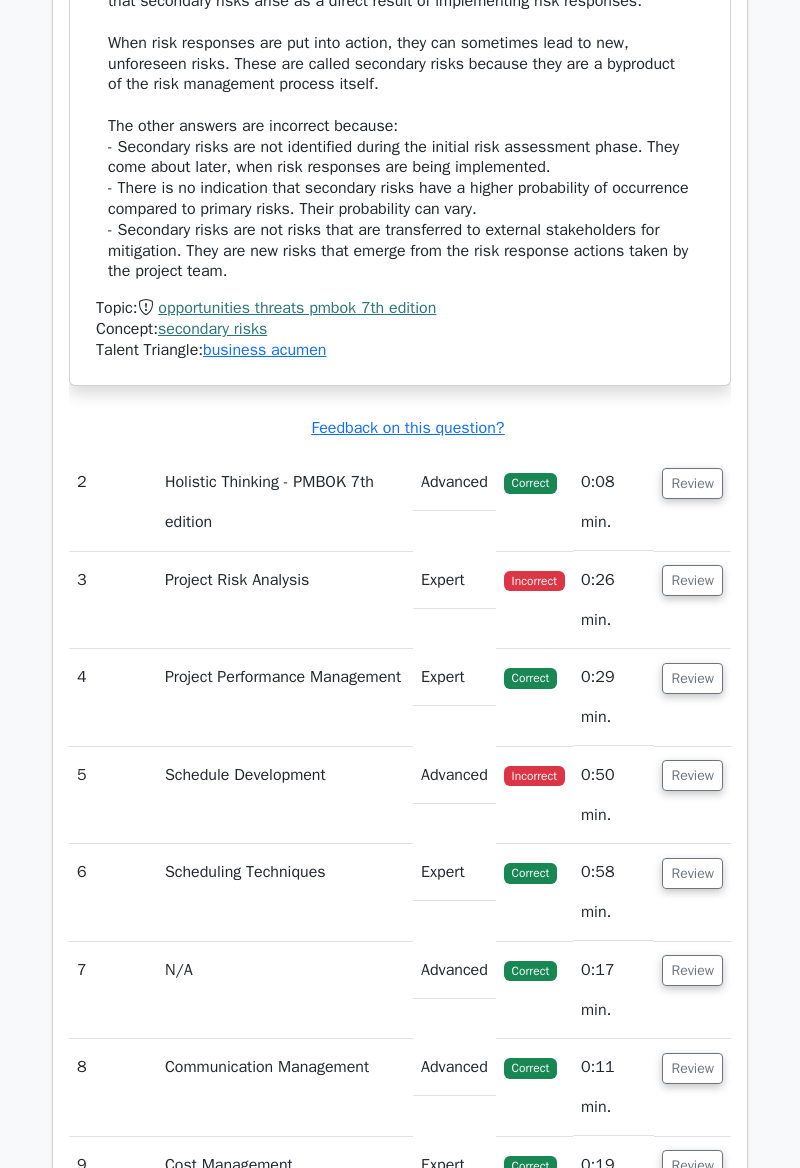 click on "Review" at bounding box center (692, 580) 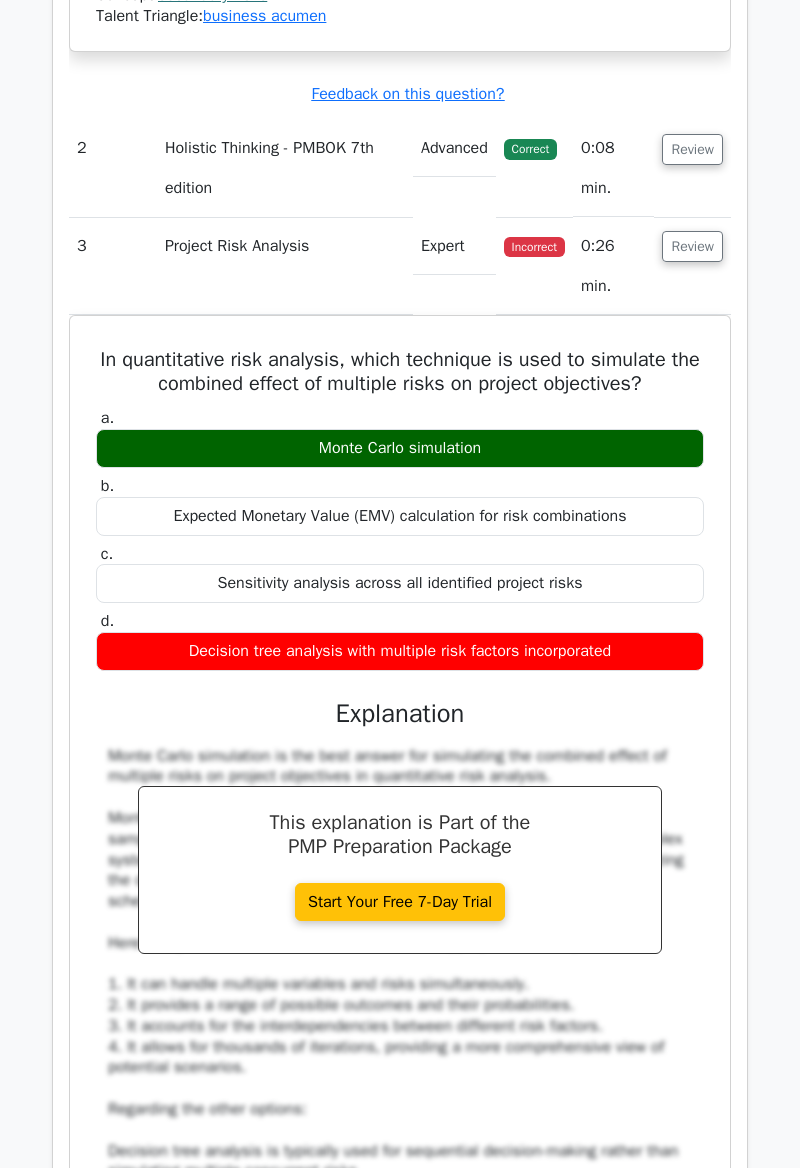 scroll, scrollTop: 3507, scrollLeft: 0, axis: vertical 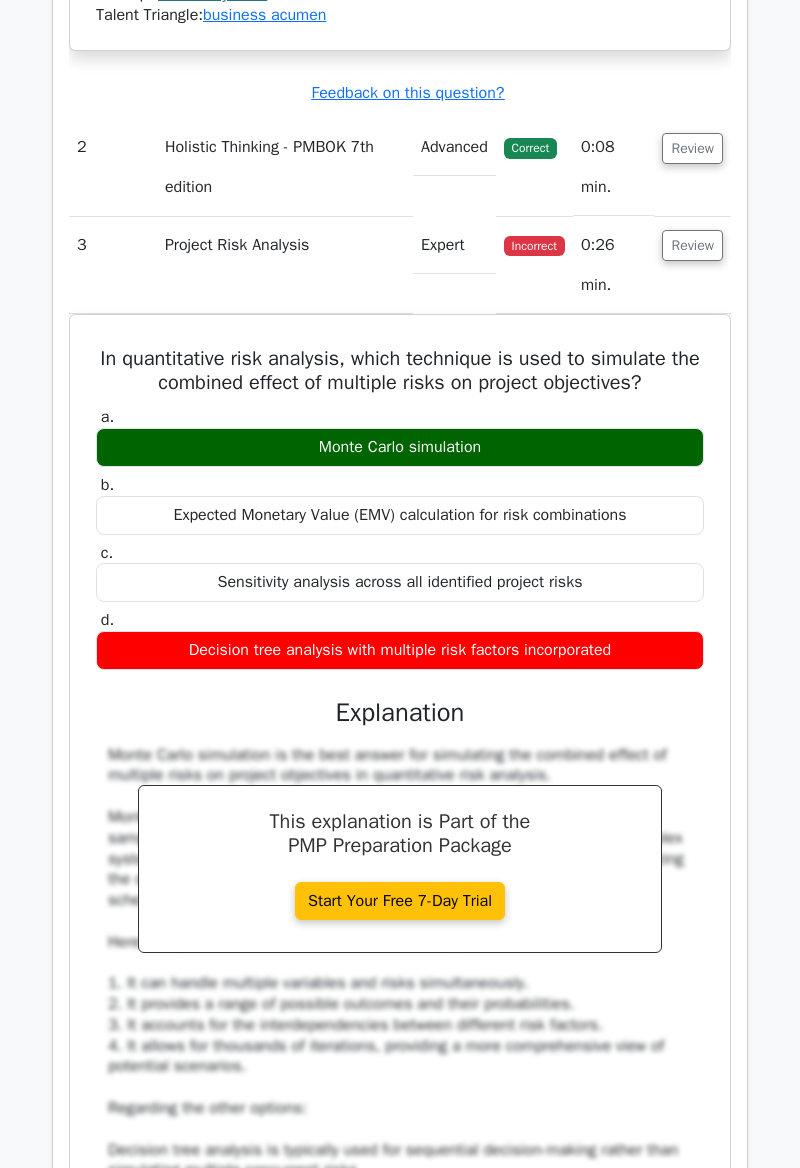 click on "3" at bounding box center (113, 265) 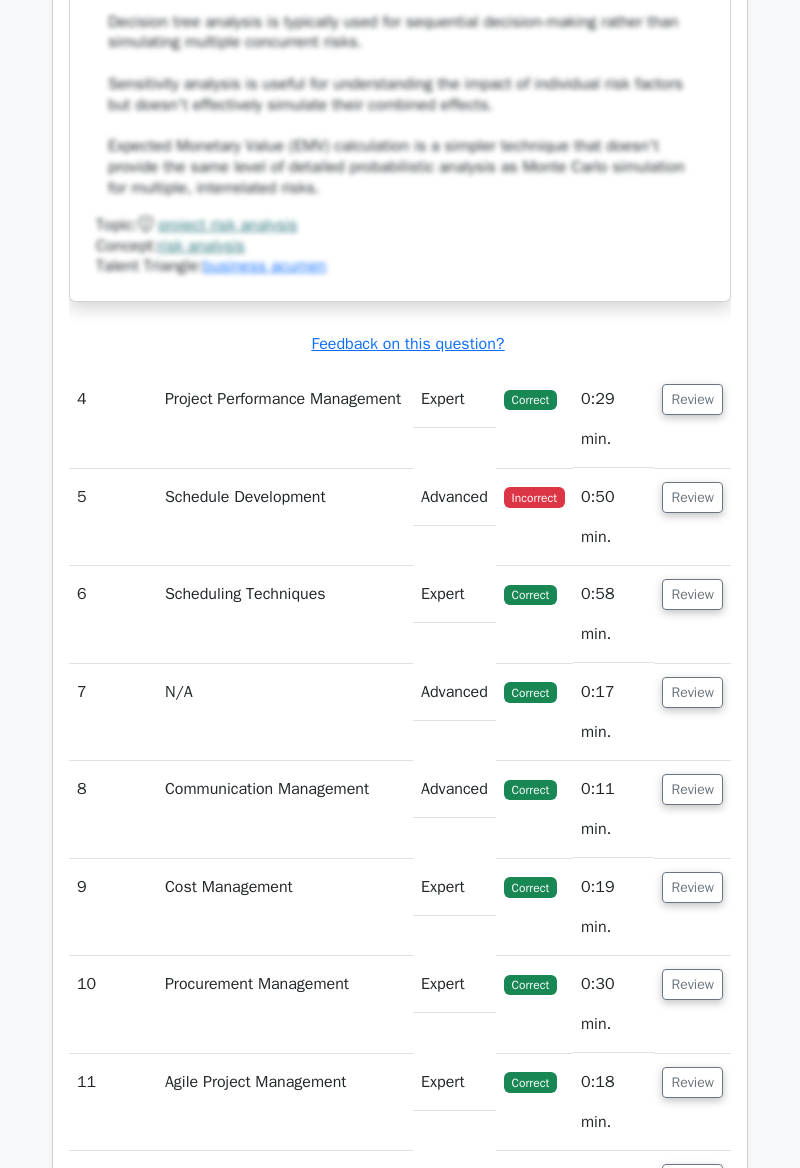 scroll, scrollTop: 4637, scrollLeft: 0, axis: vertical 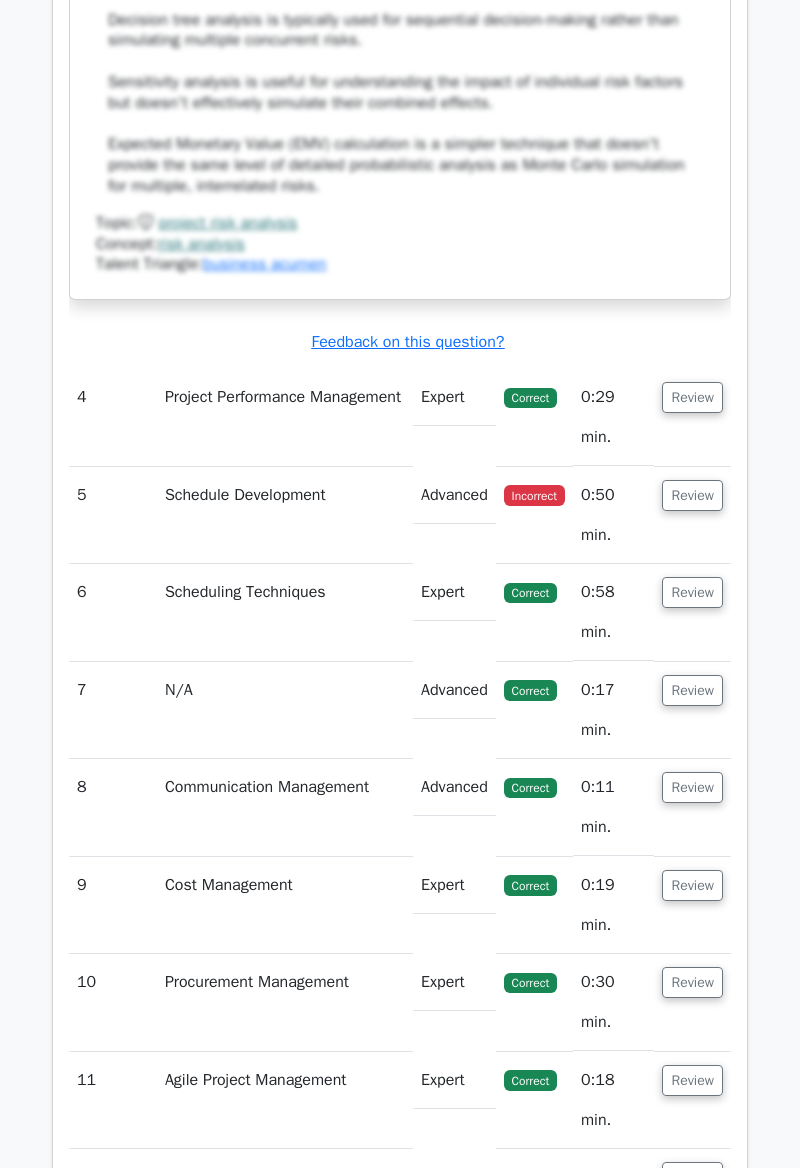 click on "Schedule Development" at bounding box center (285, 515) 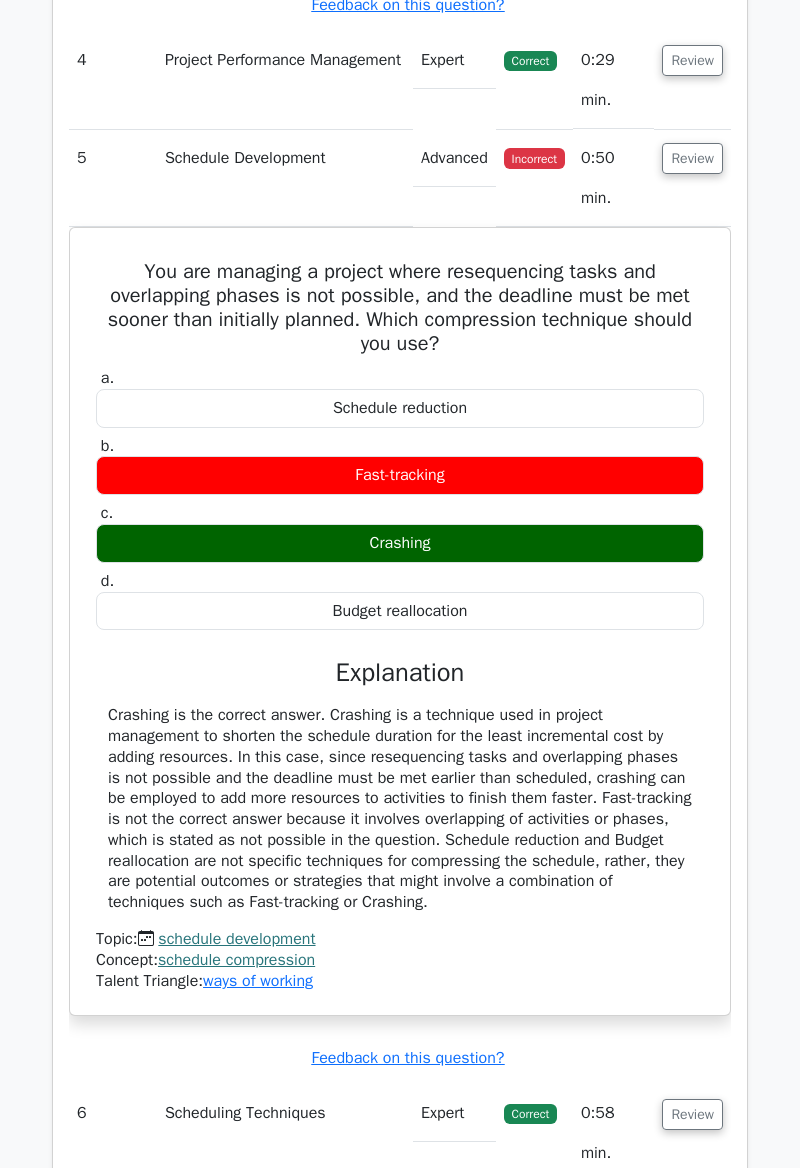 scroll, scrollTop: 4960, scrollLeft: 0, axis: vertical 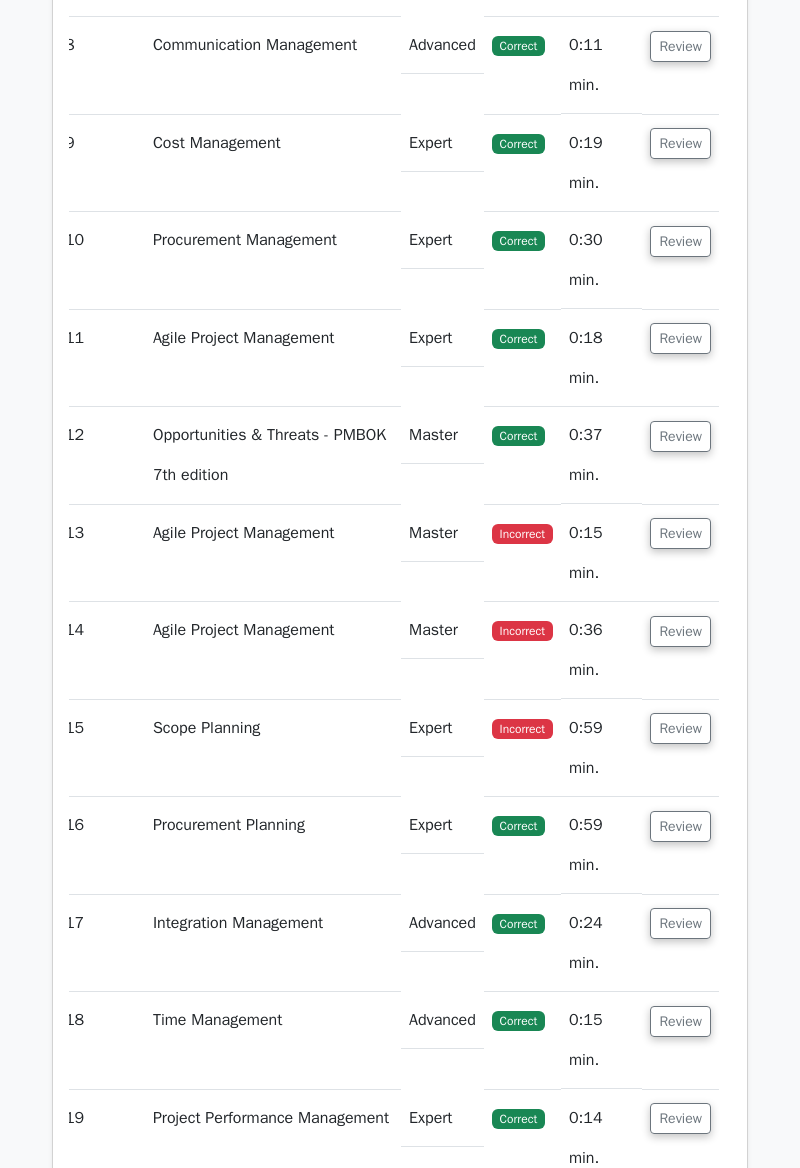 click on "Review" at bounding box center [680, 533] 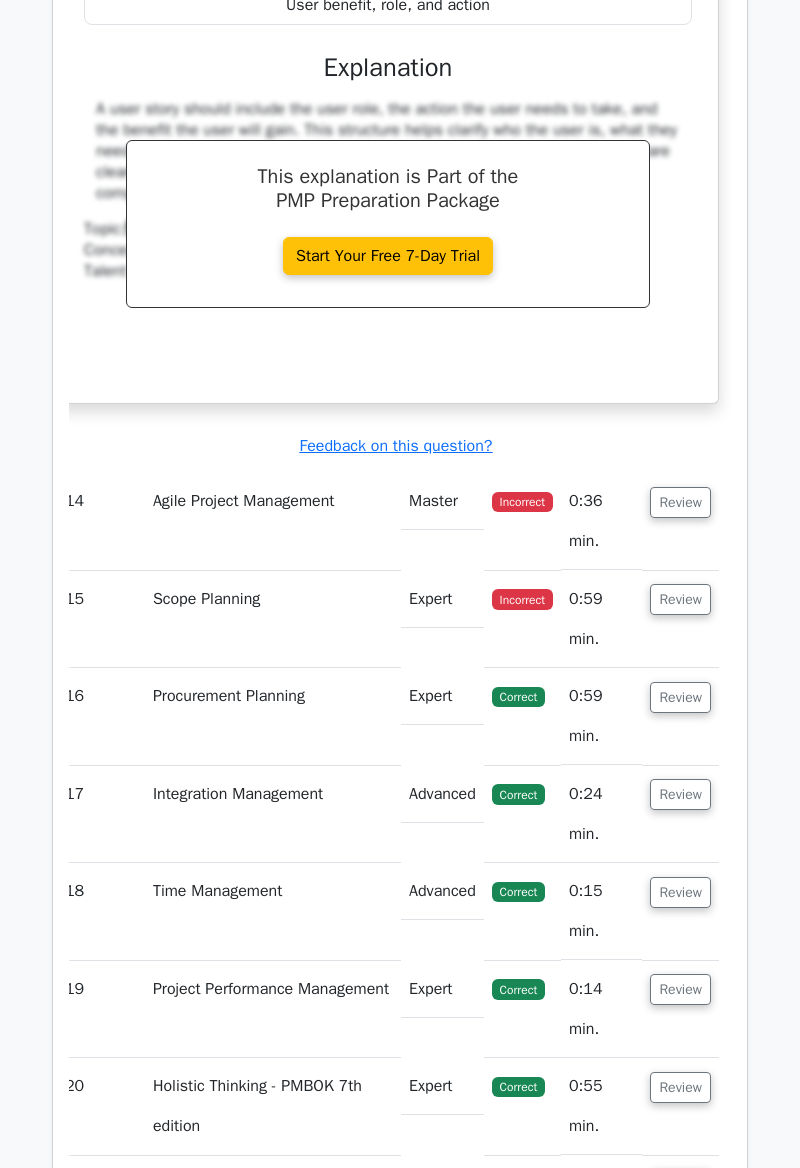 scroll, scrollTop: 7198, scrollLeft: 0, axis: vertical 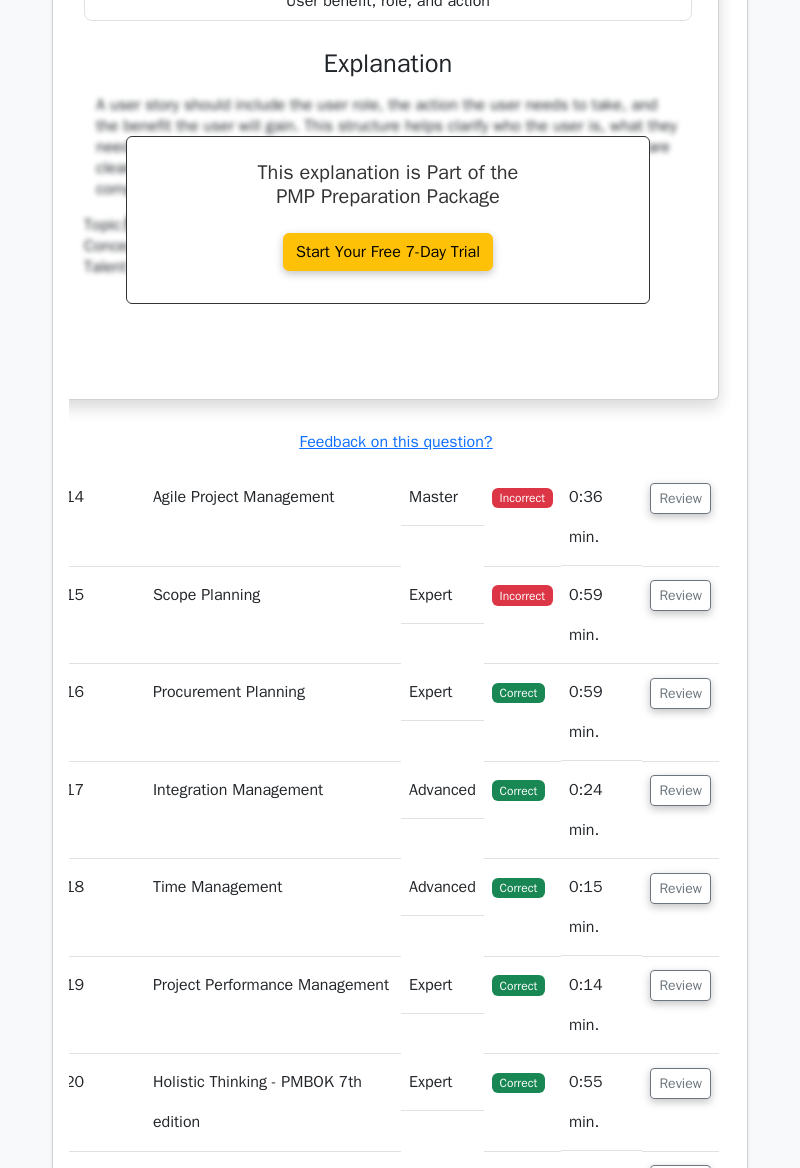 click on "Review" at bounding box center (680, 498) 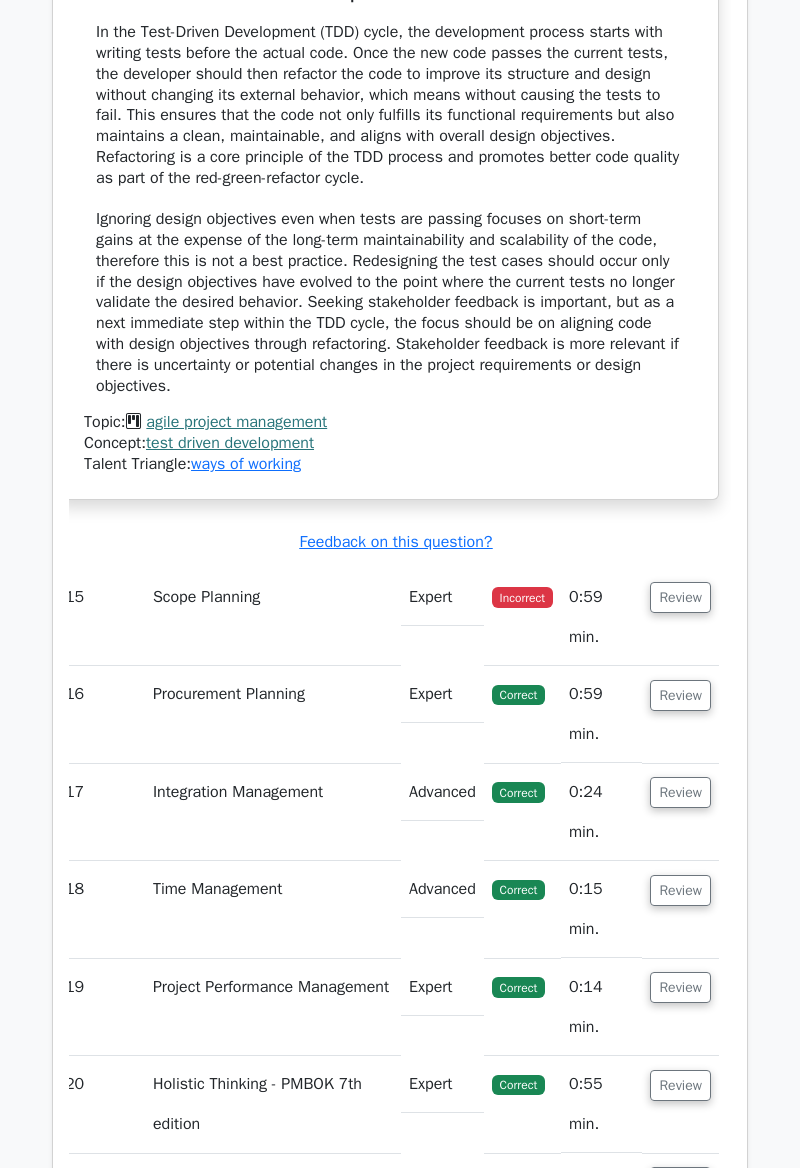 scroll, scrollTop: 8268, scrollLeft: 0, axis: vertical 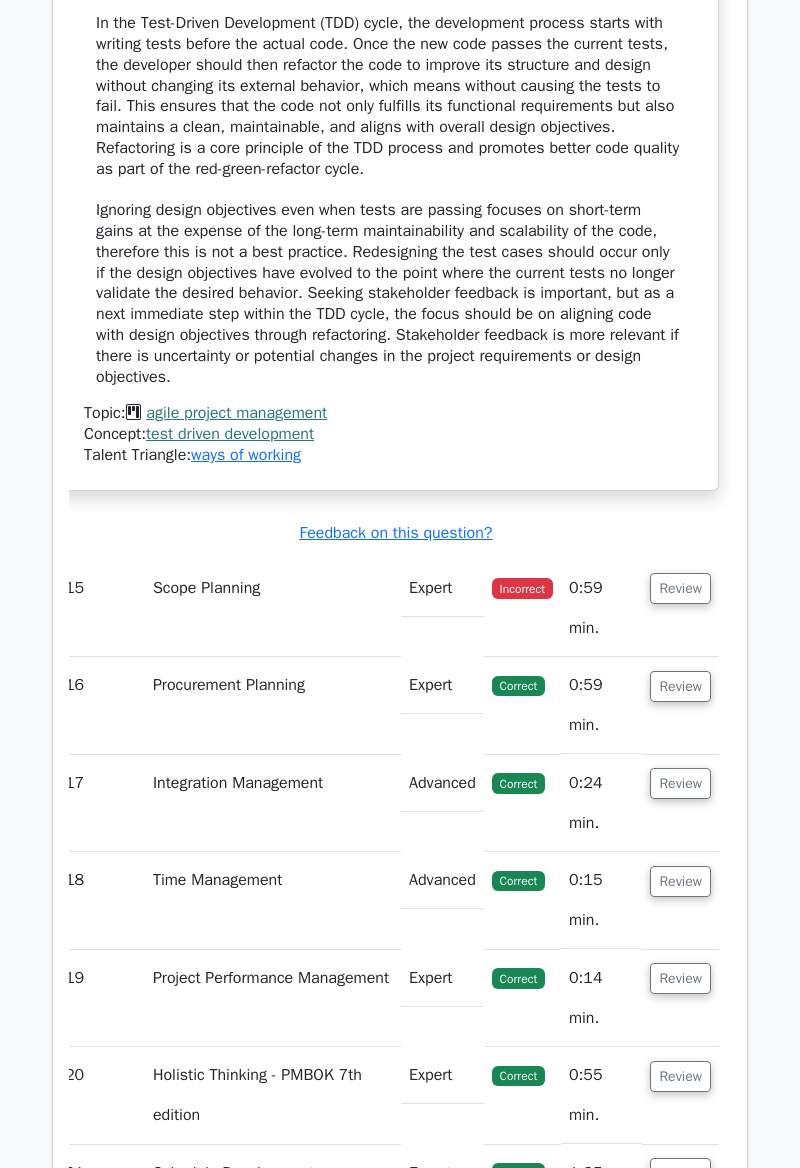 click on "Review" at bounding box center [680, 588] 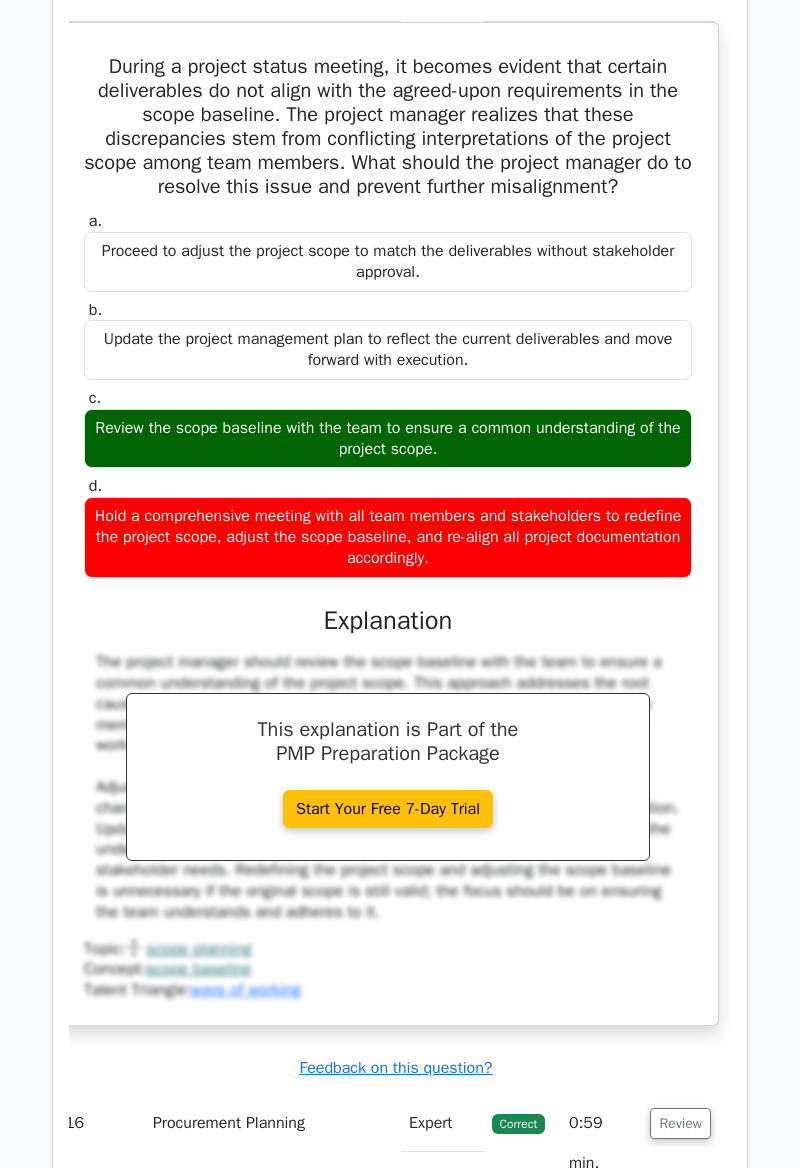 scroll, scrollTop: 8904, scrollLeft: 0, axis: vertical 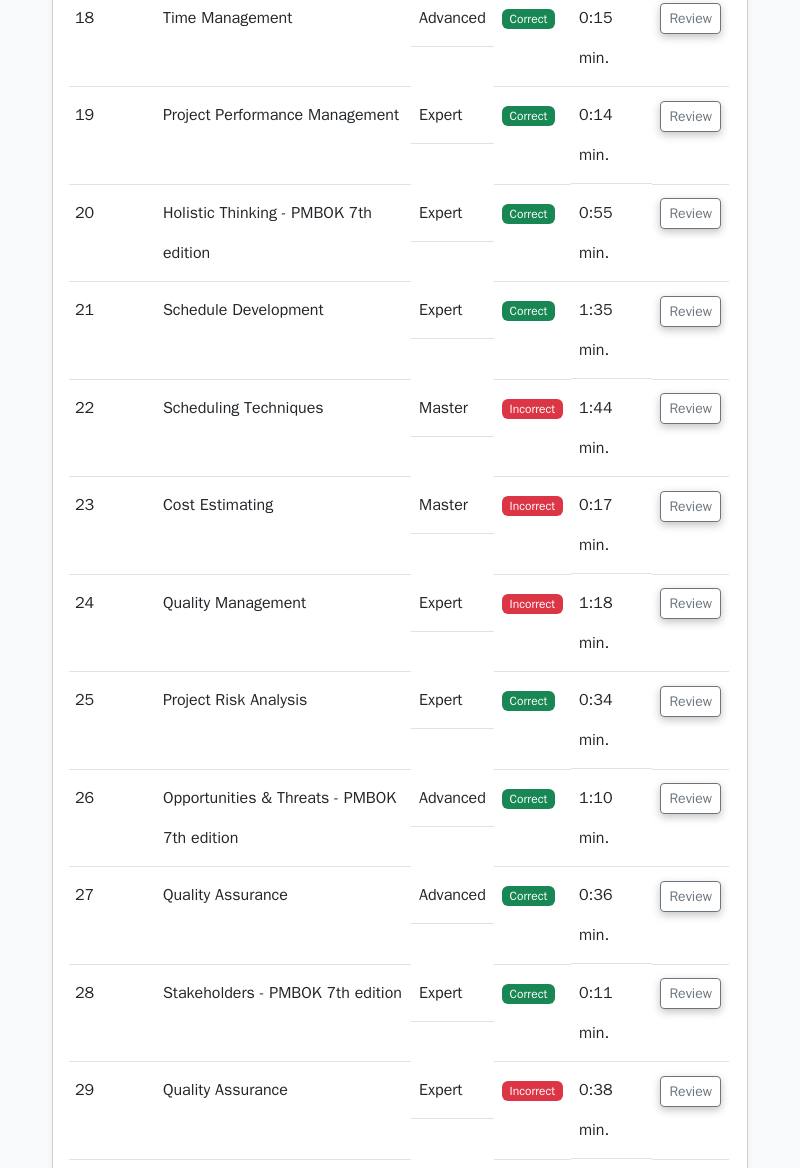 click on "Review" at bounding box center [690, 408] 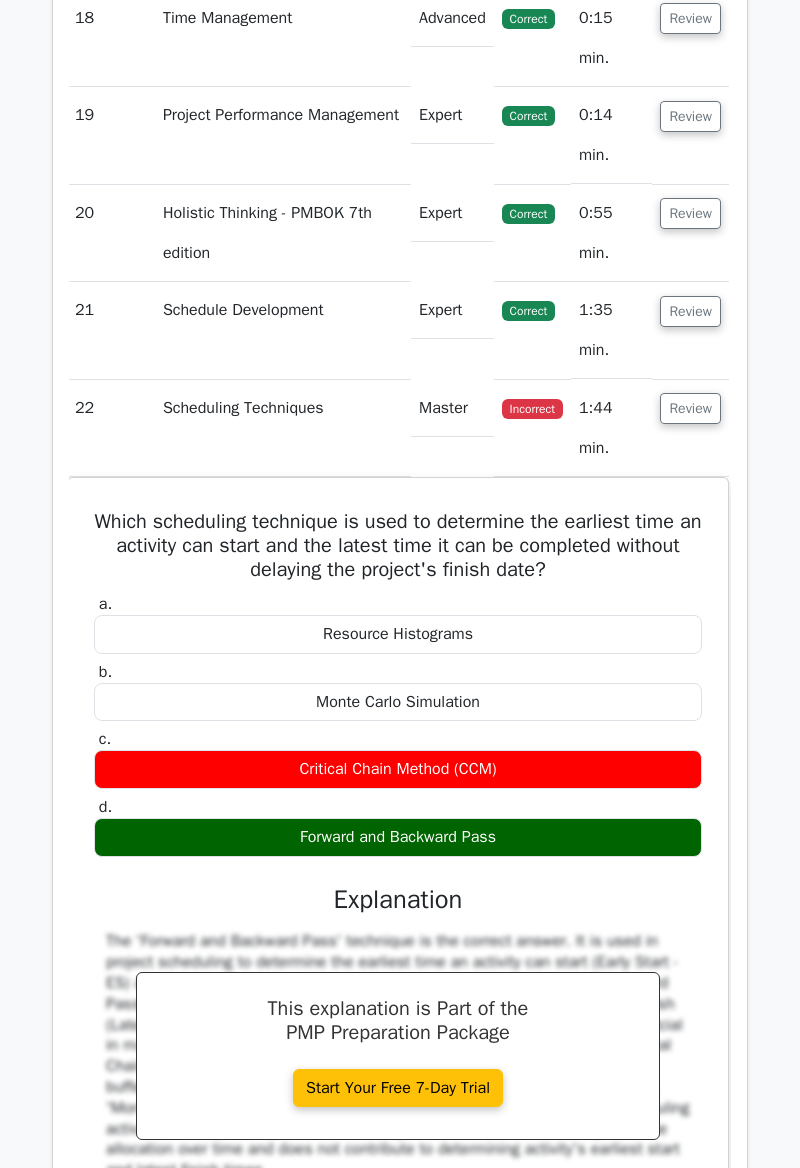 click on "Review" at bounding box center [690, 408] 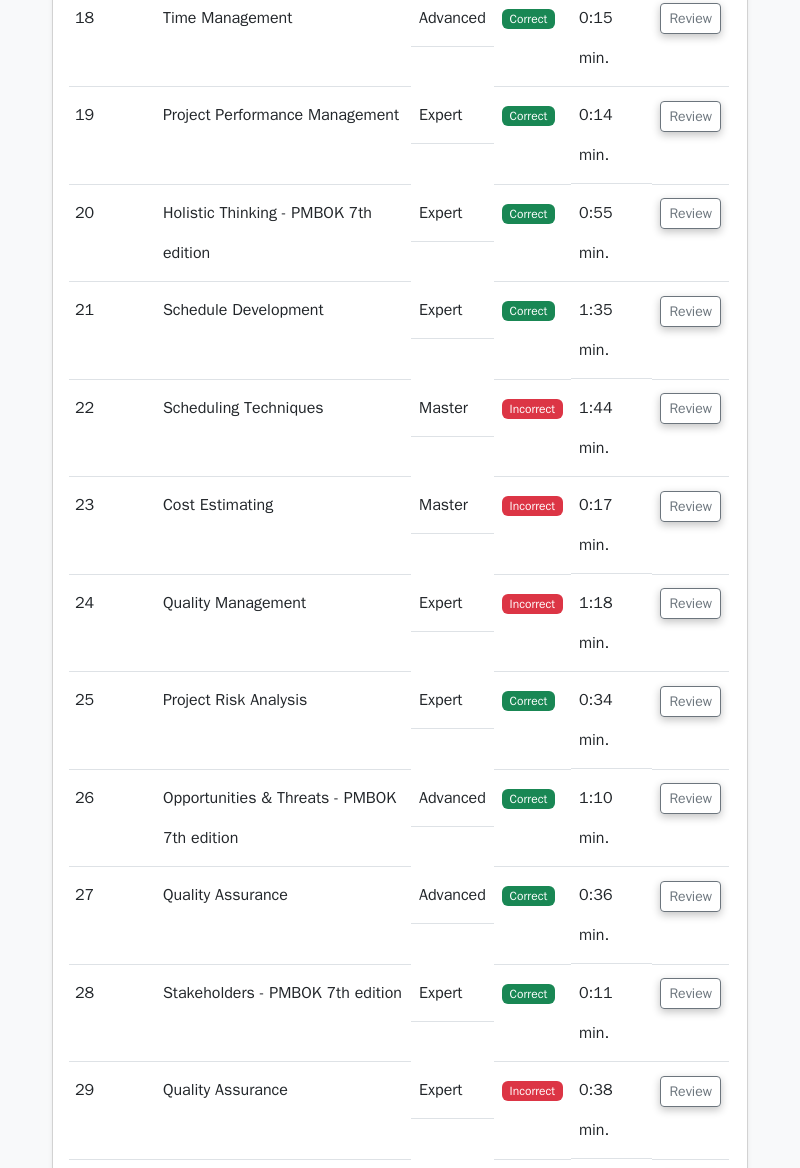 click on "Review" at bounding box center (690, 506) 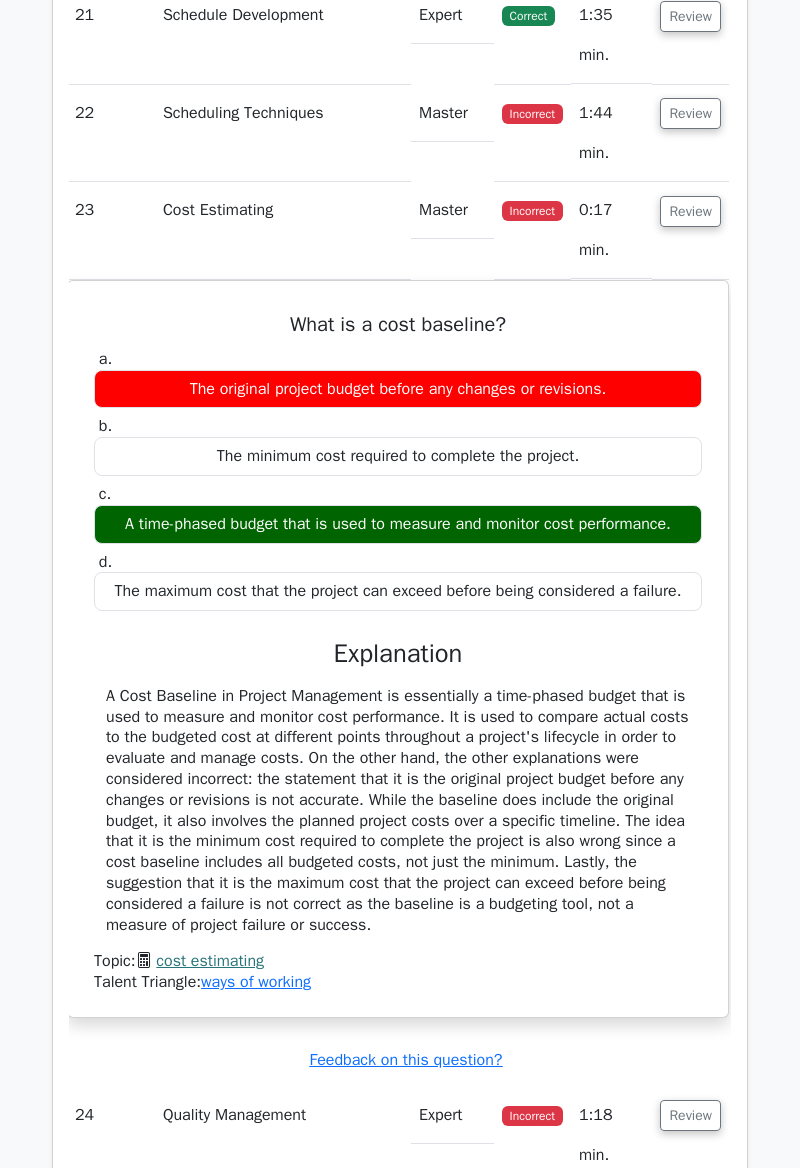 scroll, scrollTop: 10499, scrollLeft: 0, axis: vertical 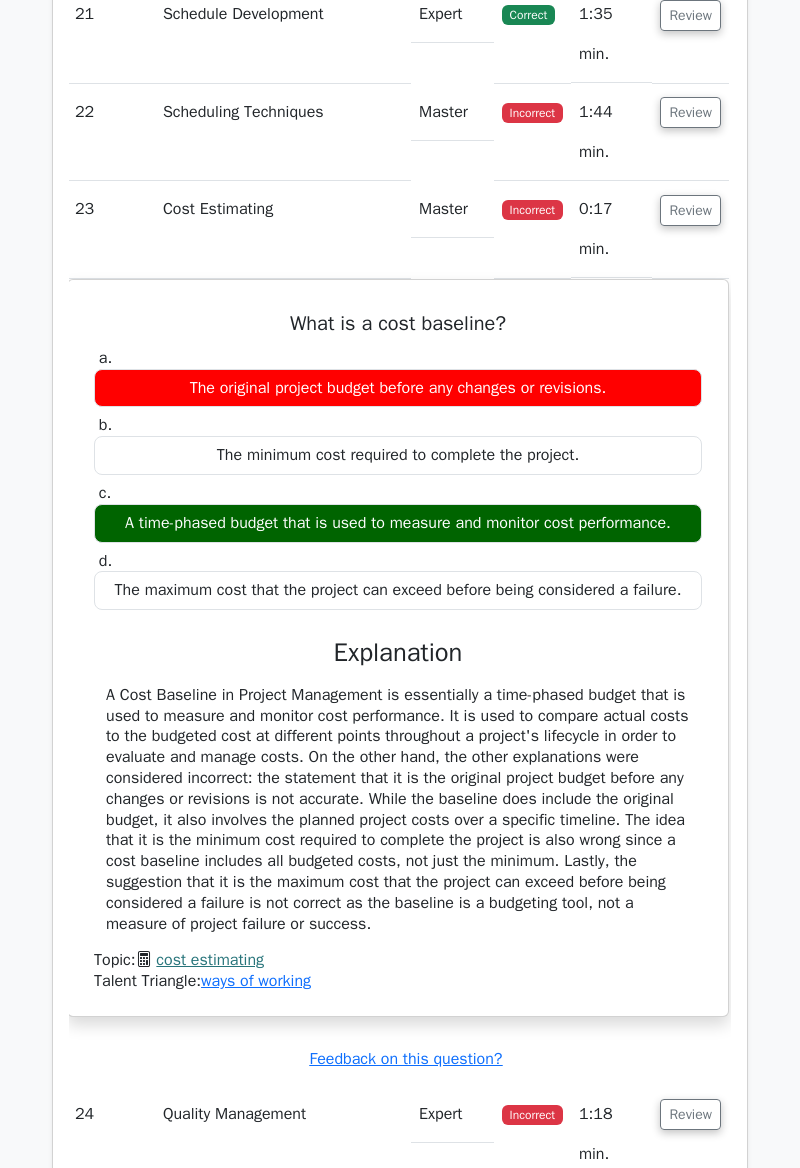 click on "Review" at bounding box center (690, 210) 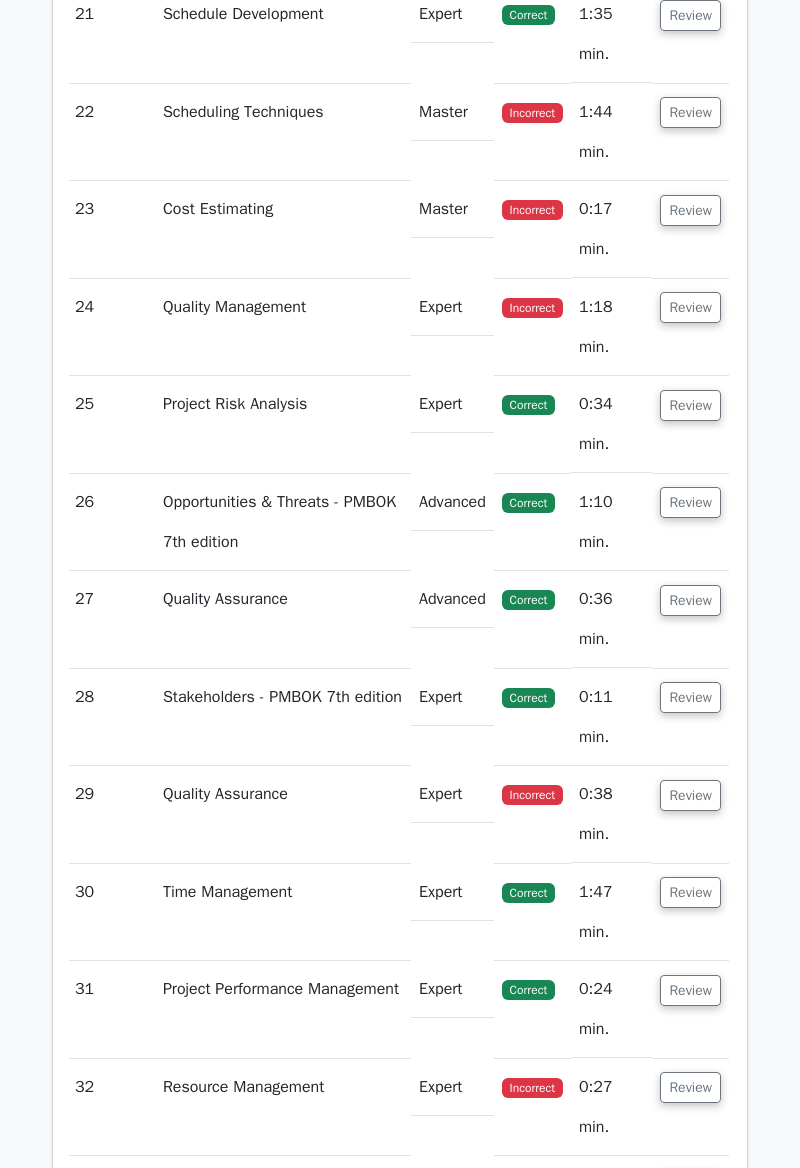 click on "Review" at bounding box center (690, 307) 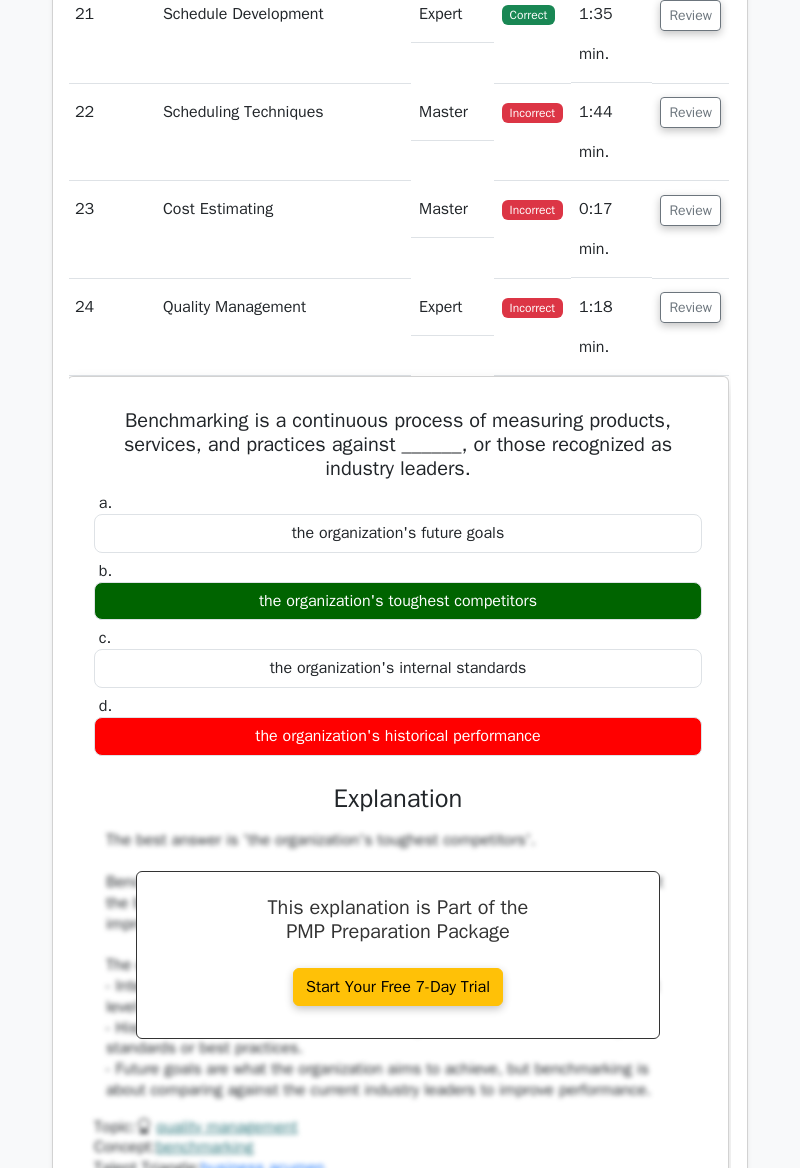 click on "Review" at bounding box center [690, 307] 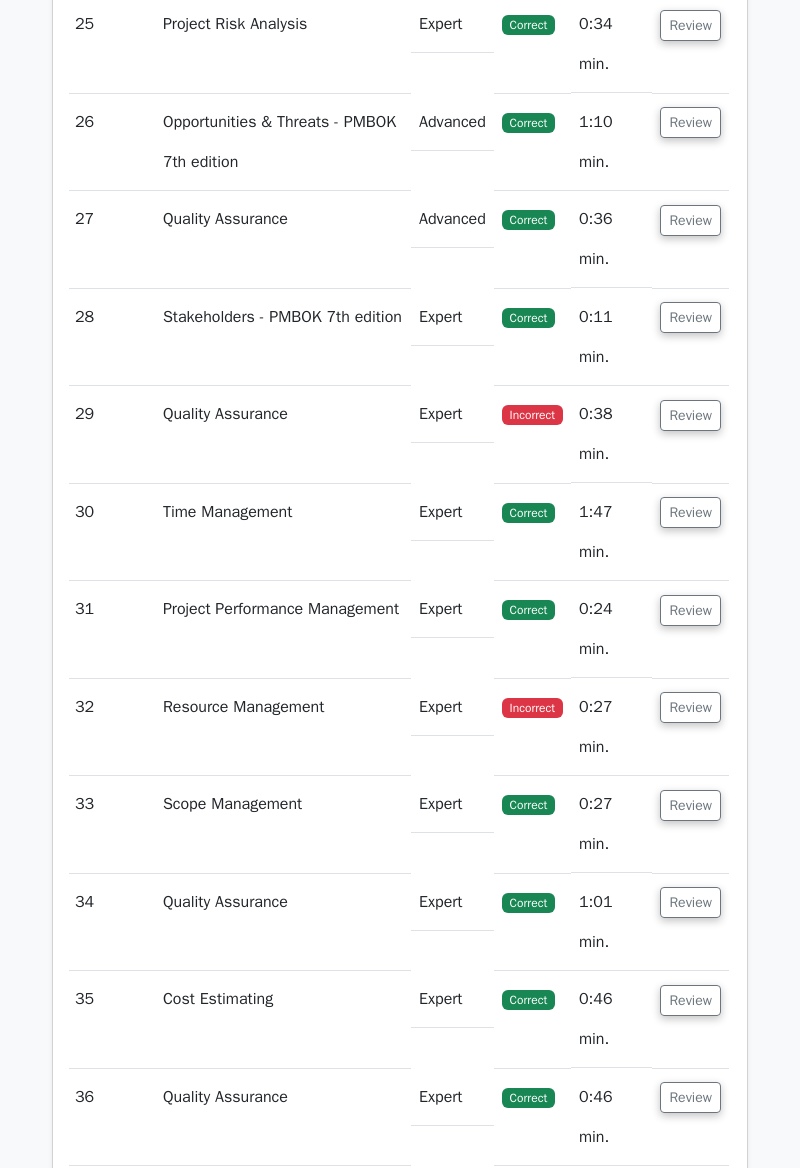 scroll, scrollTop: 10883, scrollLeft: 0, axis: vertical 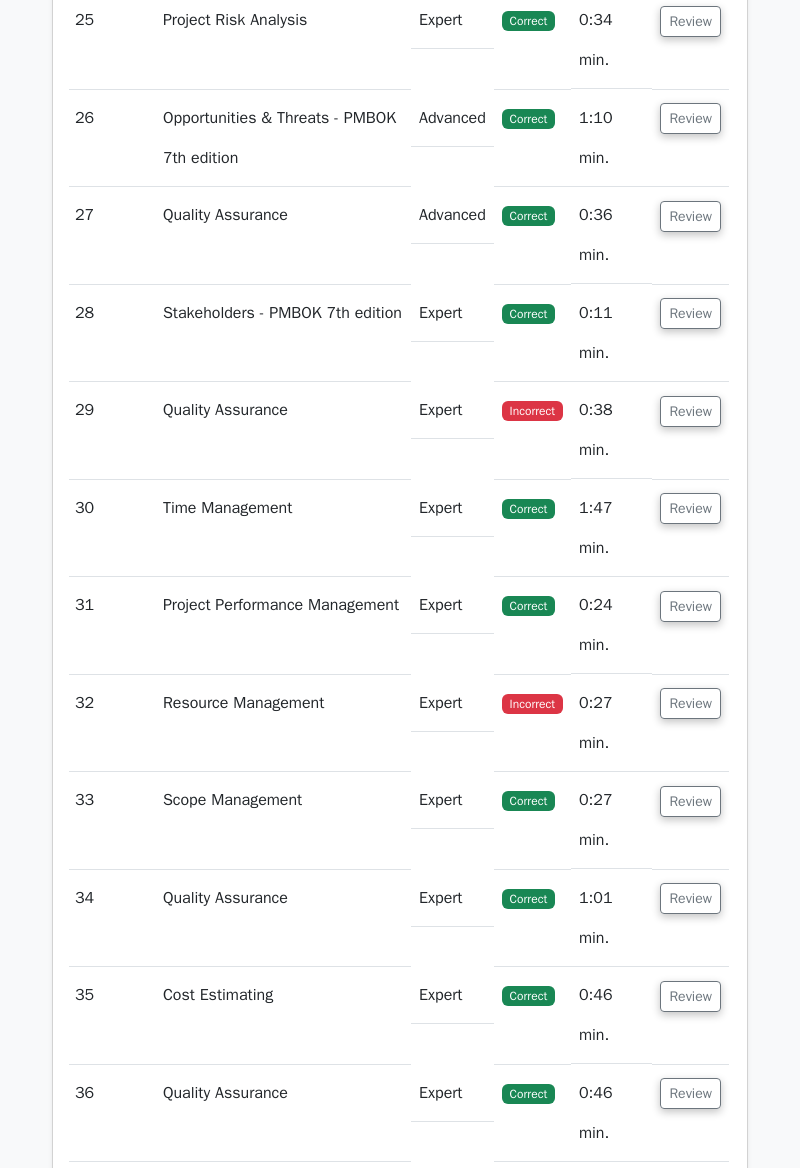 click on "Review" at bounding box center (690, 411) 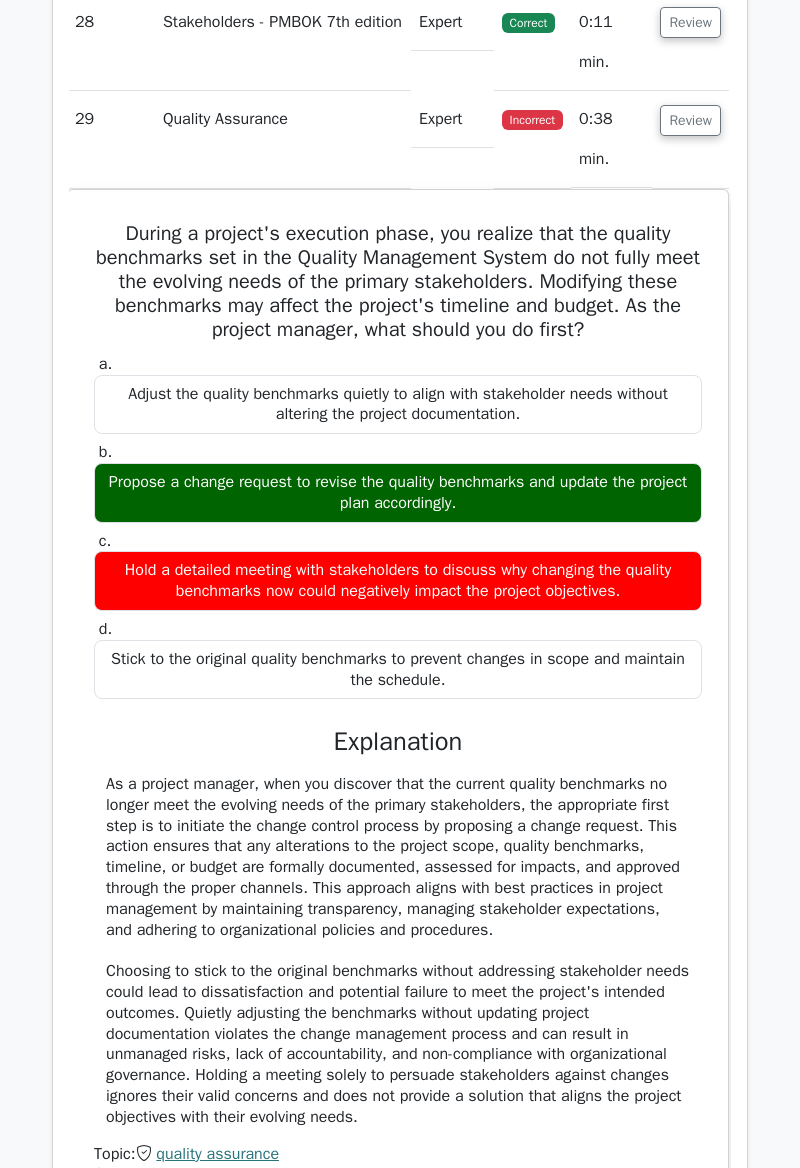 scroll, scrollTop: 11174, scrollLeft: 0, axis: vertical 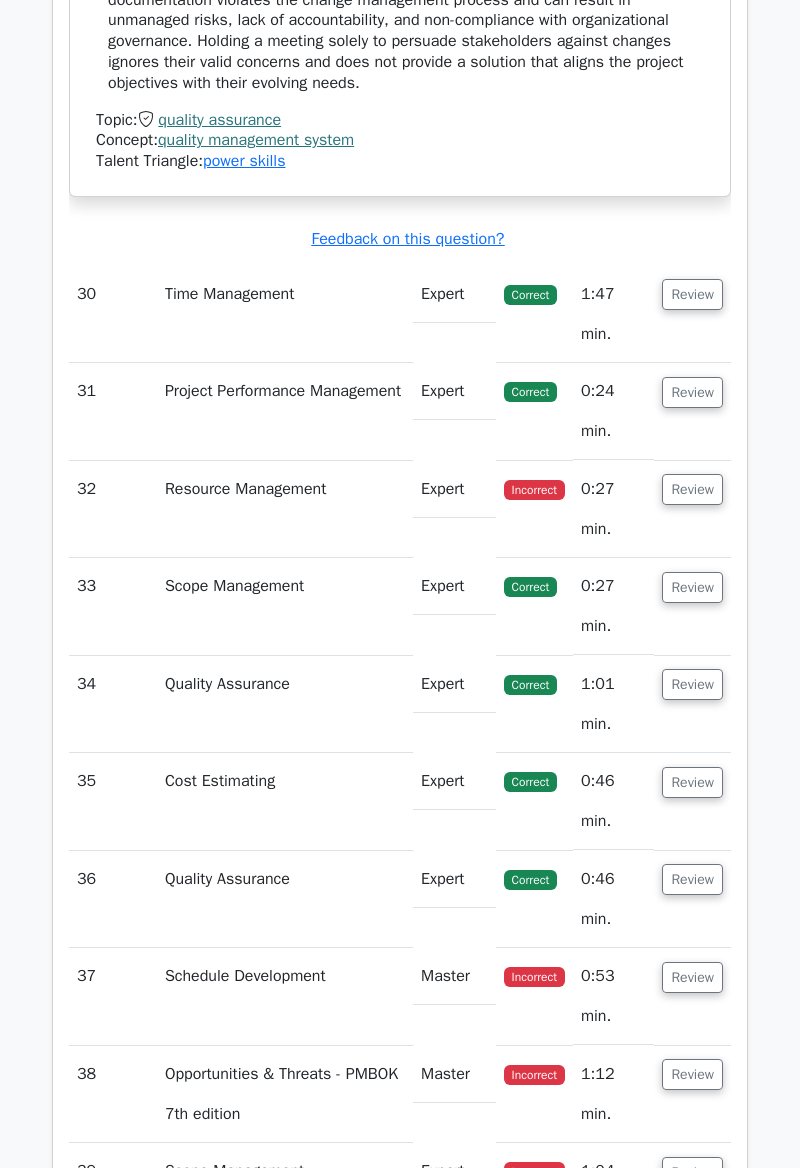 click on "Review" at bounding box center [692, 489] 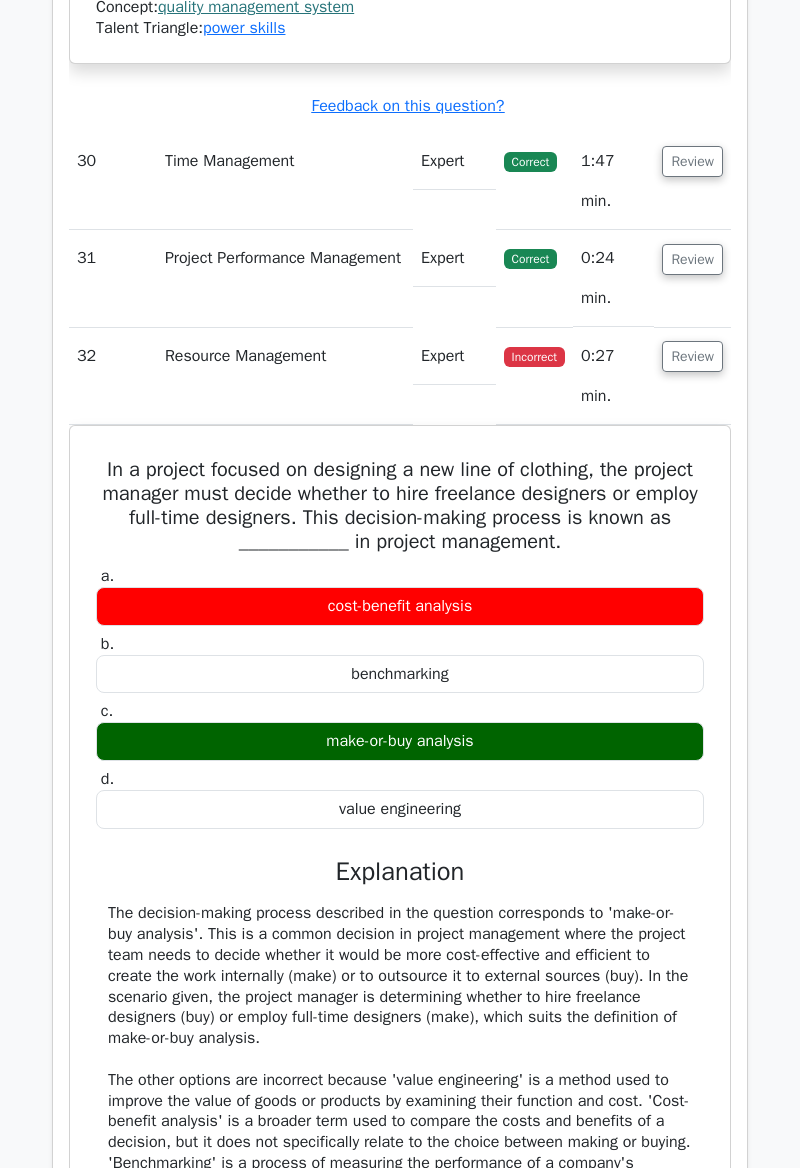scroll, scrollTop: 12344, scrollLeft: 0, axis: vertical 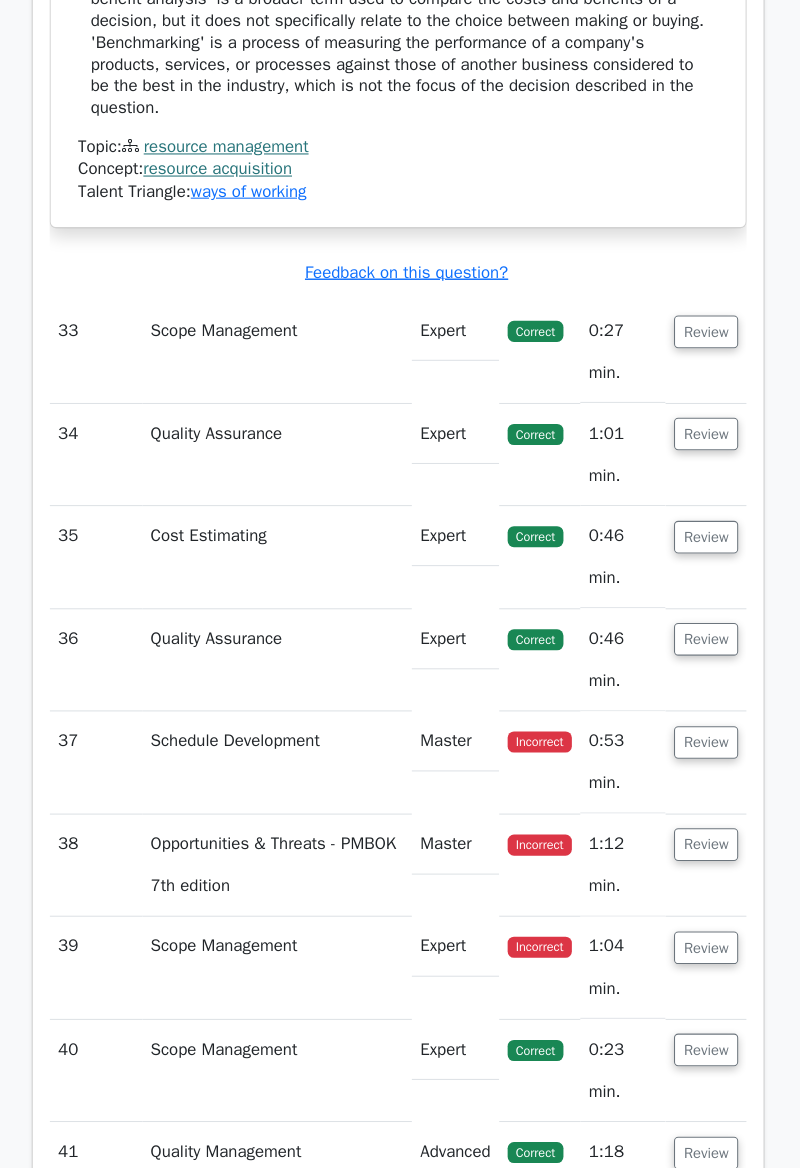 click on "Review" at bounding box center (692, 731) 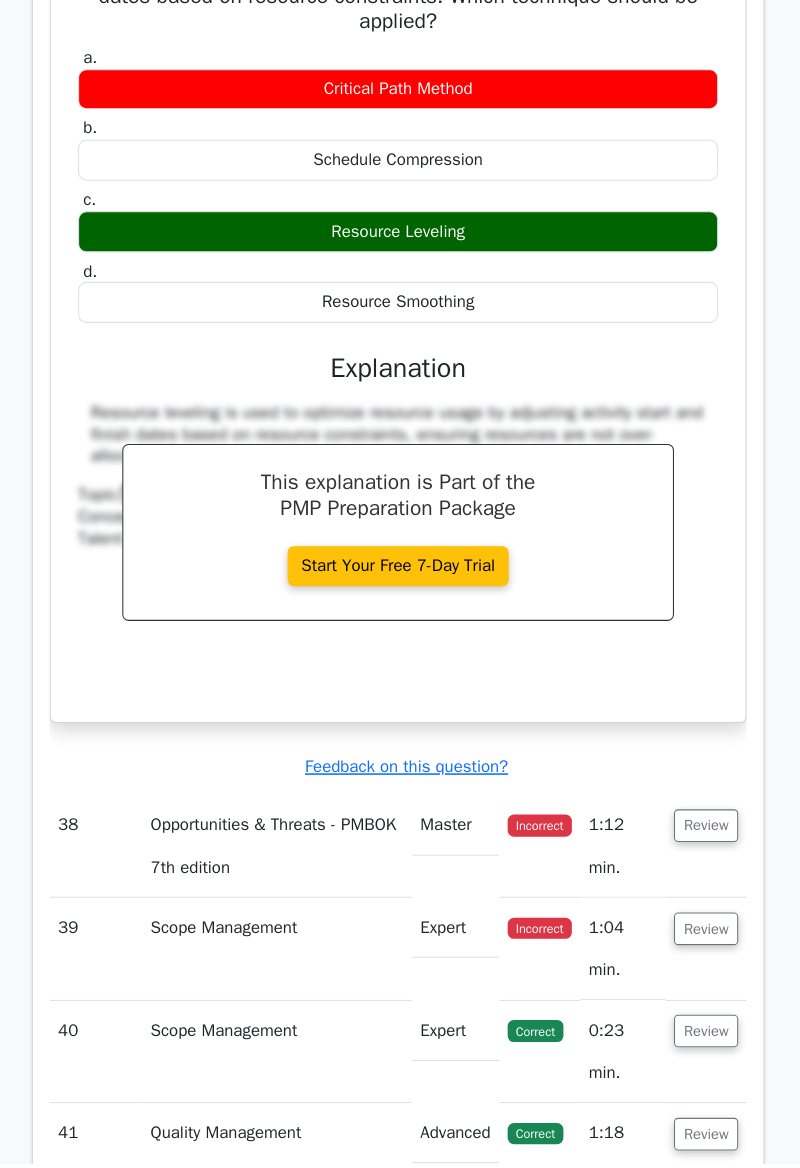 scroll, scrollTop: 14272, scrollLeft: 0, axis: vertical 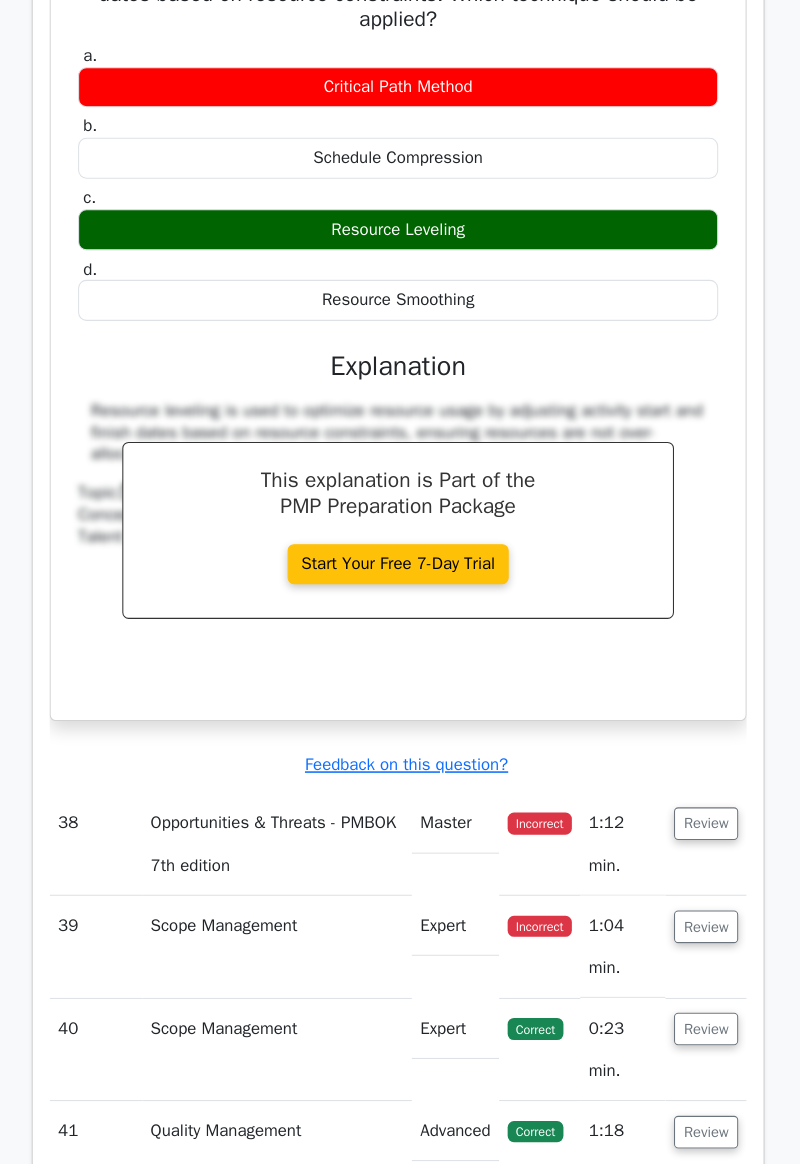 click on "Review" at bounding box center [692, 845] 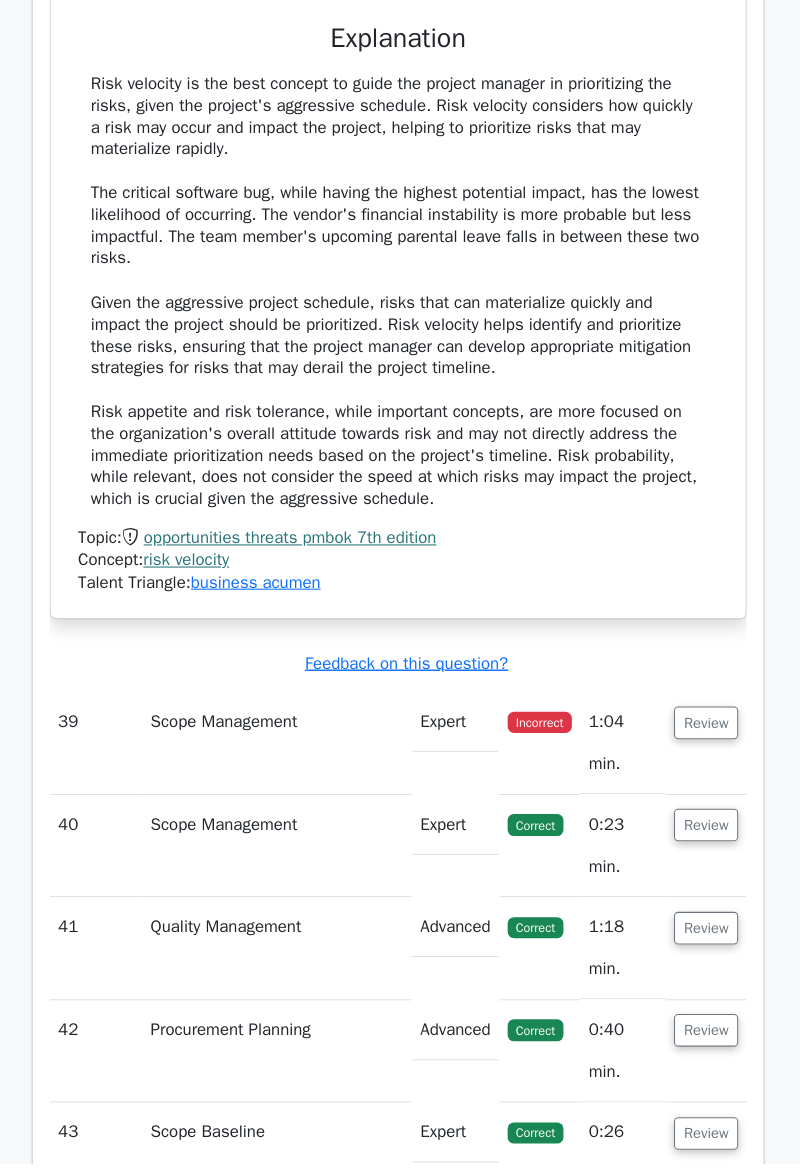 scroll, scrollTop: 15754, scrollLeft: 0, axis: vertical 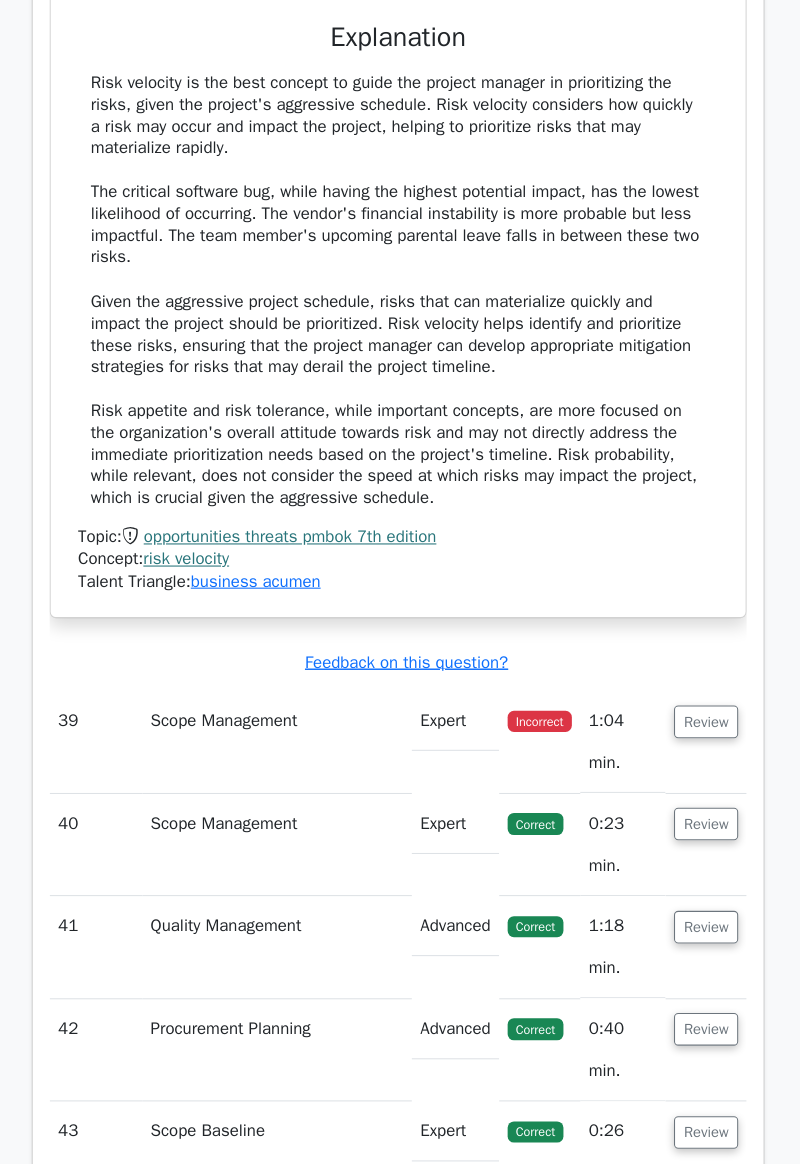 click on "Review" at bounding box center (692, 748) 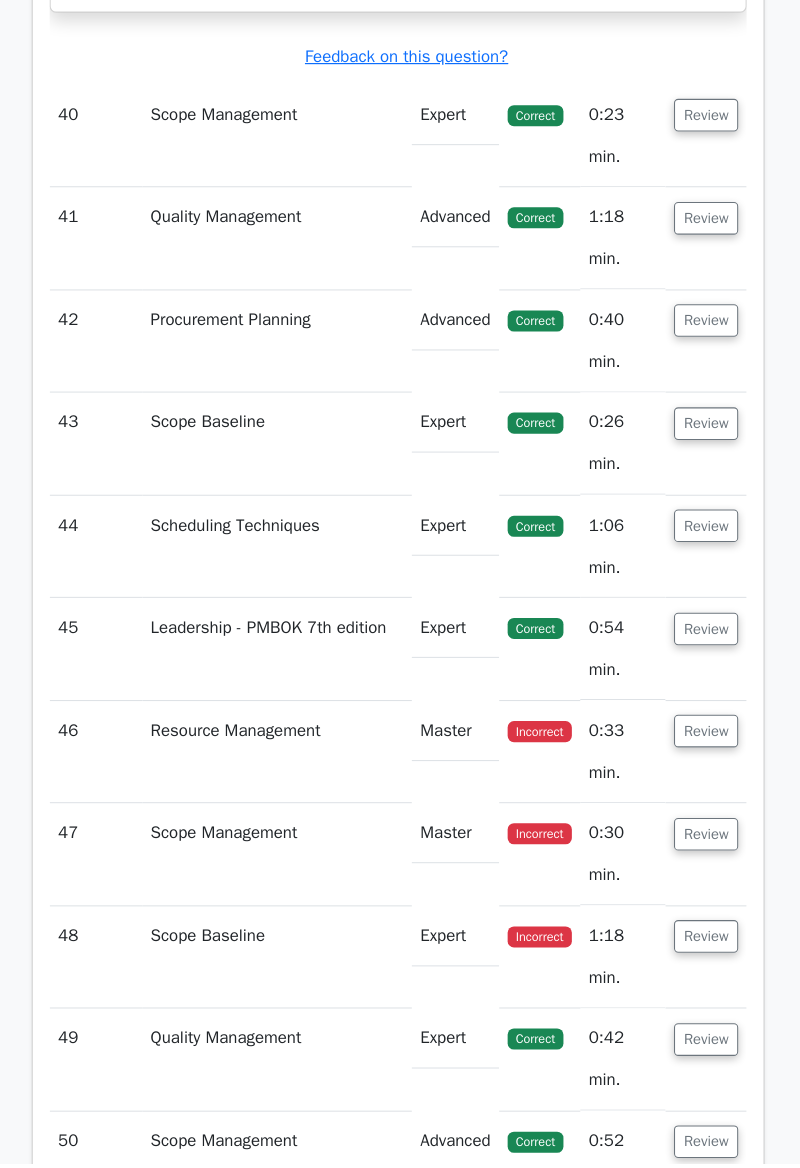 scroll, scrollTop: 17339, scrollLeft: 0, axis: vertical 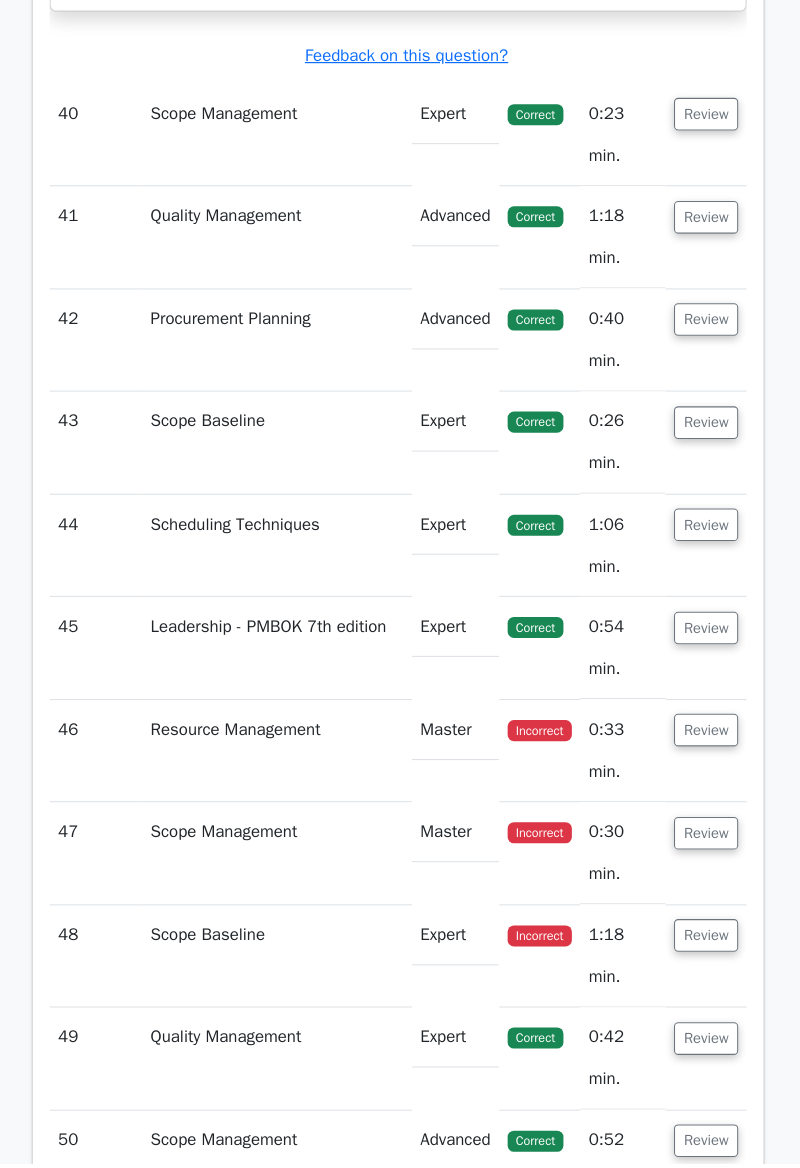 click on "Review" at bounding box center (692, 756) 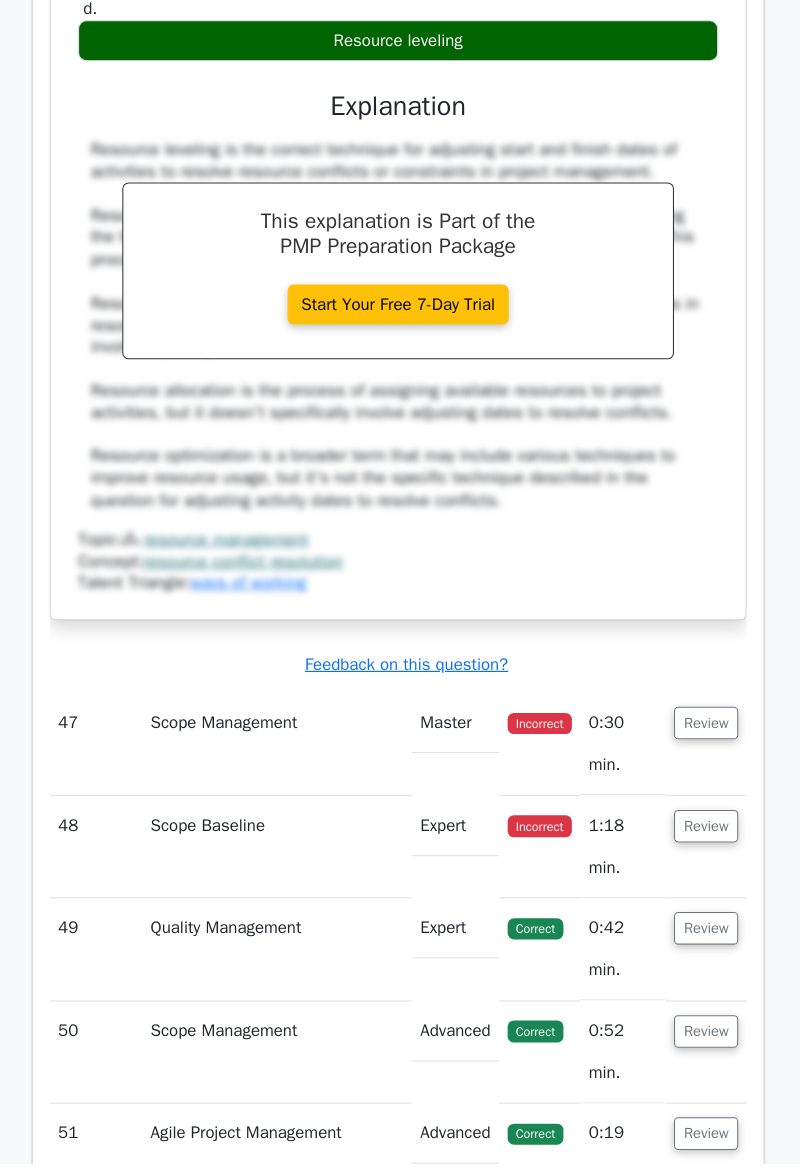 scroll, scrollTop: 18424, scrollLeft: 0, axis: vertical 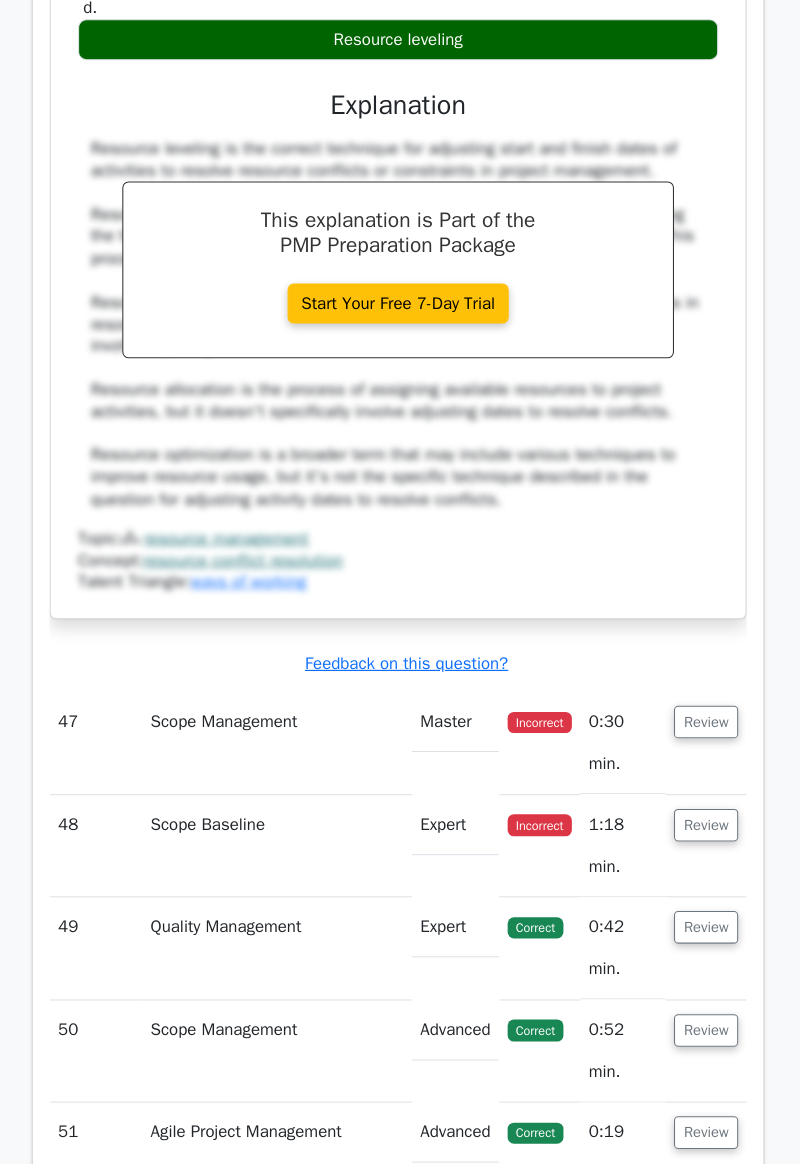 click on "Review" at bounding box center (692, 748) 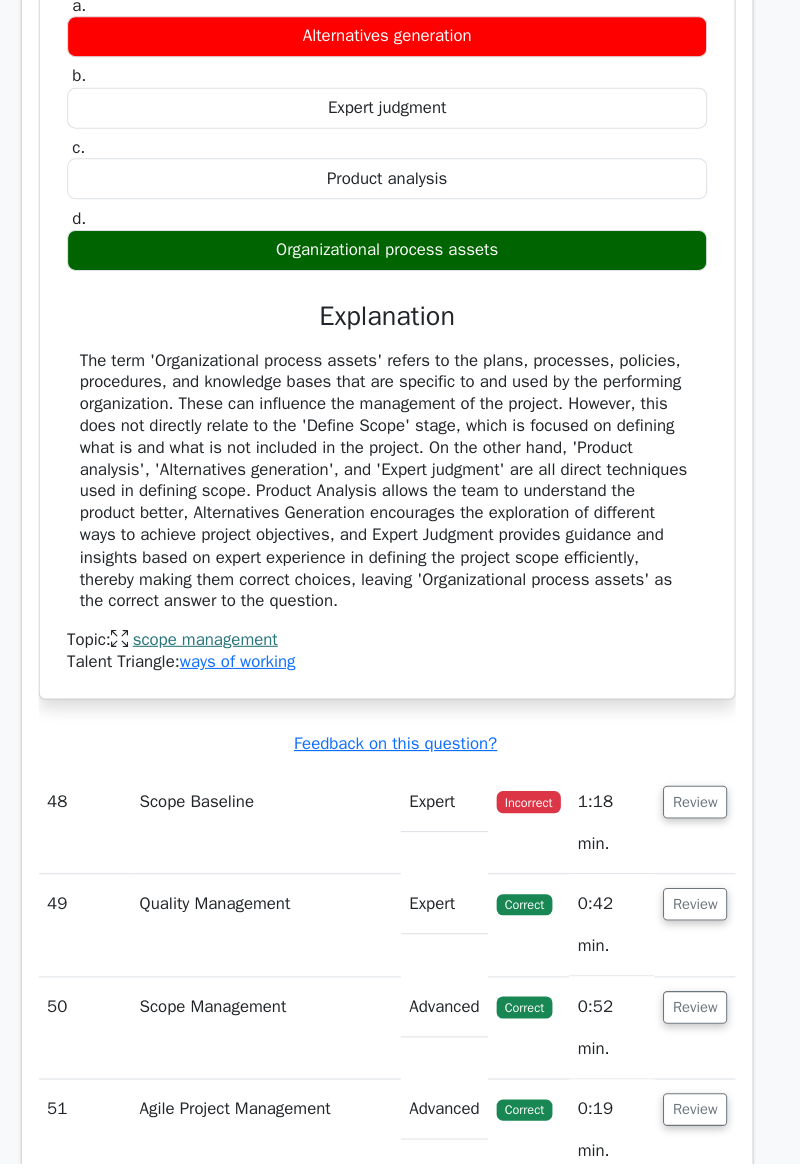 scroll, scrollTop: 19279, scrollLeft: 0, axis: vertical 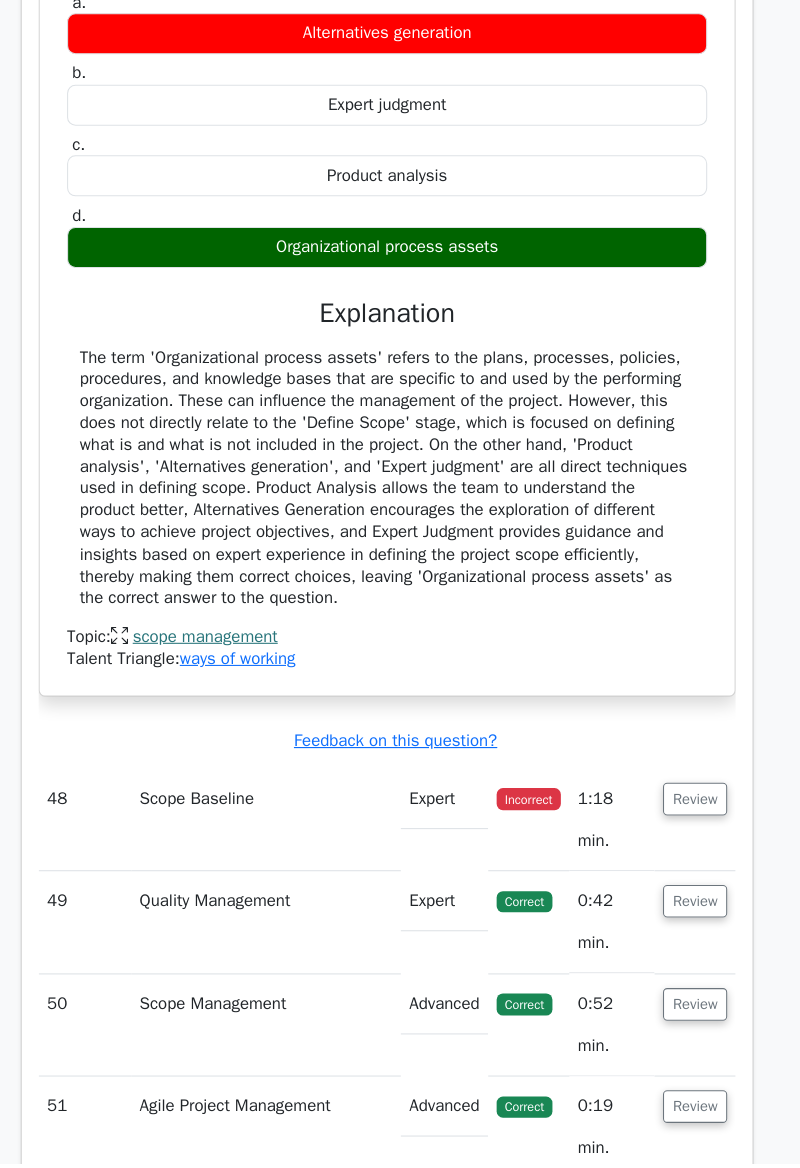 click on "Review" at bounding box center (692, 822) 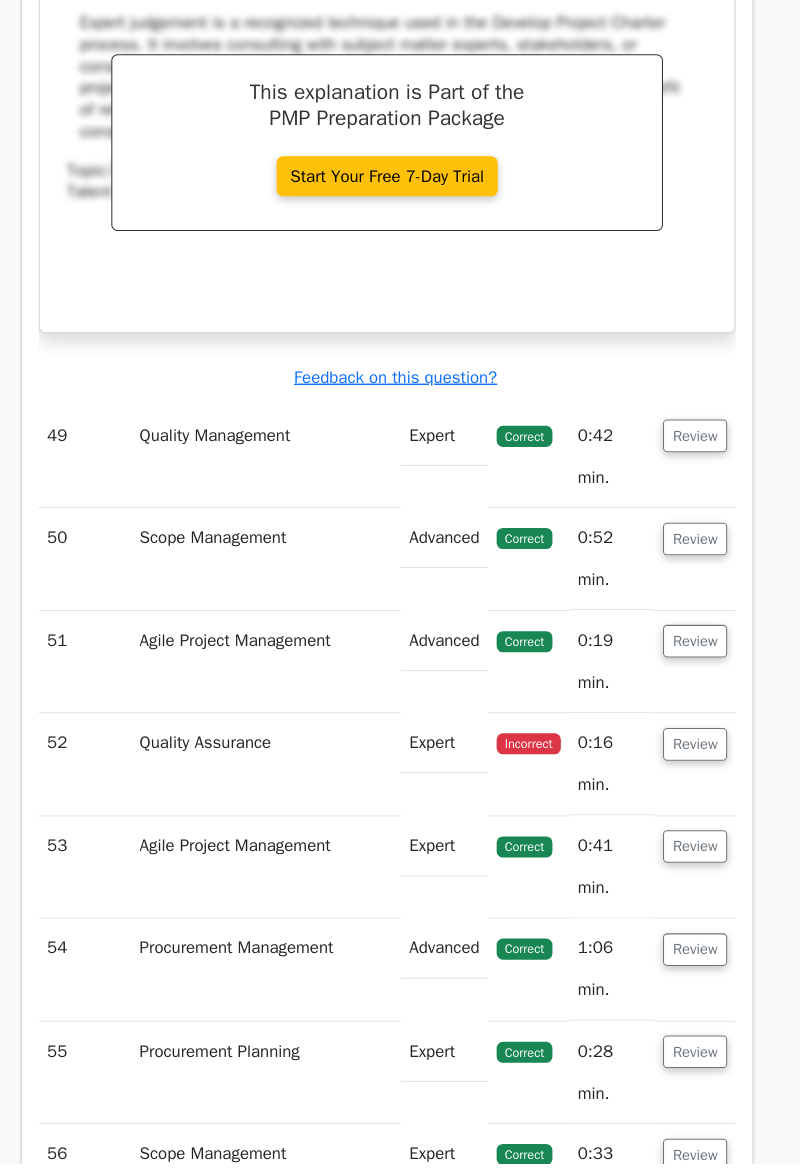 scroll, scrollTop: 20548, scrollLeft: 0, axis: vertical 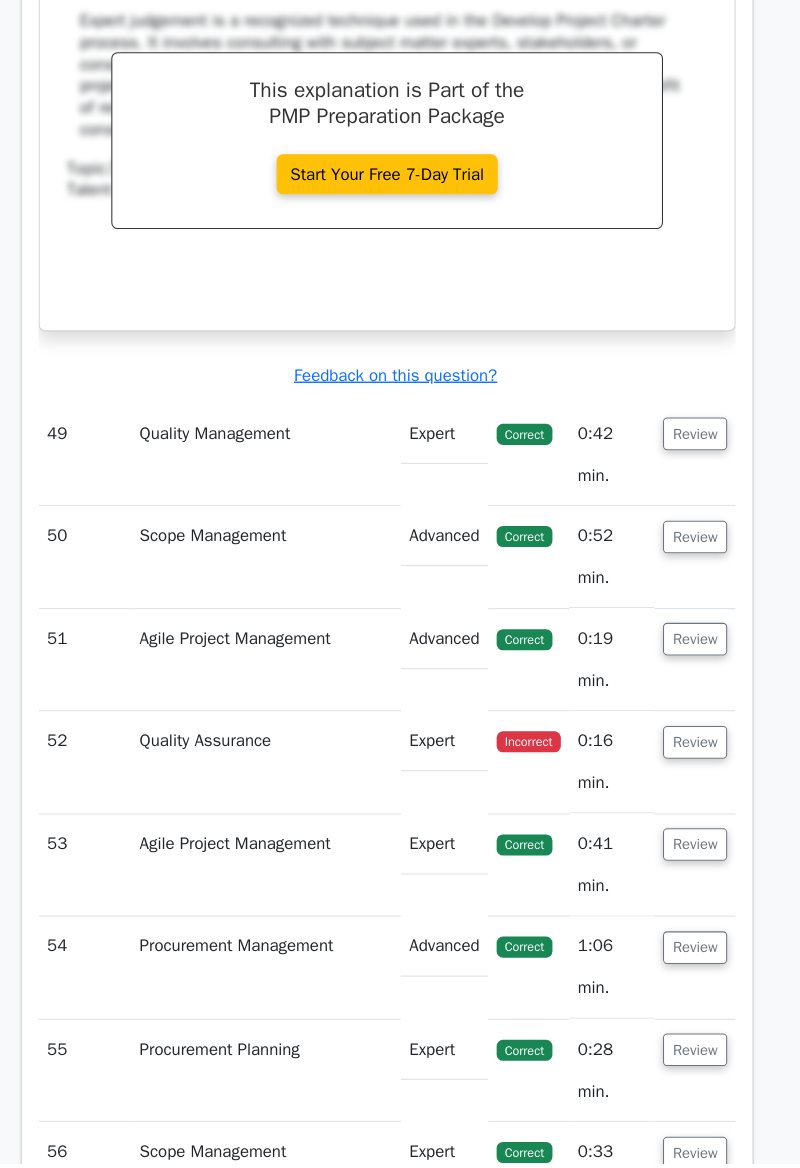click on "Review" at bounding box center [692, 768] 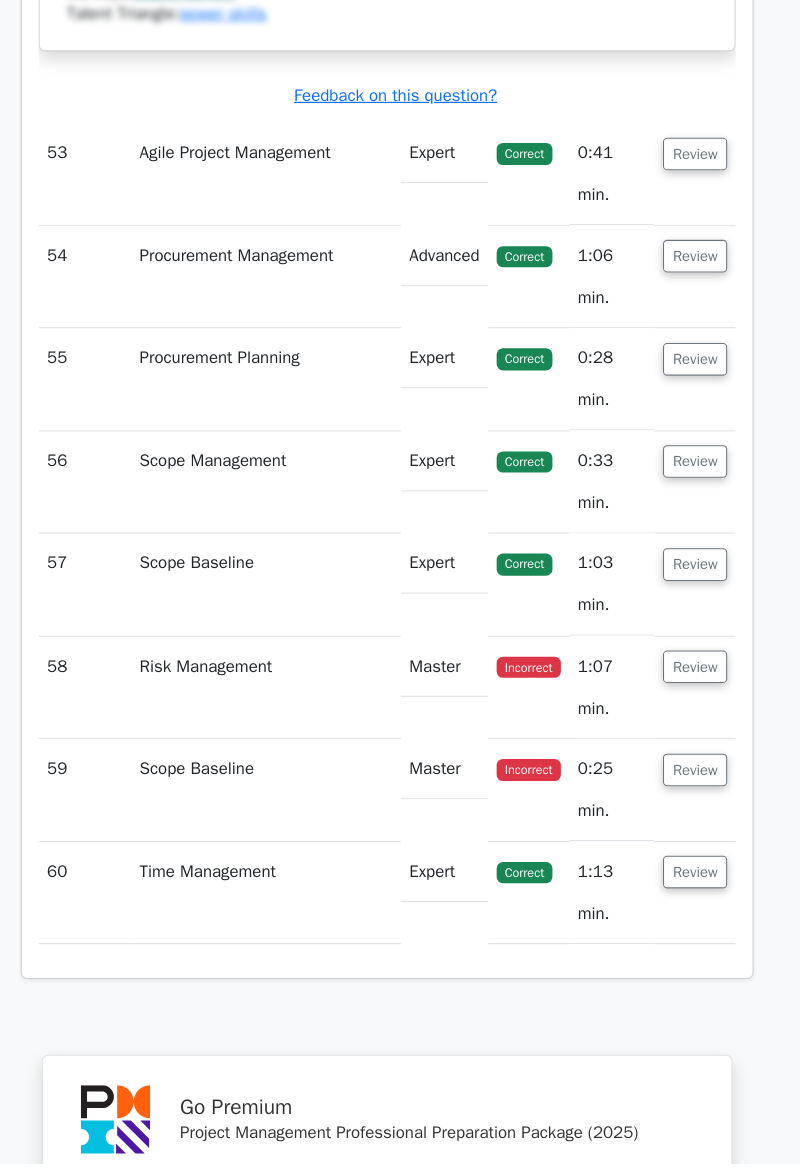 scroll, scrollTop: 22368, scrollLeft: 0, axis: vertical 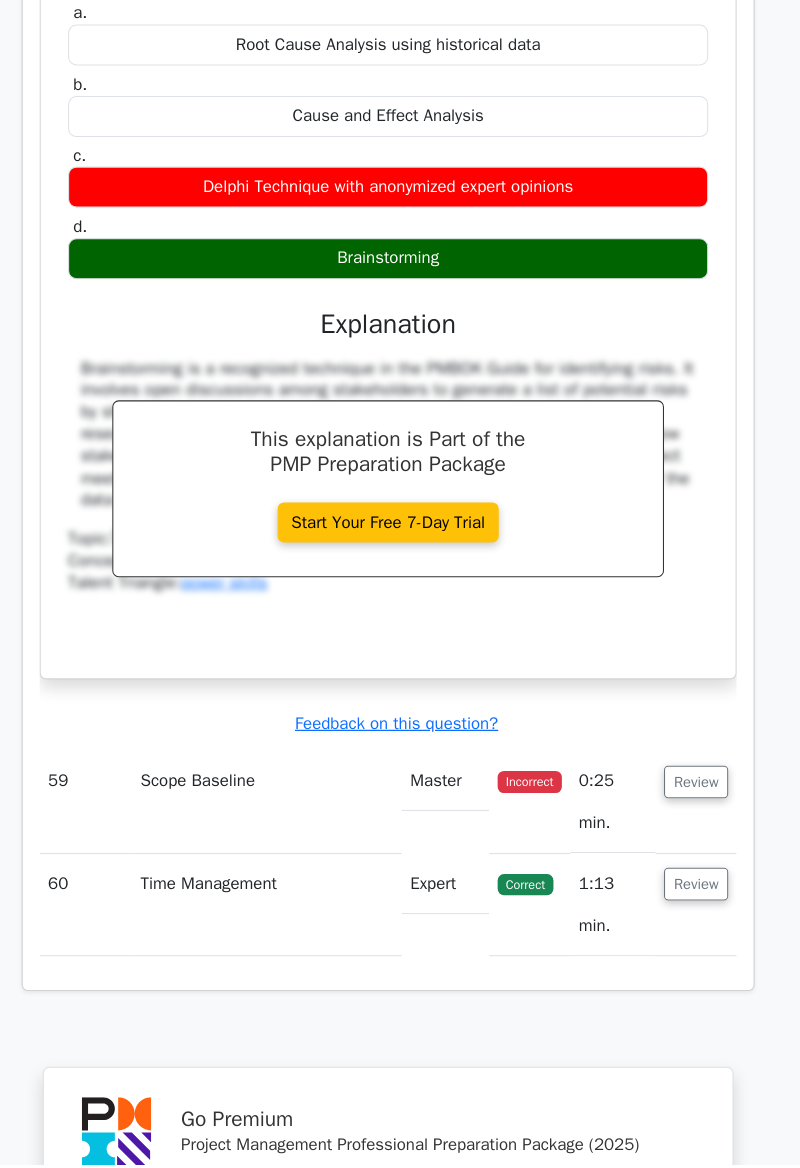 click on "Review" at bounding box center (692, 804) 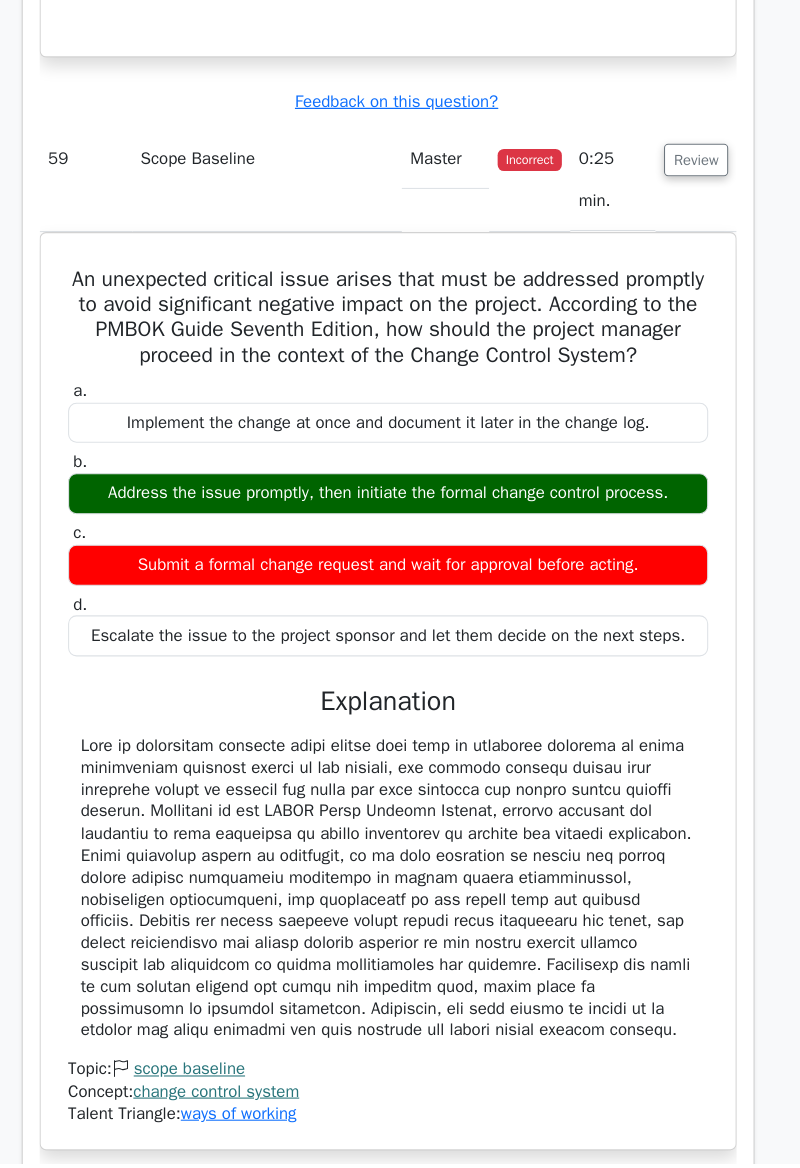 scroll, scrollTop: 23801, scrollLeft: 0, axis: vertical 